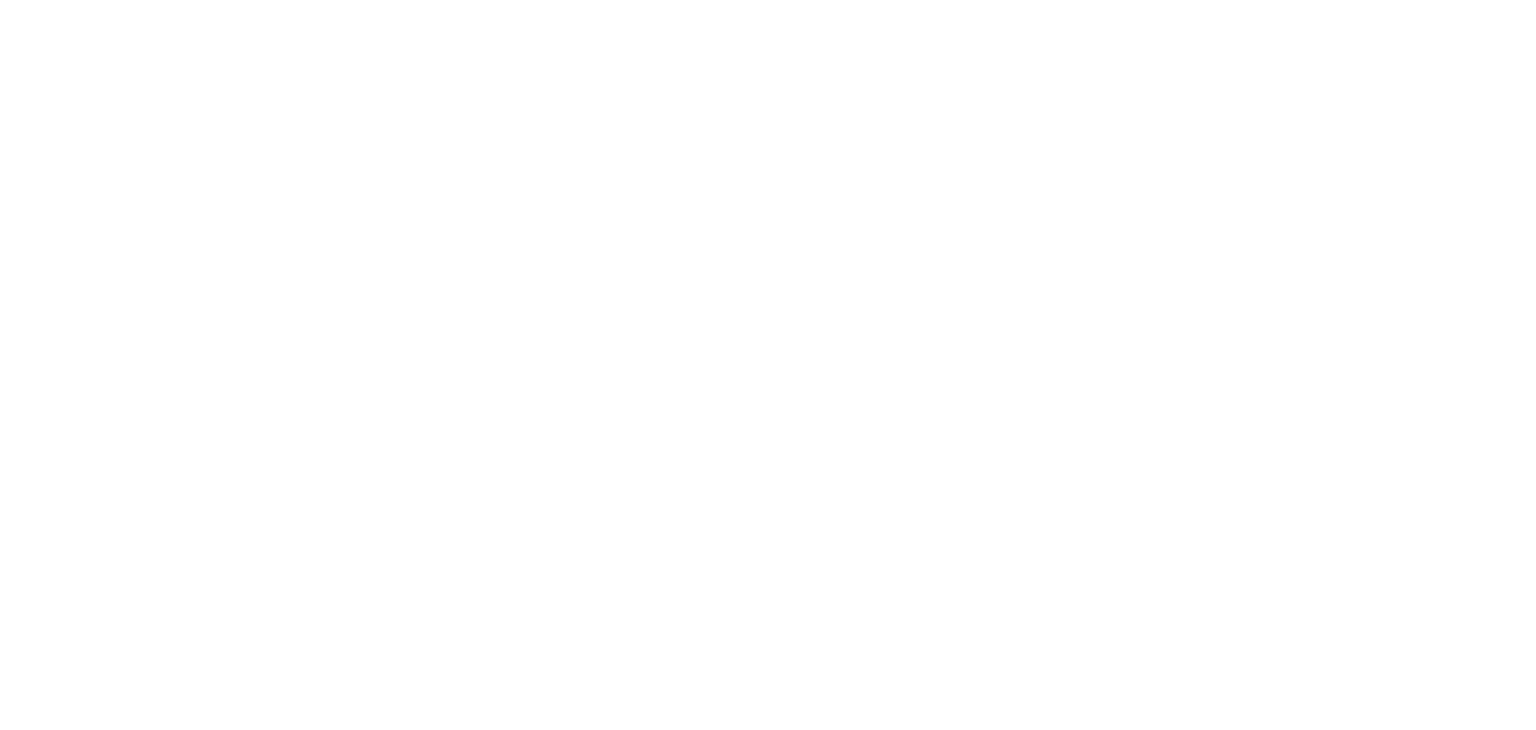 scroll, scrollTop: 0, scrollLeft: 0, axis: both 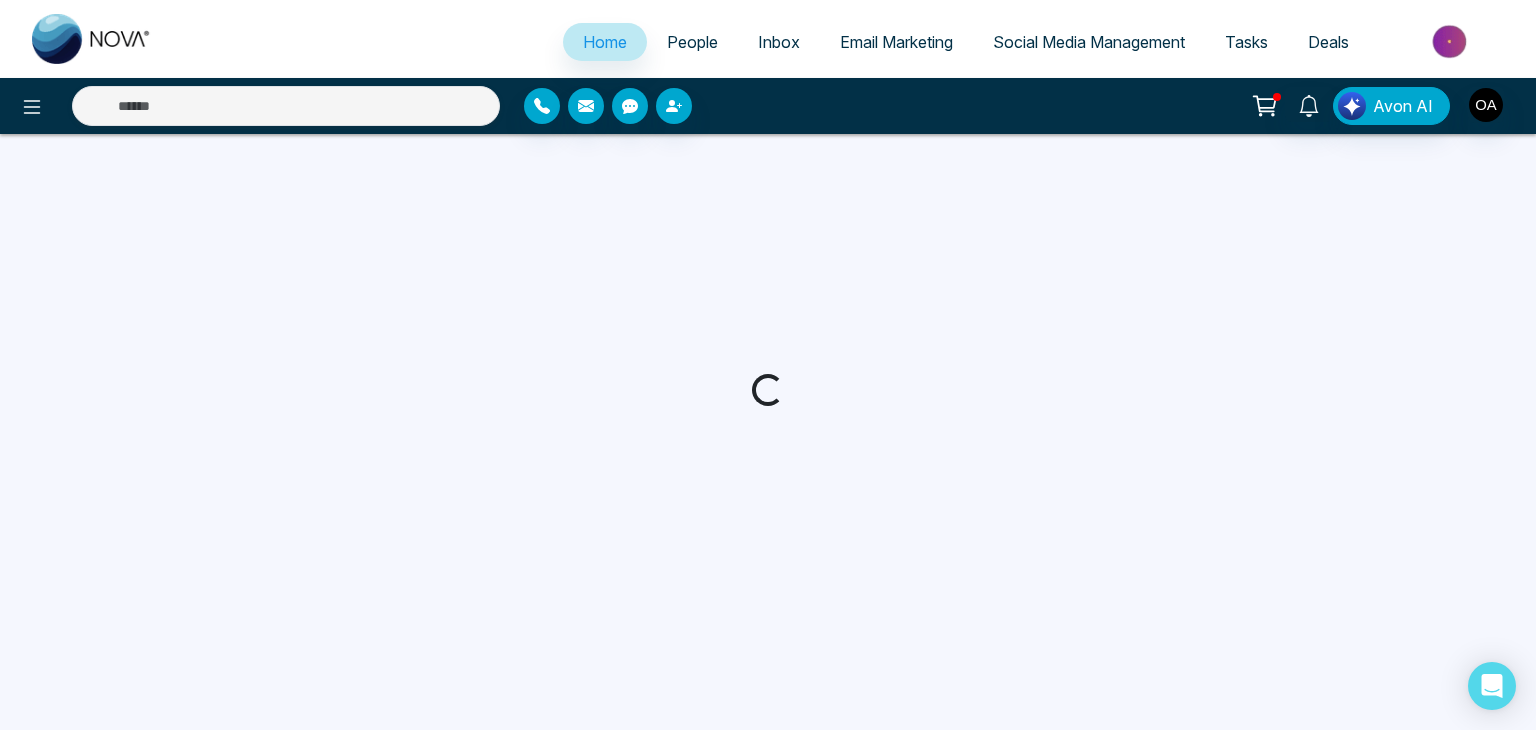 select on "*" 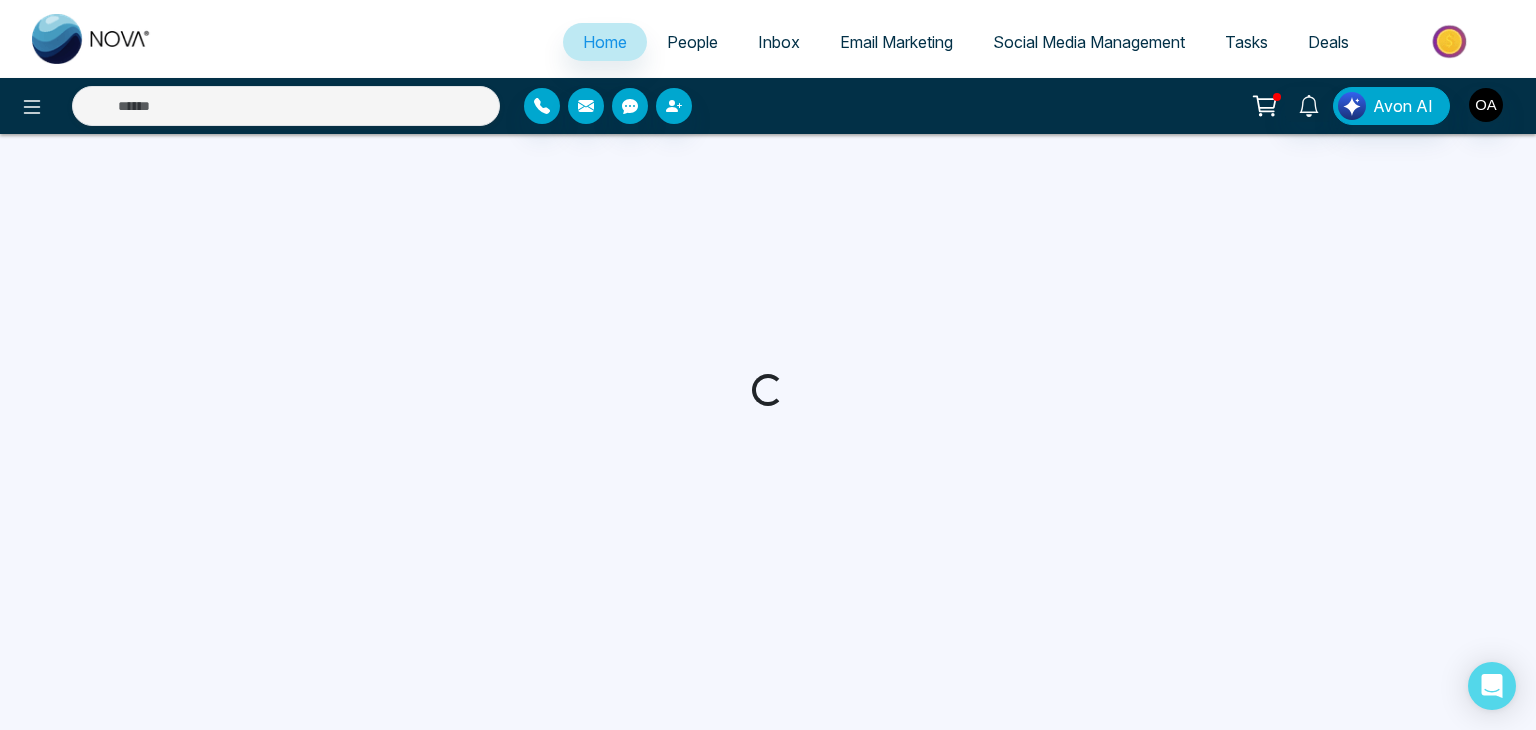 select on "*" 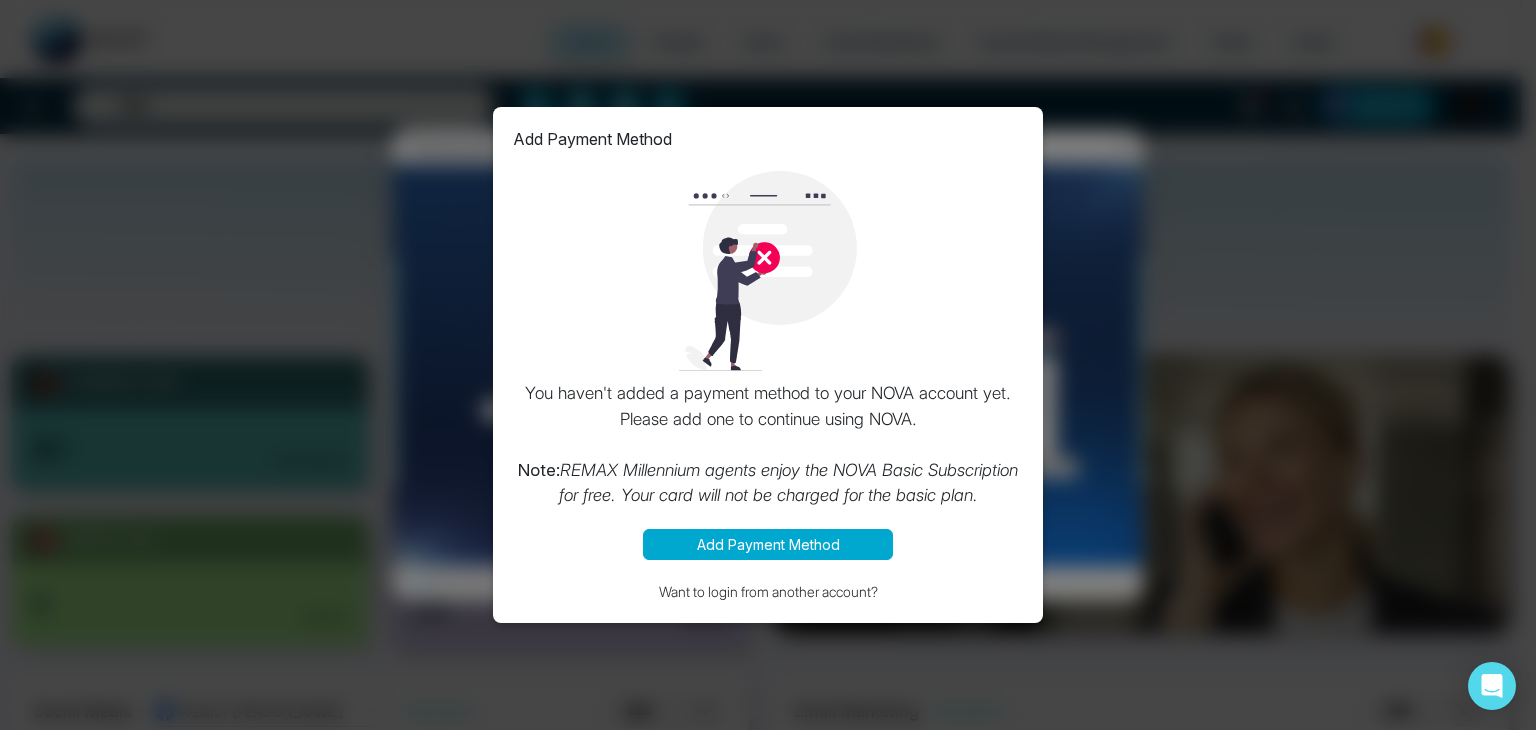 click on "Add Payment Method" at bounding box center [768, 544] 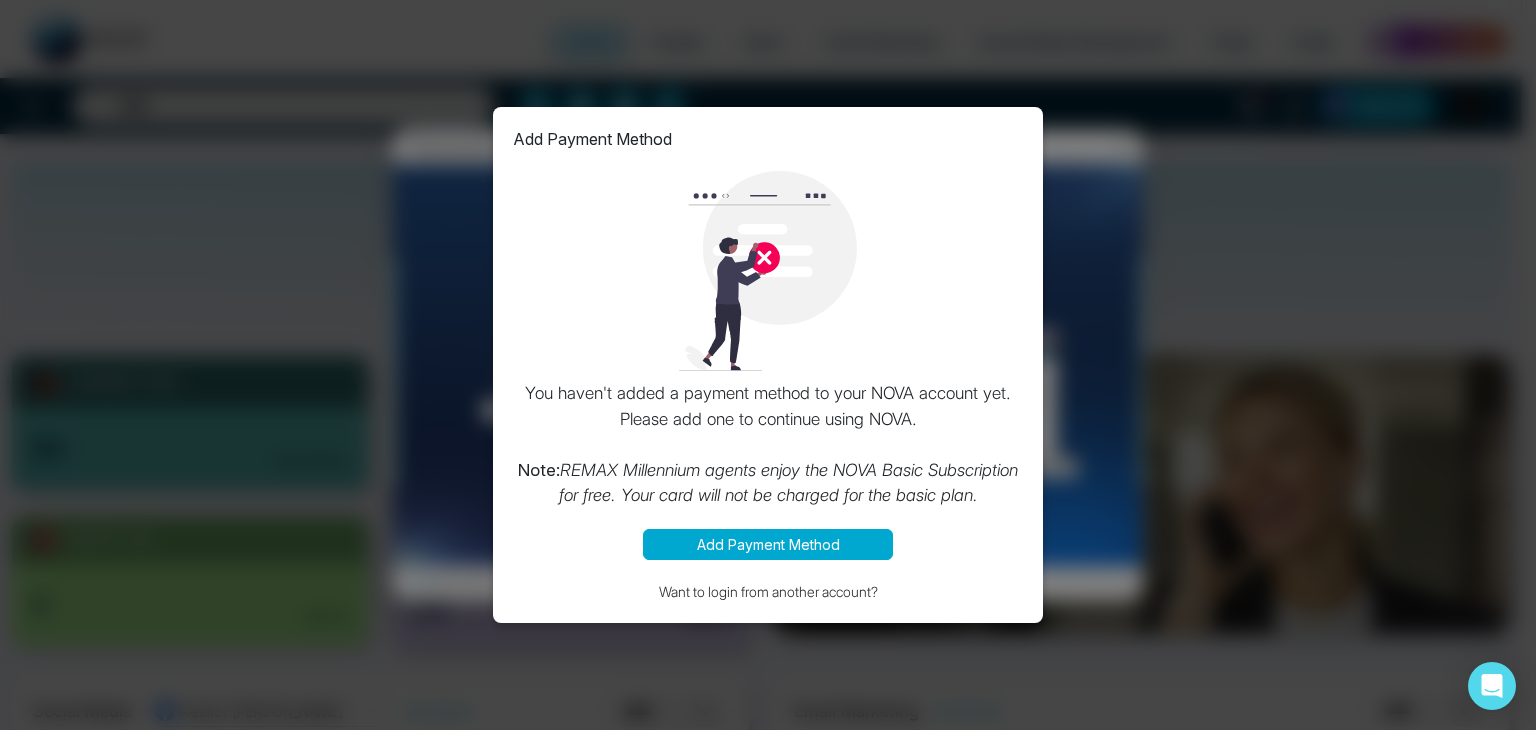 click on "Add Payment Method You haven't added a payment method to your NOVA account yet. Please add one to continue using NOVA.  Note:  REMAX Millennium agents enjoy the NOVA Basic Subscription for free. Your card will not be charged for the basic plan. Add Payment Method Want to login from another account?" at bounding box center (768, 365) 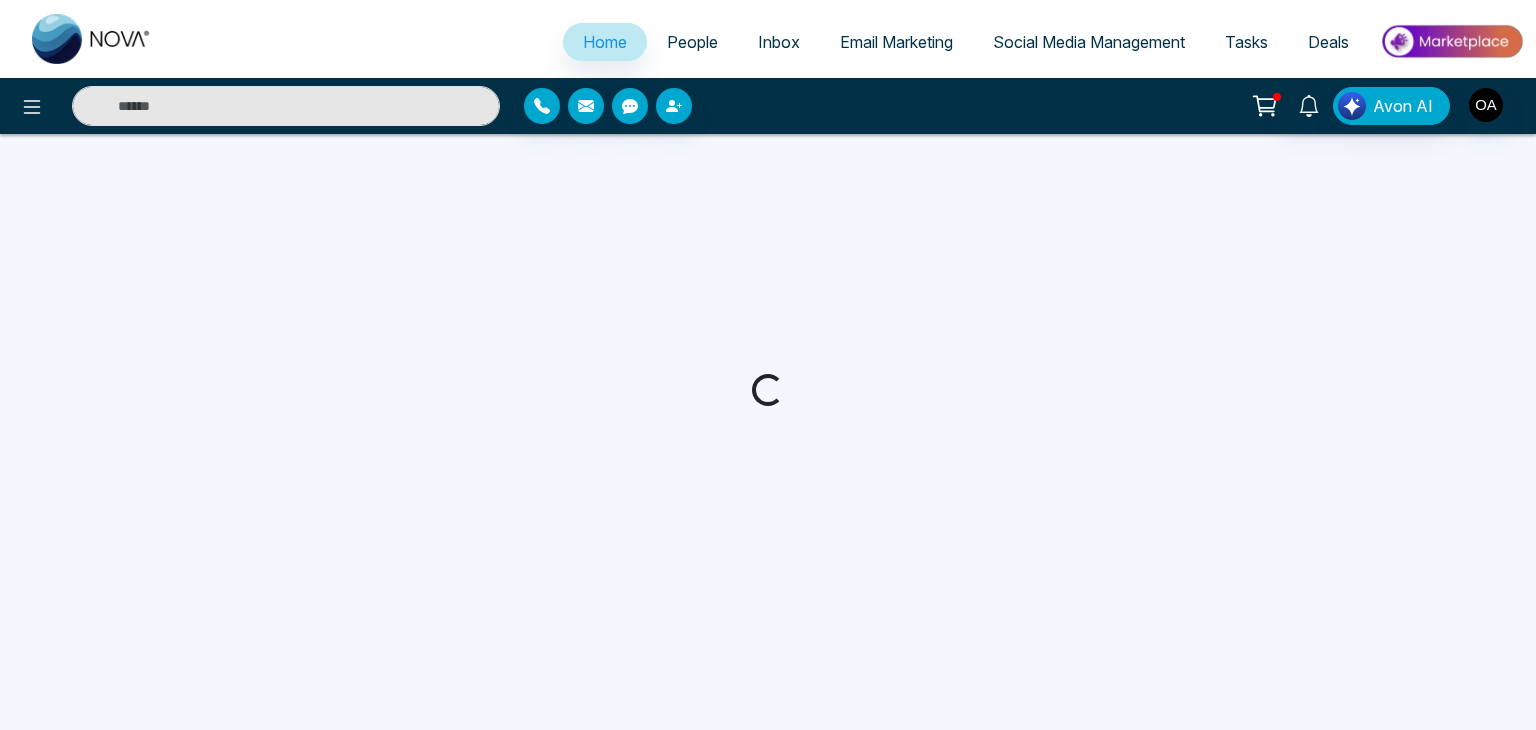 scroll, scrollTop: 0, scrollLeft: 0, axis: both 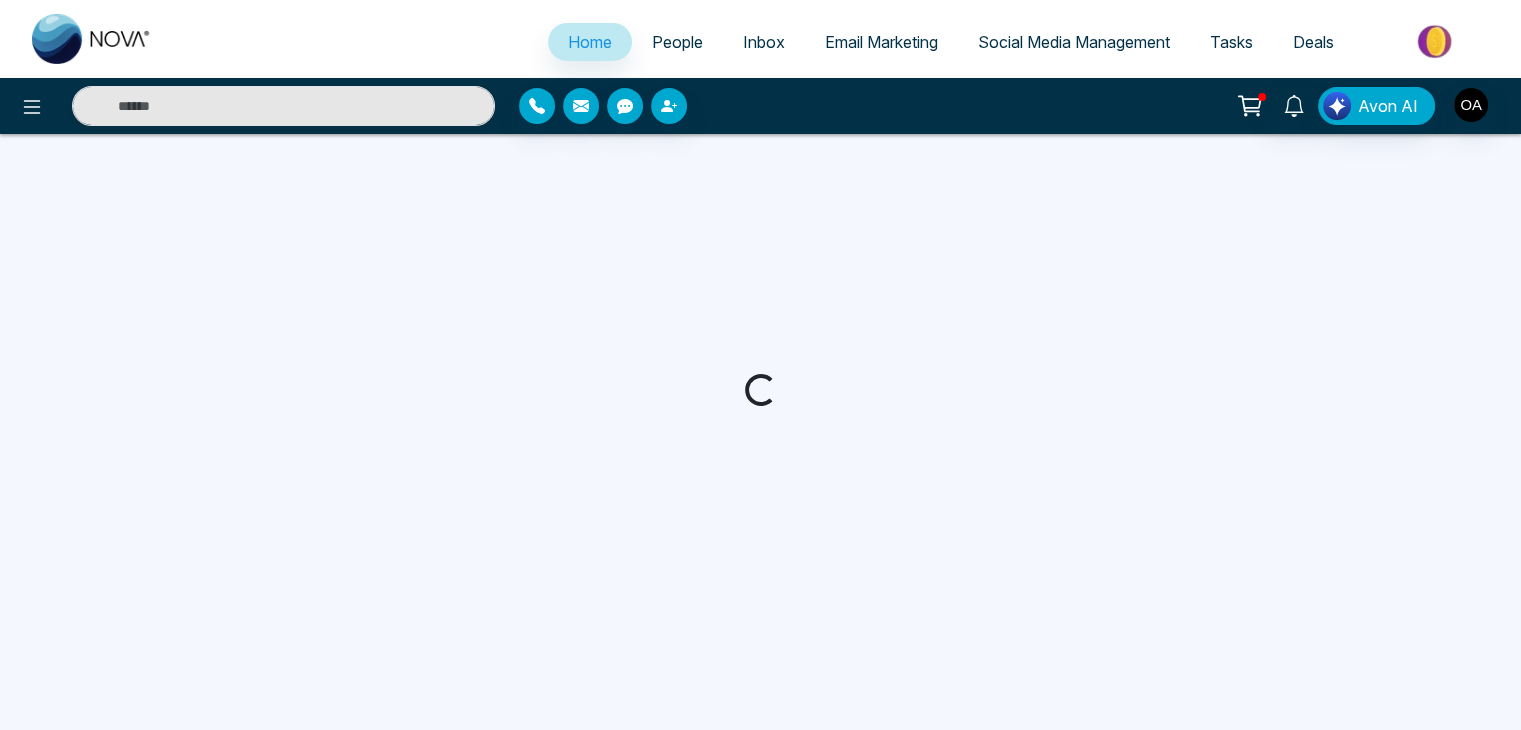 select on "*" 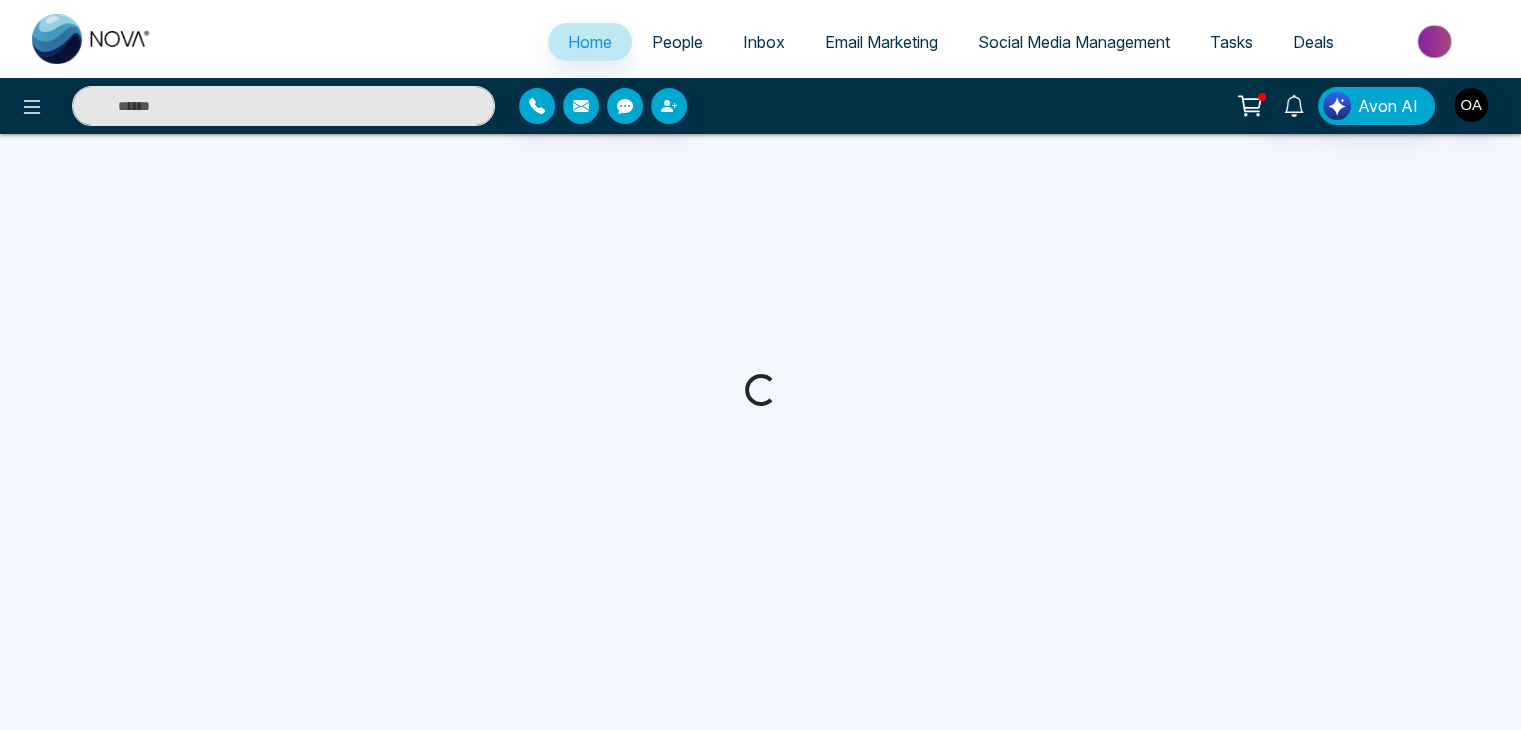 select on "*" 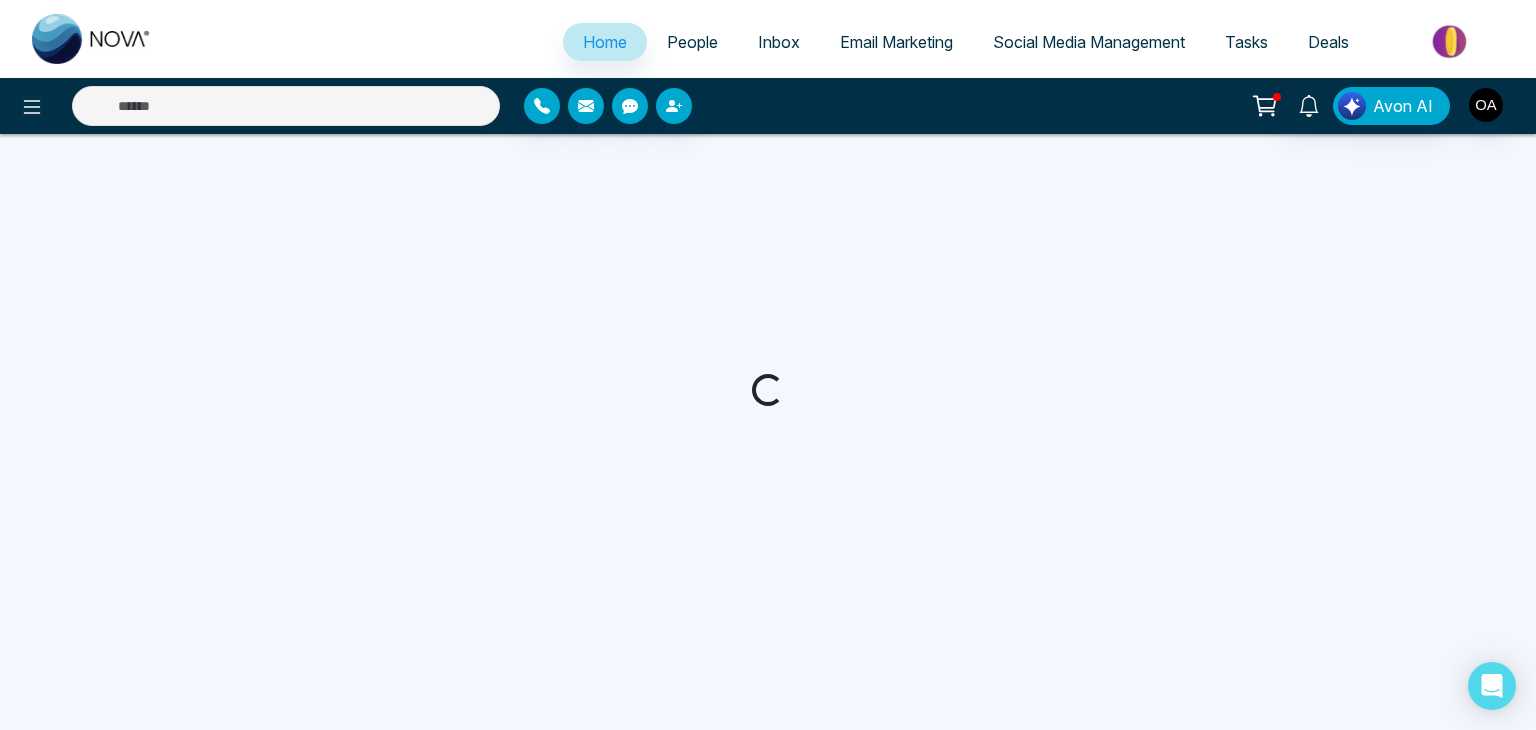 scroll, scrollTop: 0, scrollLeft: 0, axis: both 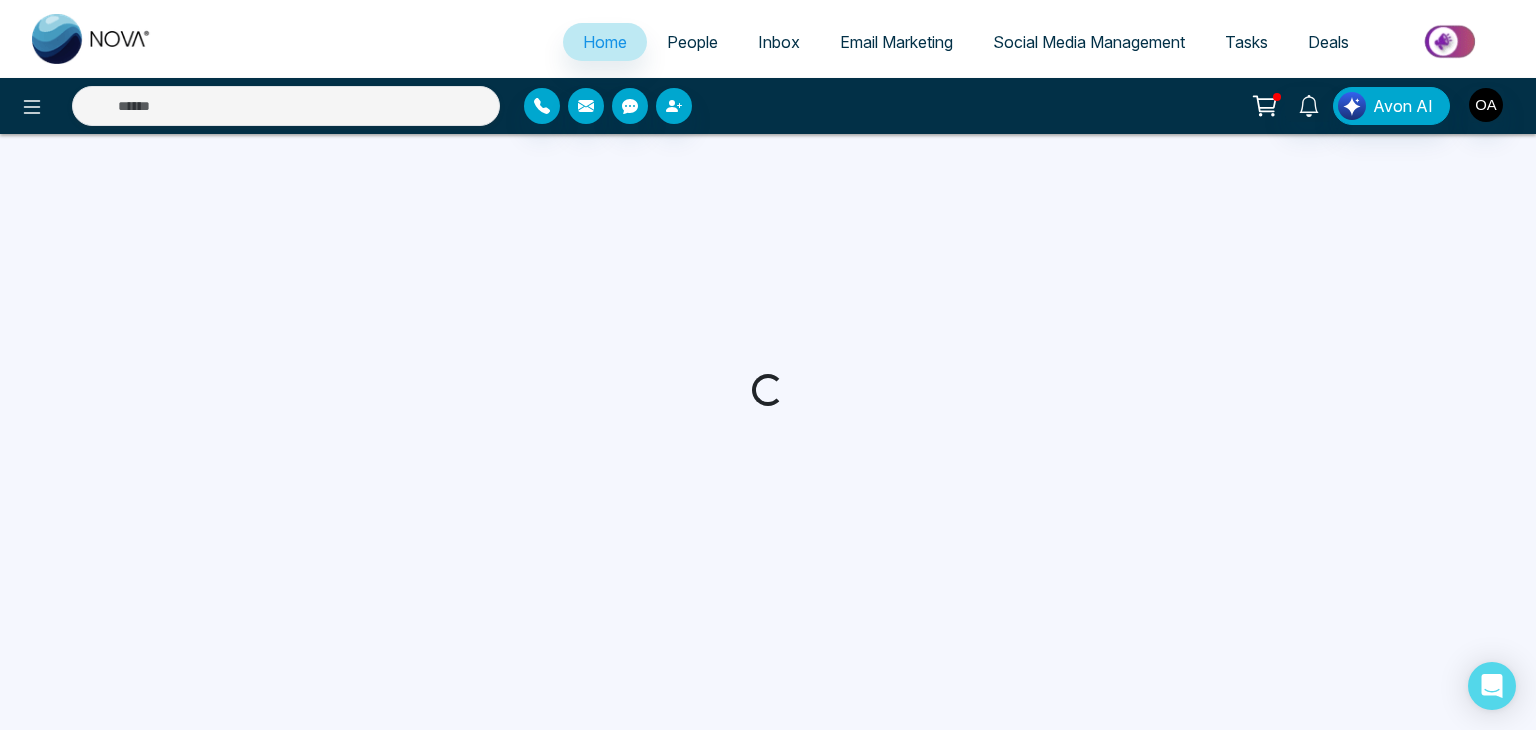 select on "*" 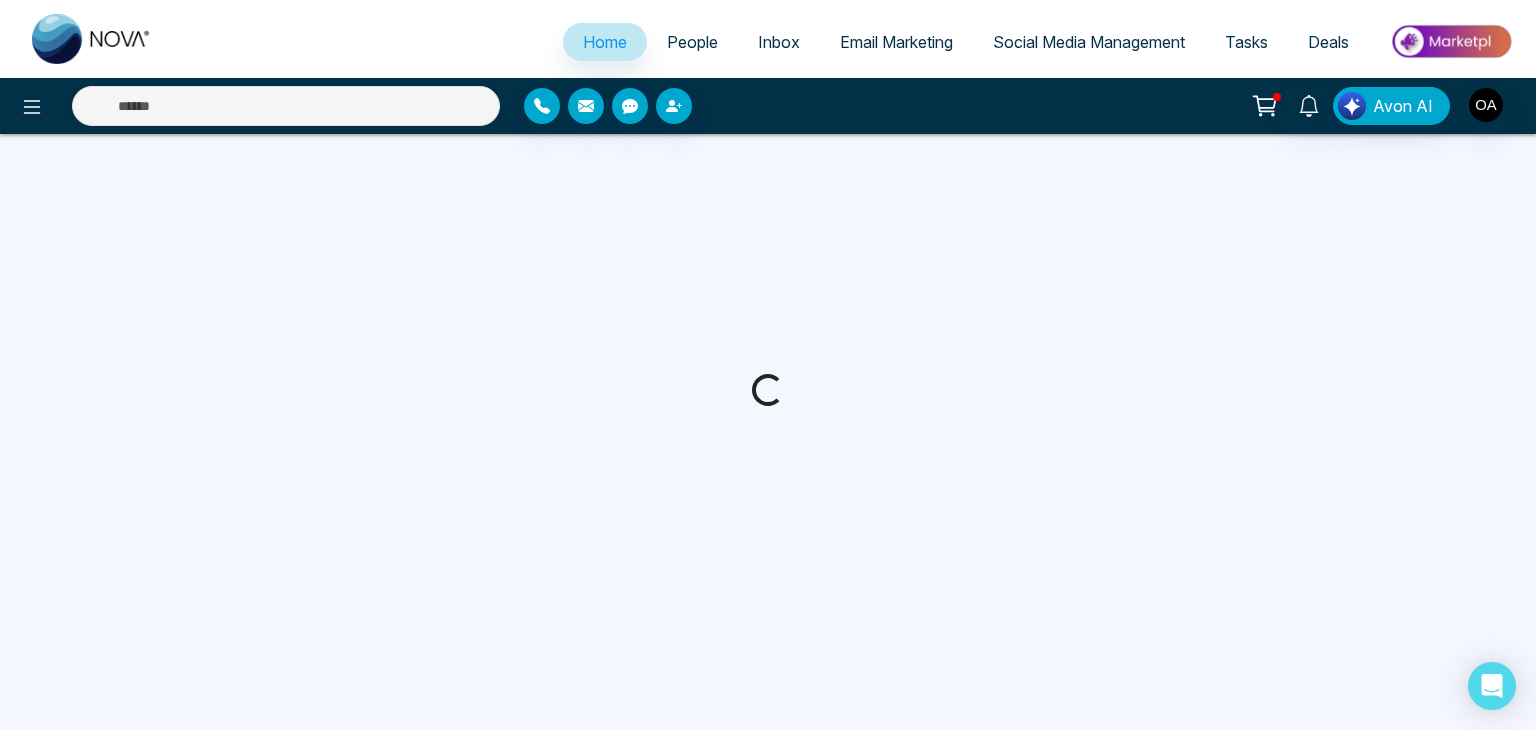 select on "*" 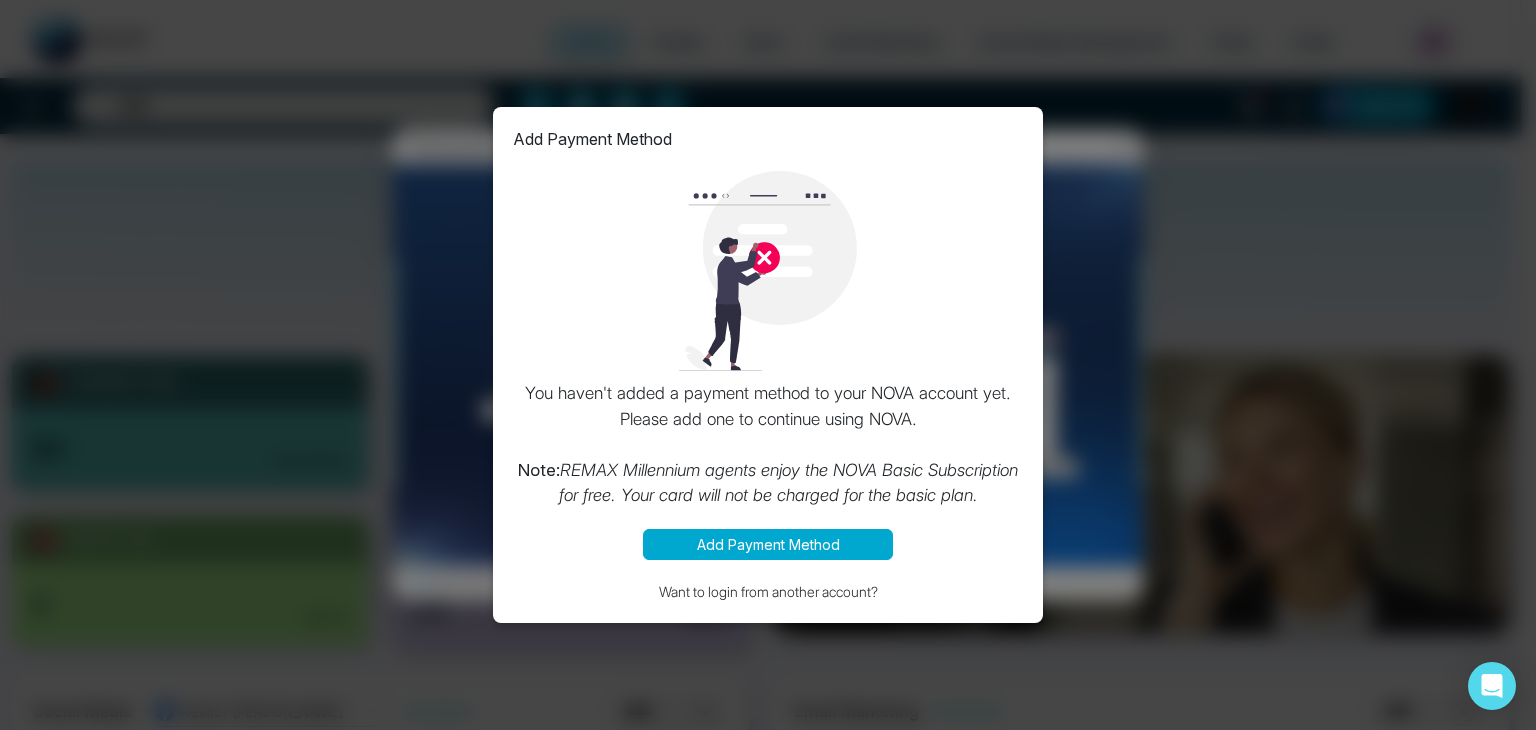 click on "Add Payment Method" at bounding box center [768, 544] 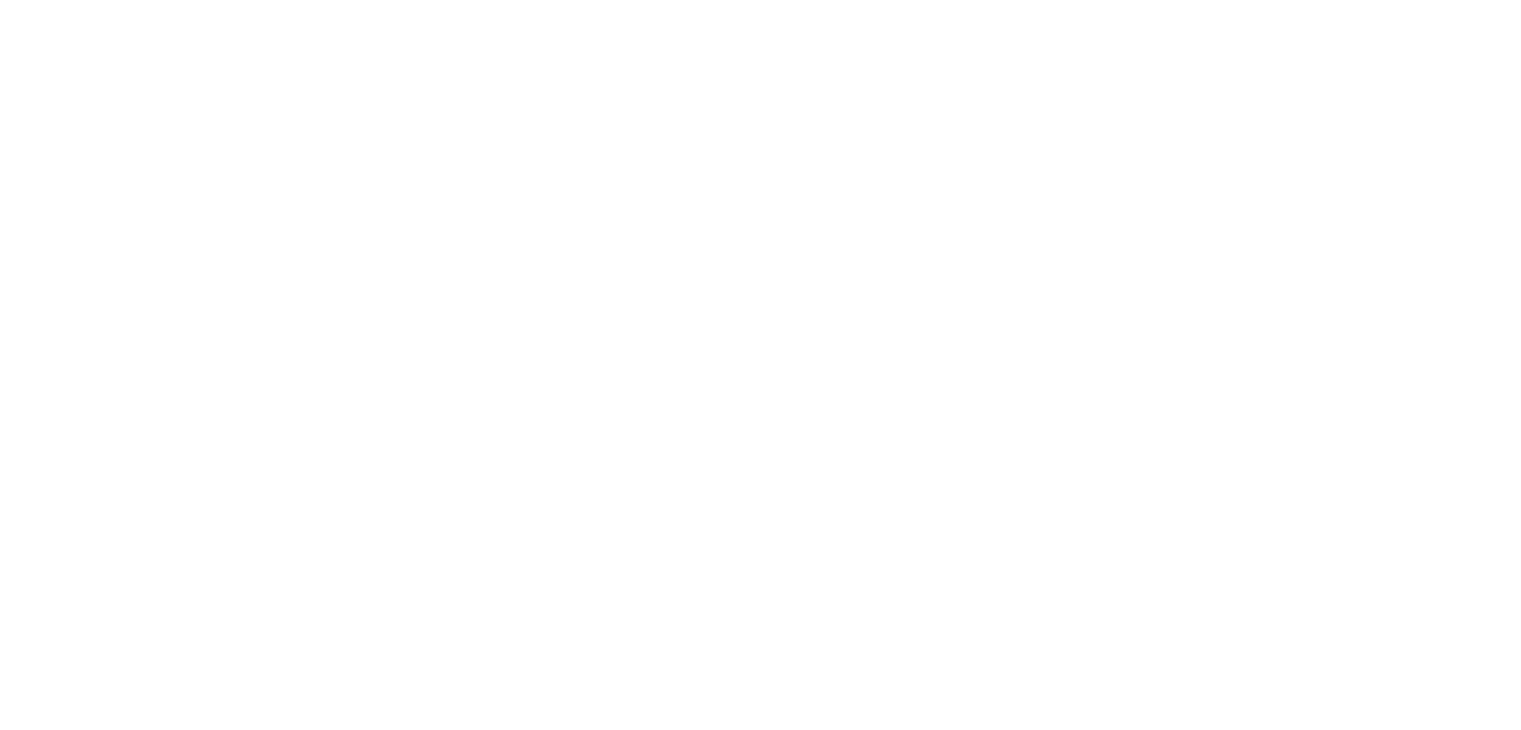scroll, scrollTop: 0, scrollLeft: 0, axis: both 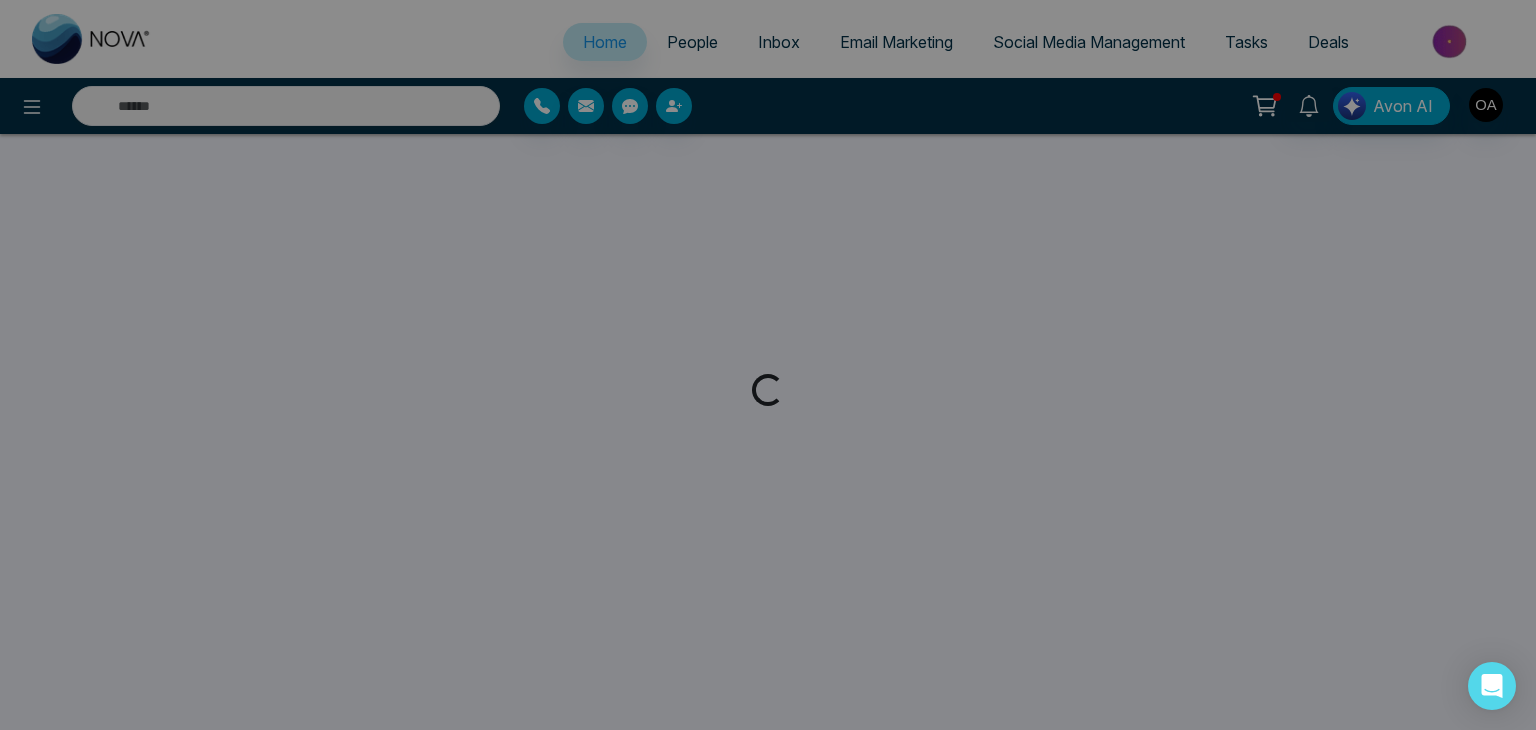 select on "*" 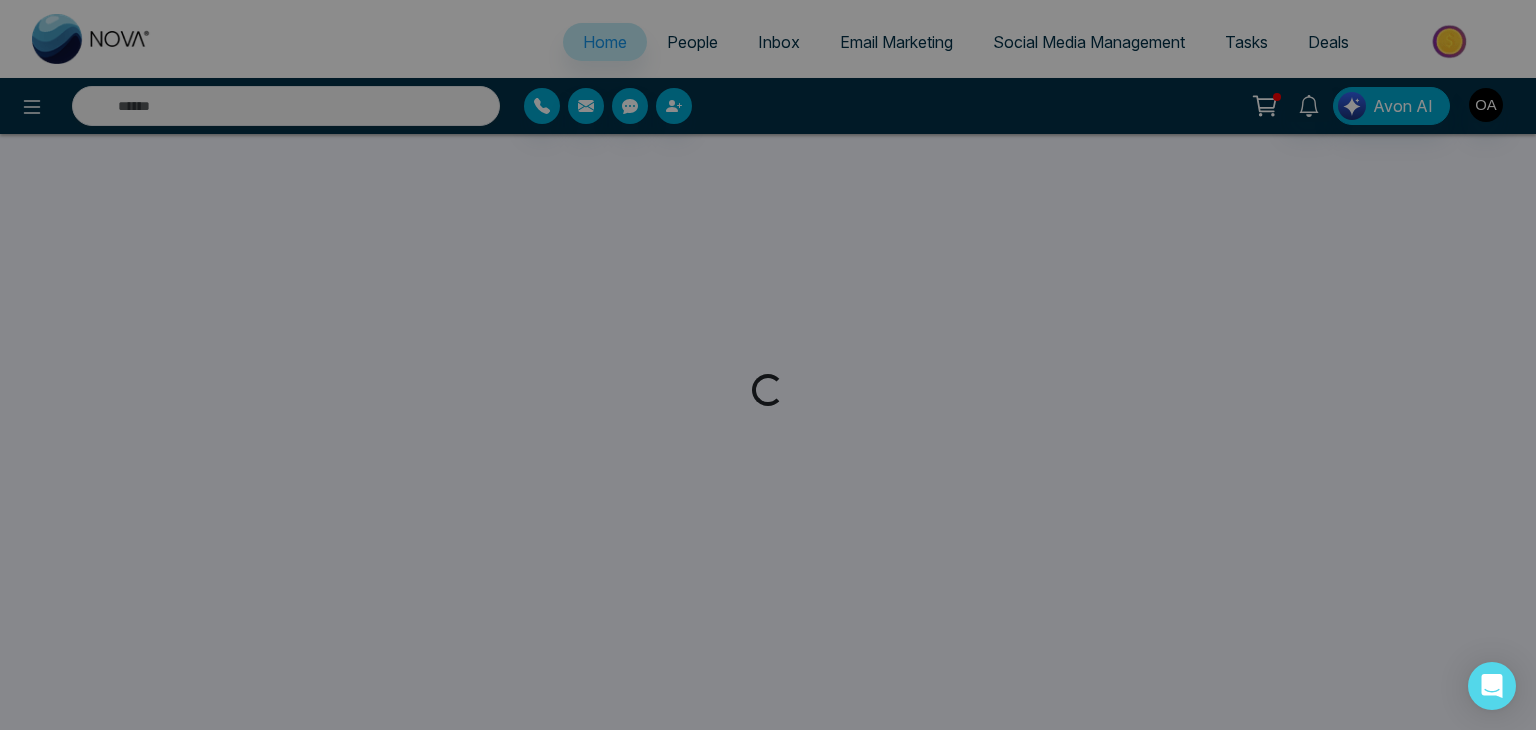 select on "*" 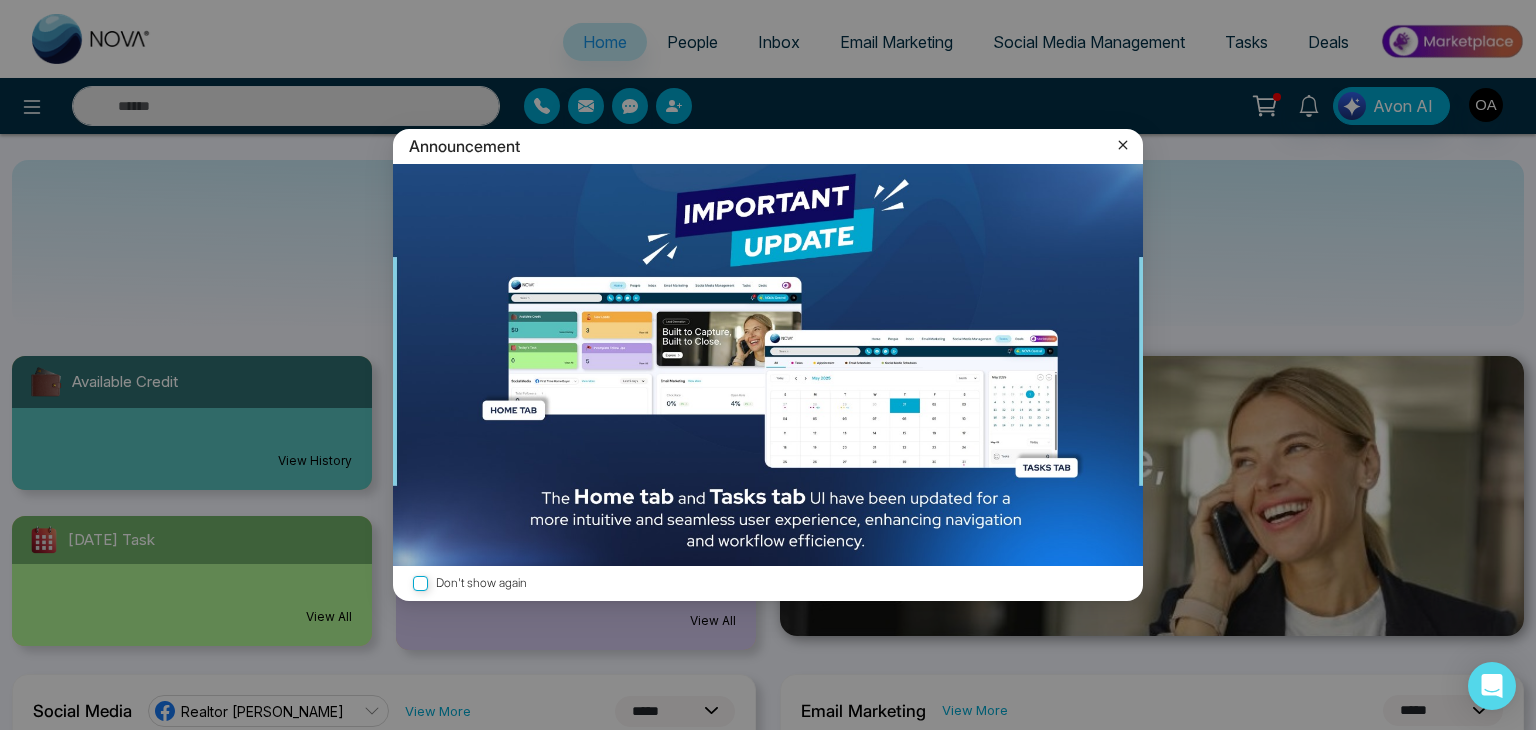 click 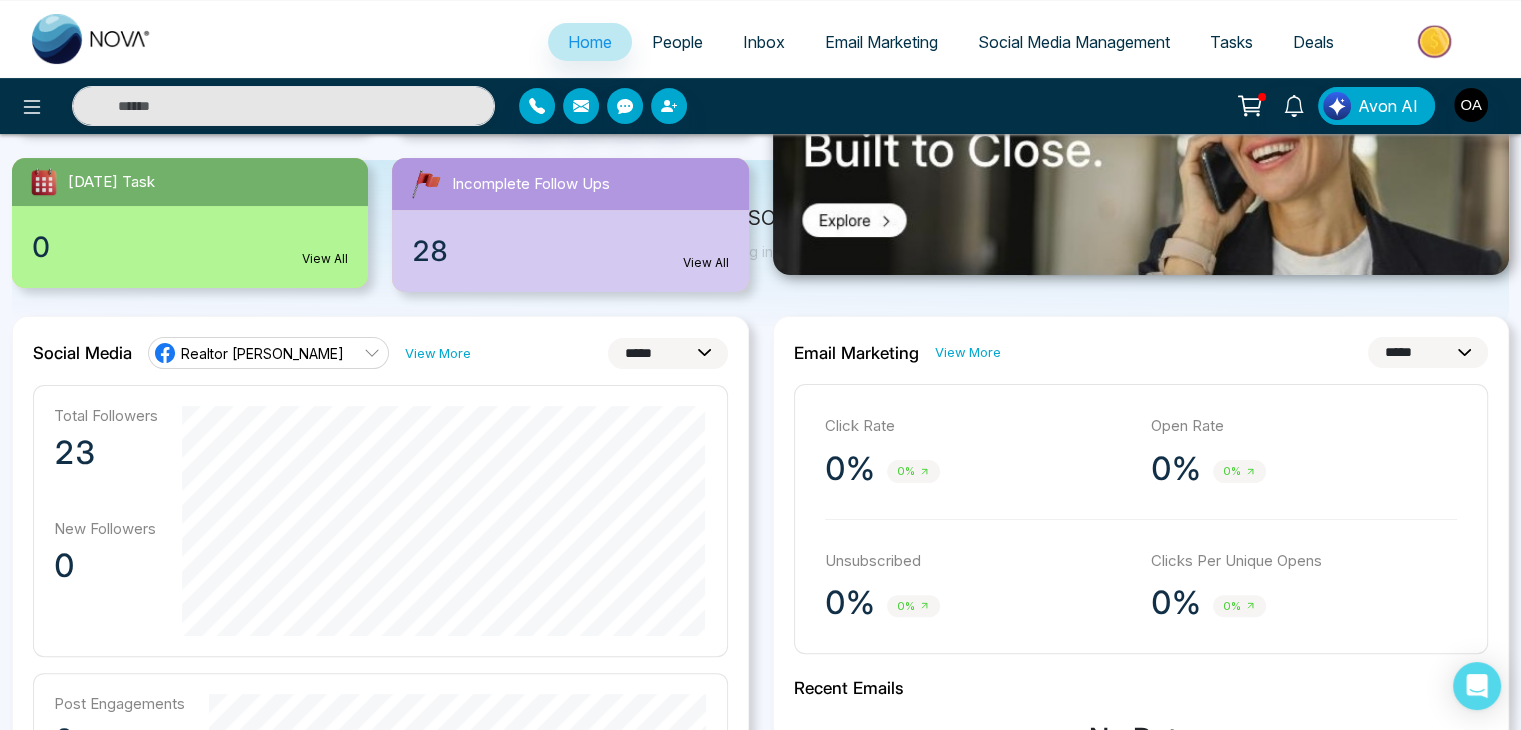 scroll, scrollTop: 0, scrollLeft: 0, axis: both 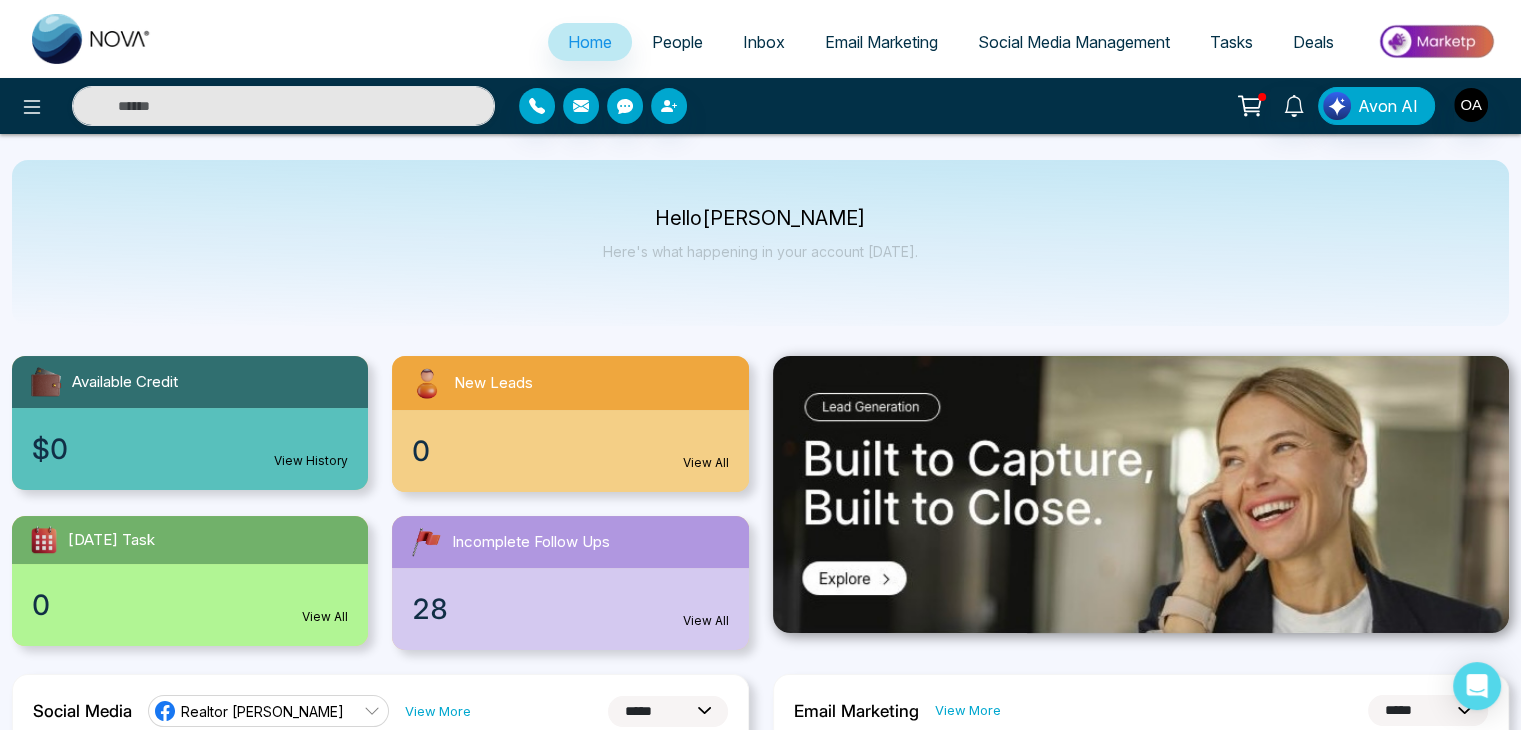 click on "Email Marketing" at bounding box center (881, 42) 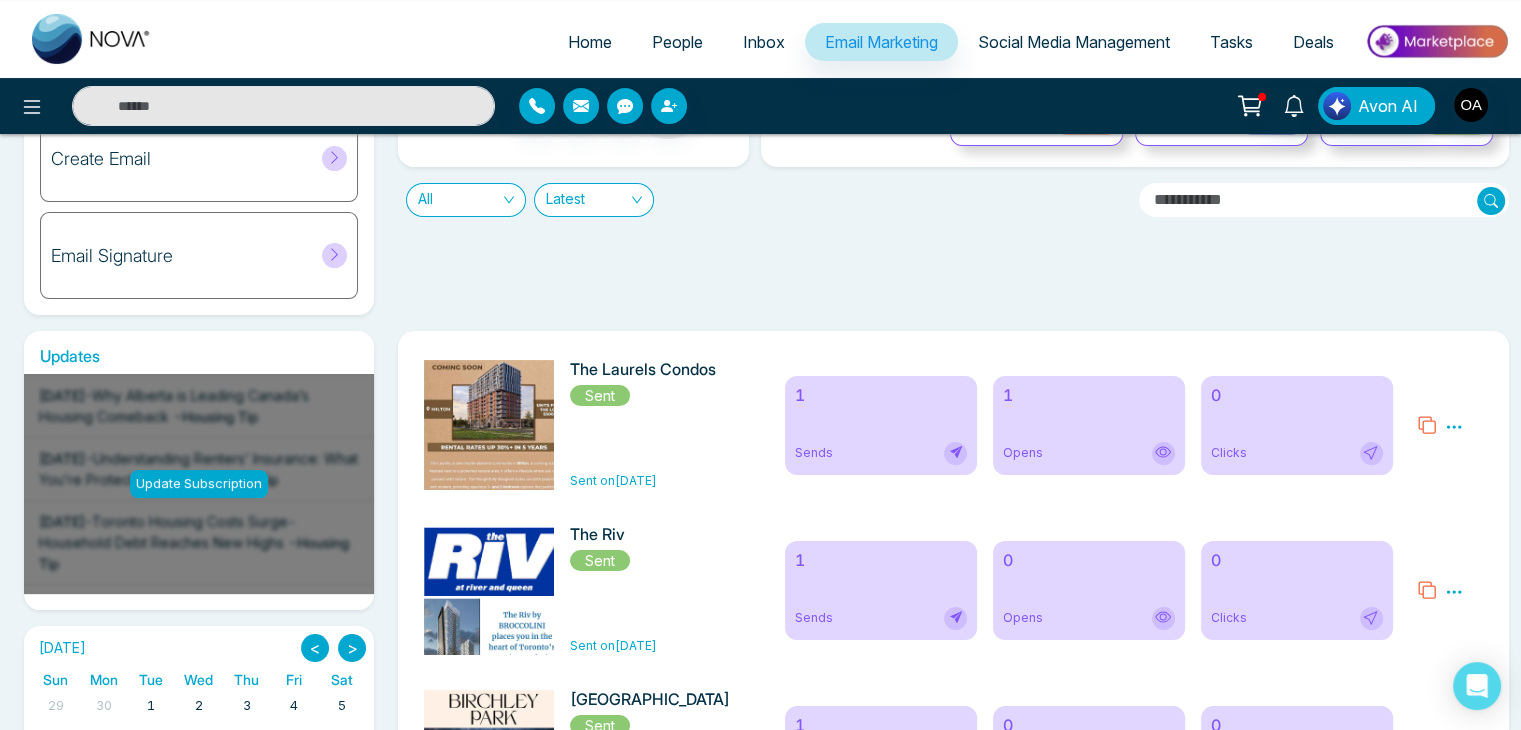 scroll, scrollTop: 0, scrollLeft: 0, axis: both 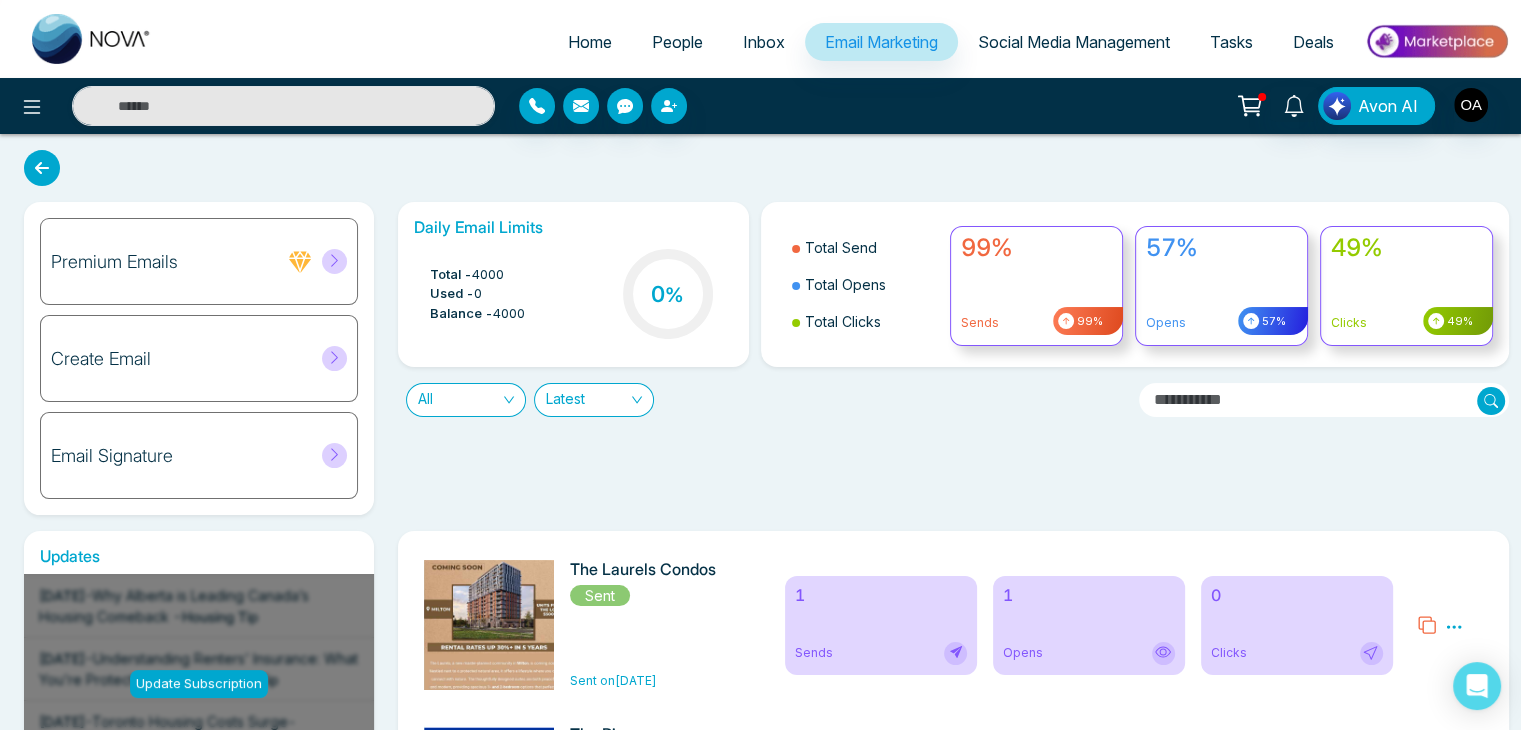 click on "Email Marketing" at bounding box center [881, 42] 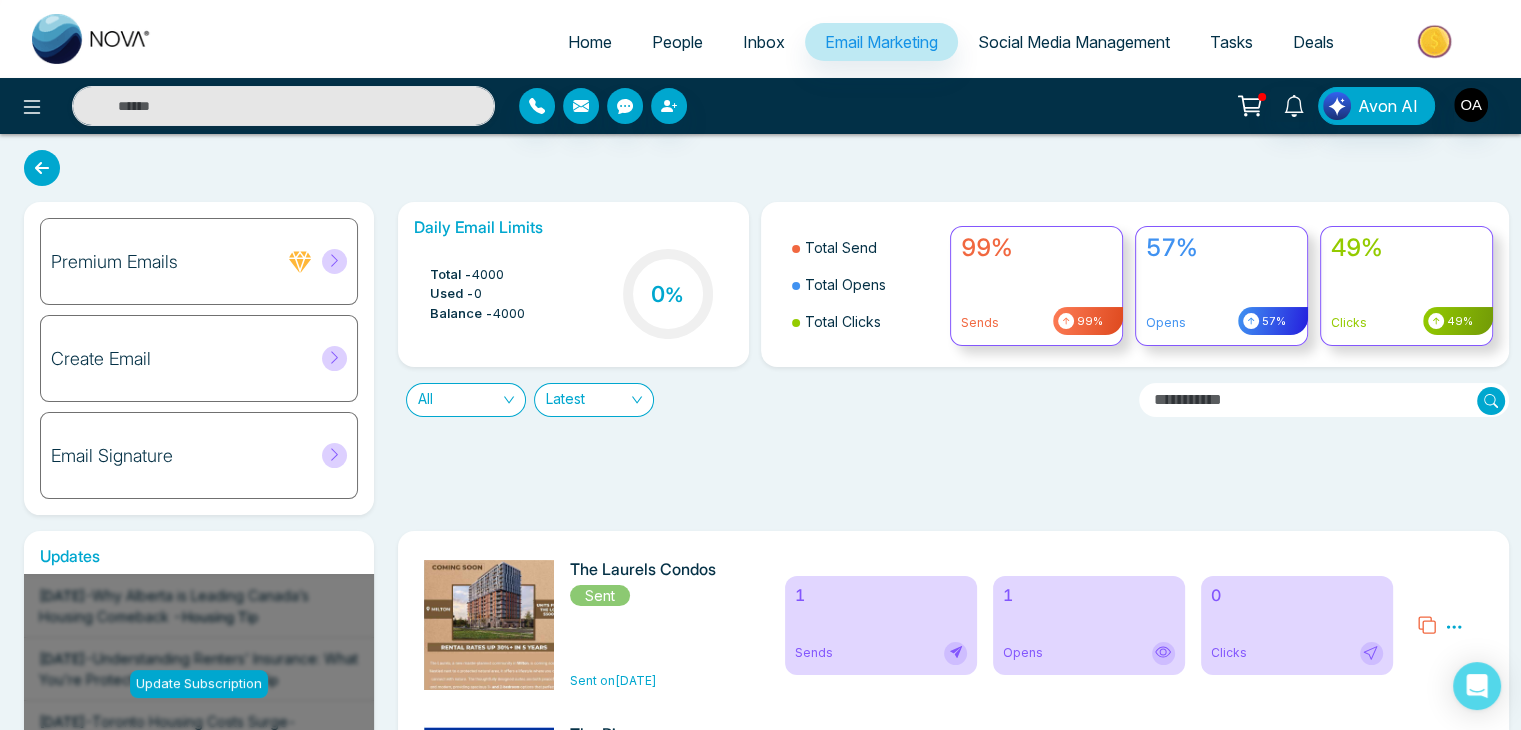 click on "Premium Emails" at bounding box center (199, 261) 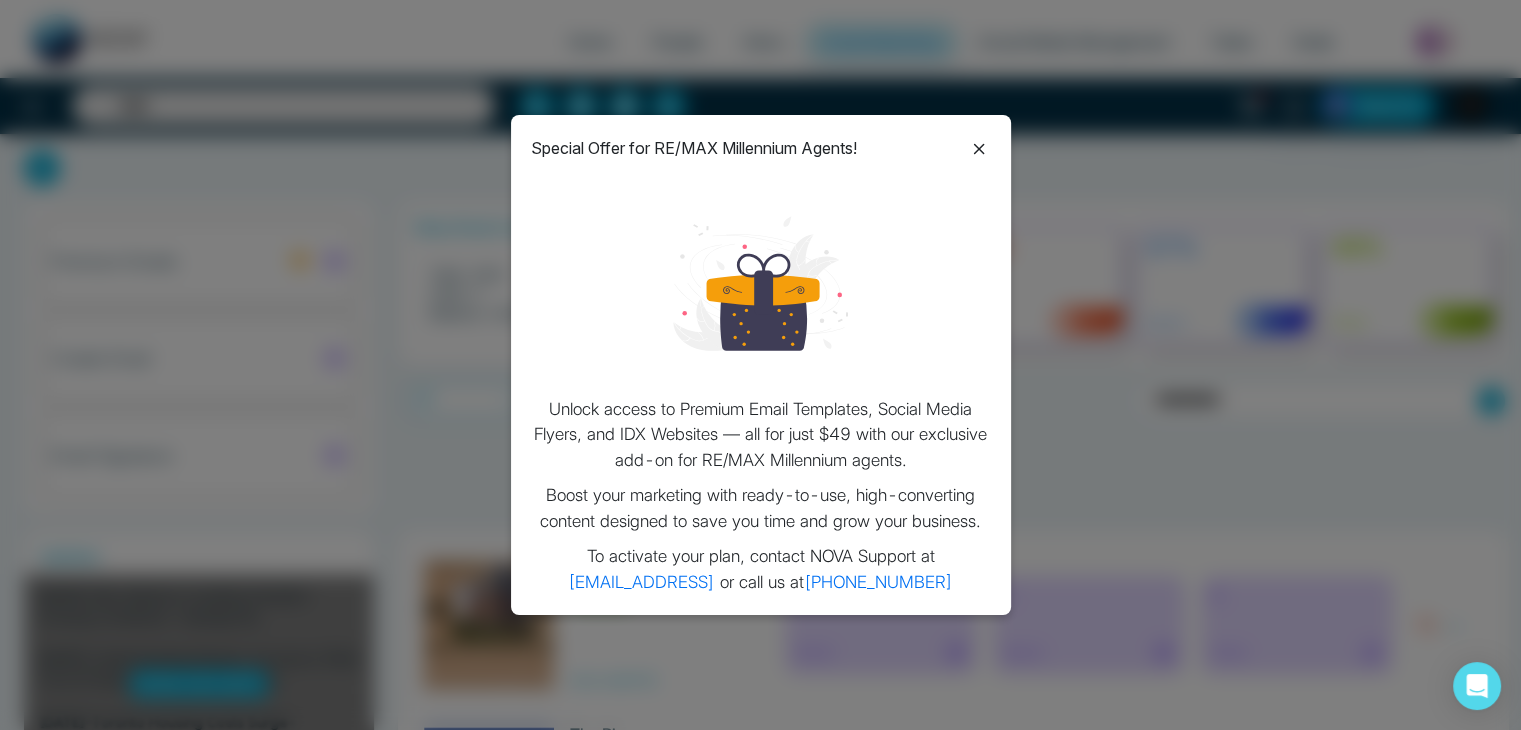 click 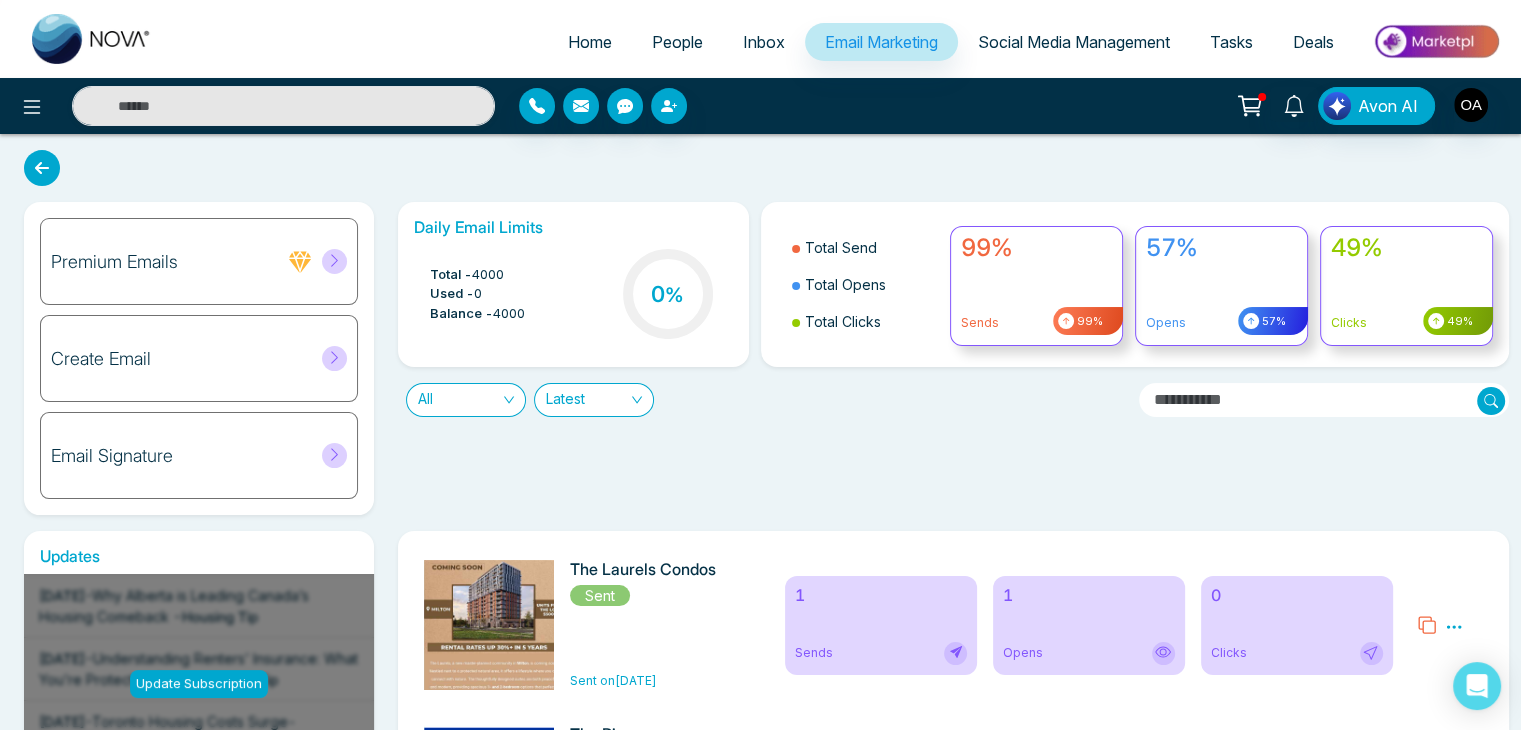 click on "Create Email" at bounding box center (101, 359) 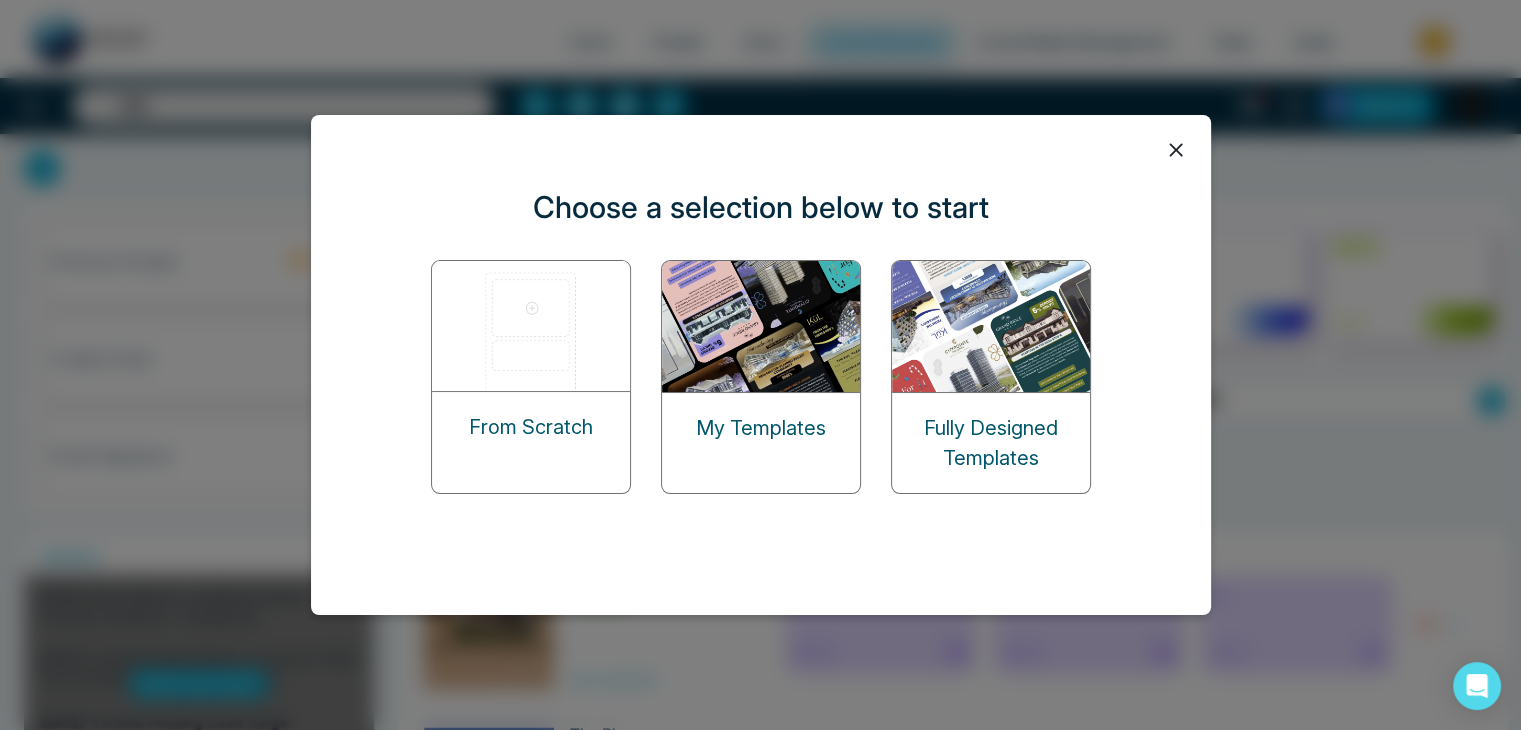 click at bounding box center (992, 326) 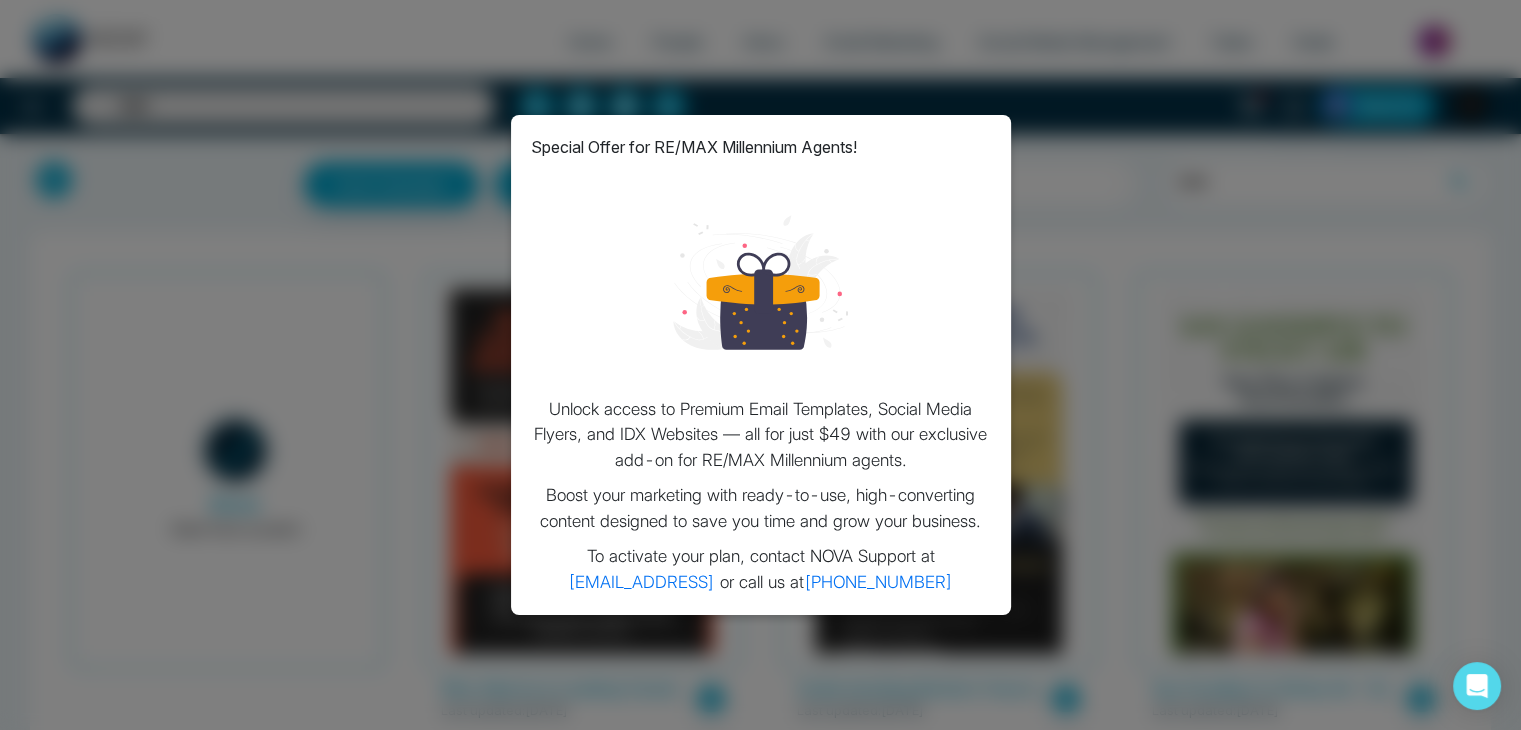 click on "Boost your marketing with ready-to-use, high-converting content designed to save you time and grow your business." at bounding box center [761, 508] 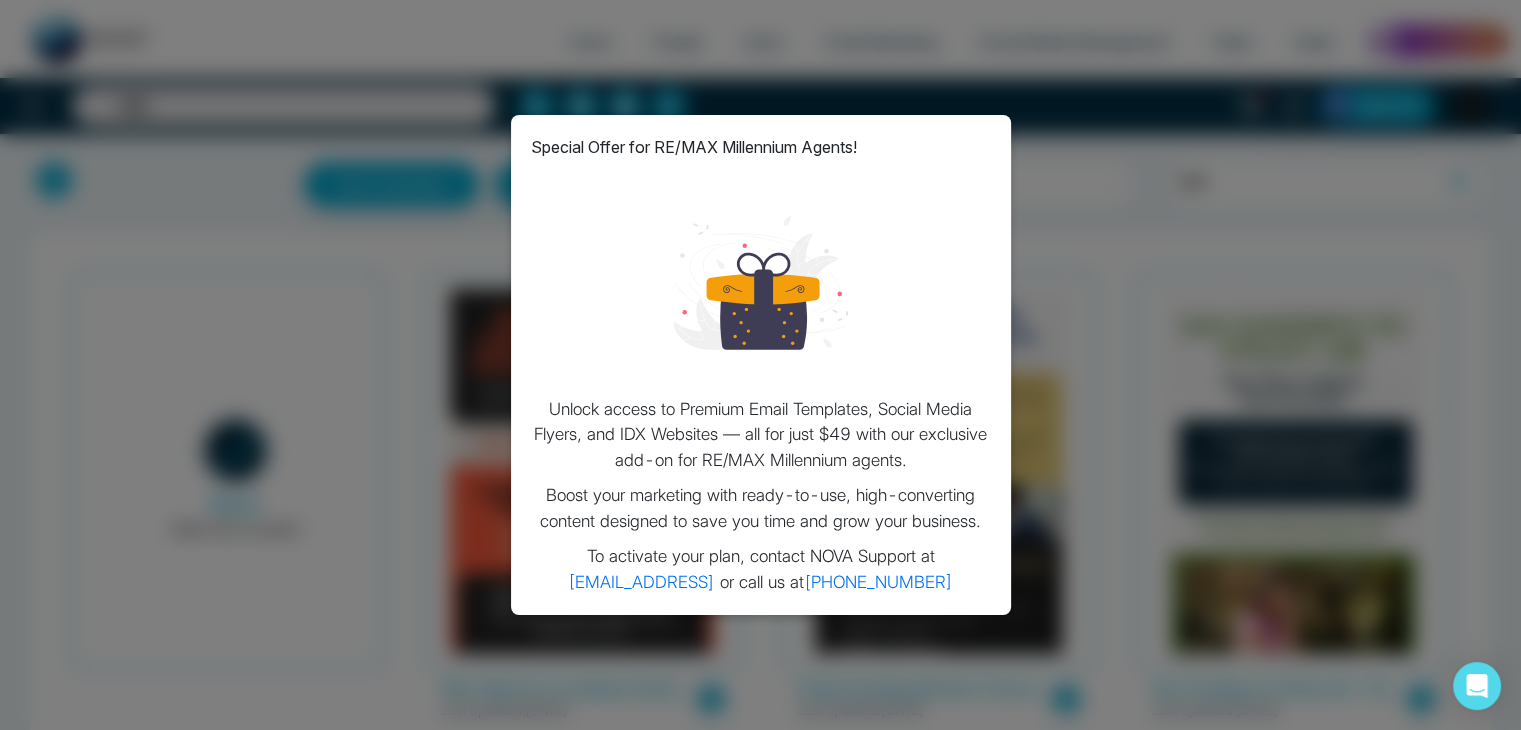 click on "Special Offer for RE/MAX Millennium Agents! Unlock access to Premium Email Templates, Social Media Flyers, and IDX Websites — all for just $49 with our exclusive add-on for RE/MAX Millennium agents. Boost your marketing with ready-to-use, high-converting content designed to save you time and grow your business. To activate your plan, contact NOVA Support at   [EMAIL_ADDRESS]    or call us at  [PHONE_NUMBER]" at bounding box center (760, 365) 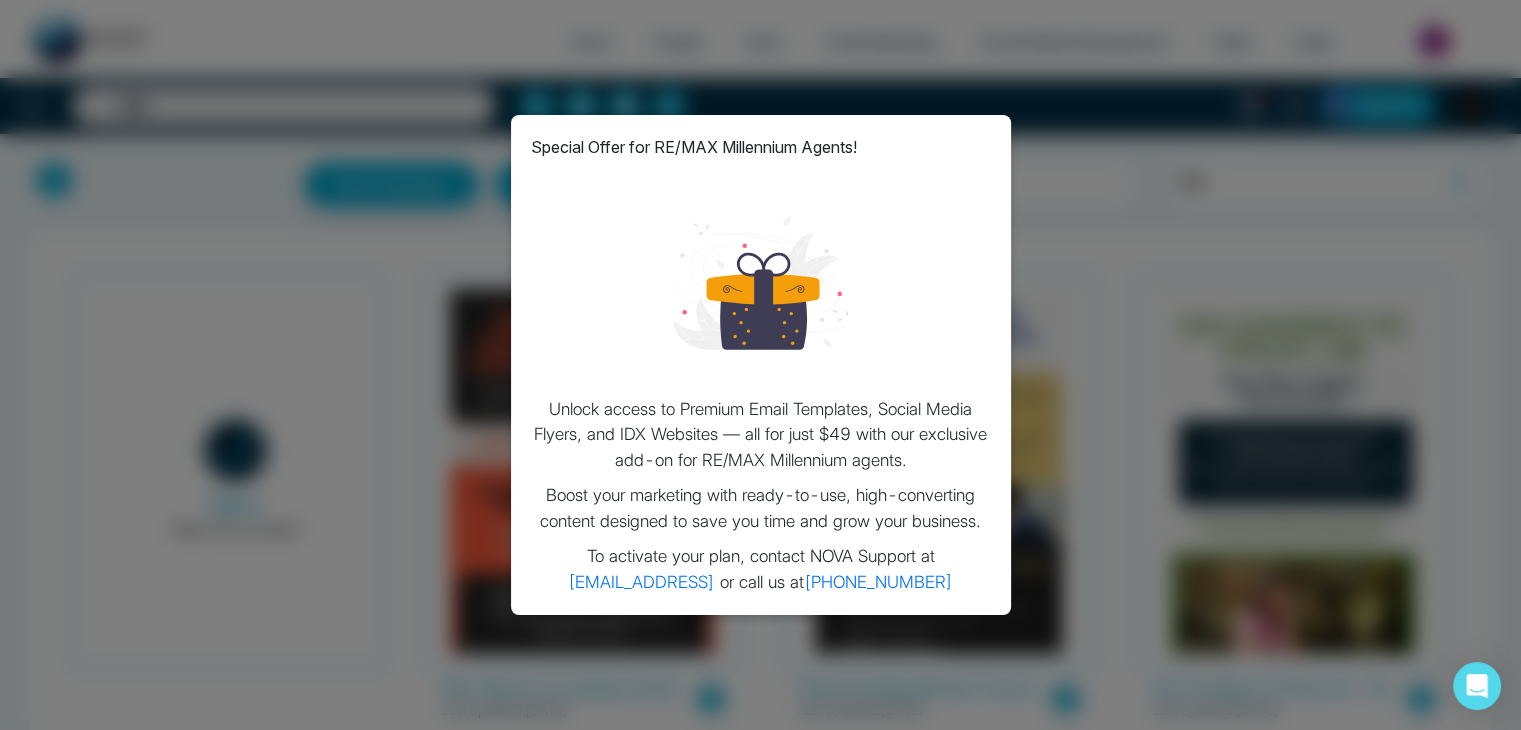 click on "Special Offer for RE/MAX Millennium Agents! Unlock access to Premium Email Templates, Social Media Flyers, and IDX Websites — all for just $49 with our exclusive add-on for RE/MAX Millennium agents. Boost your marketing with ready-to-use, high-converting content designed to save you time and grow your business. To activate your plan, contact NOVA Support at   [EMAIL_ADDRESS]    or call us at  [PHONE_NUMBER]" at bounding box center (760, 365) 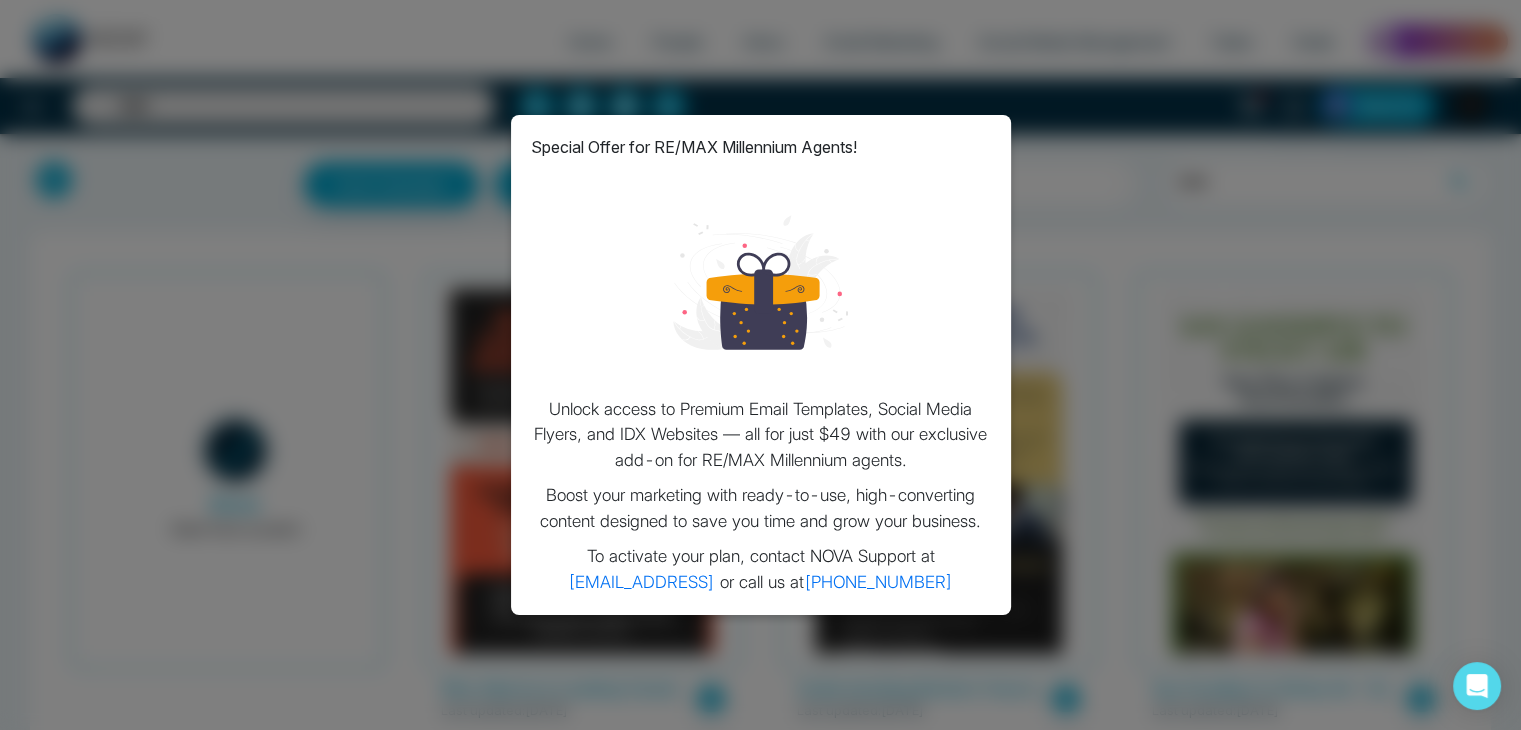 click on "[PHONE_NUMBER]" at bounding box center (878, 582) 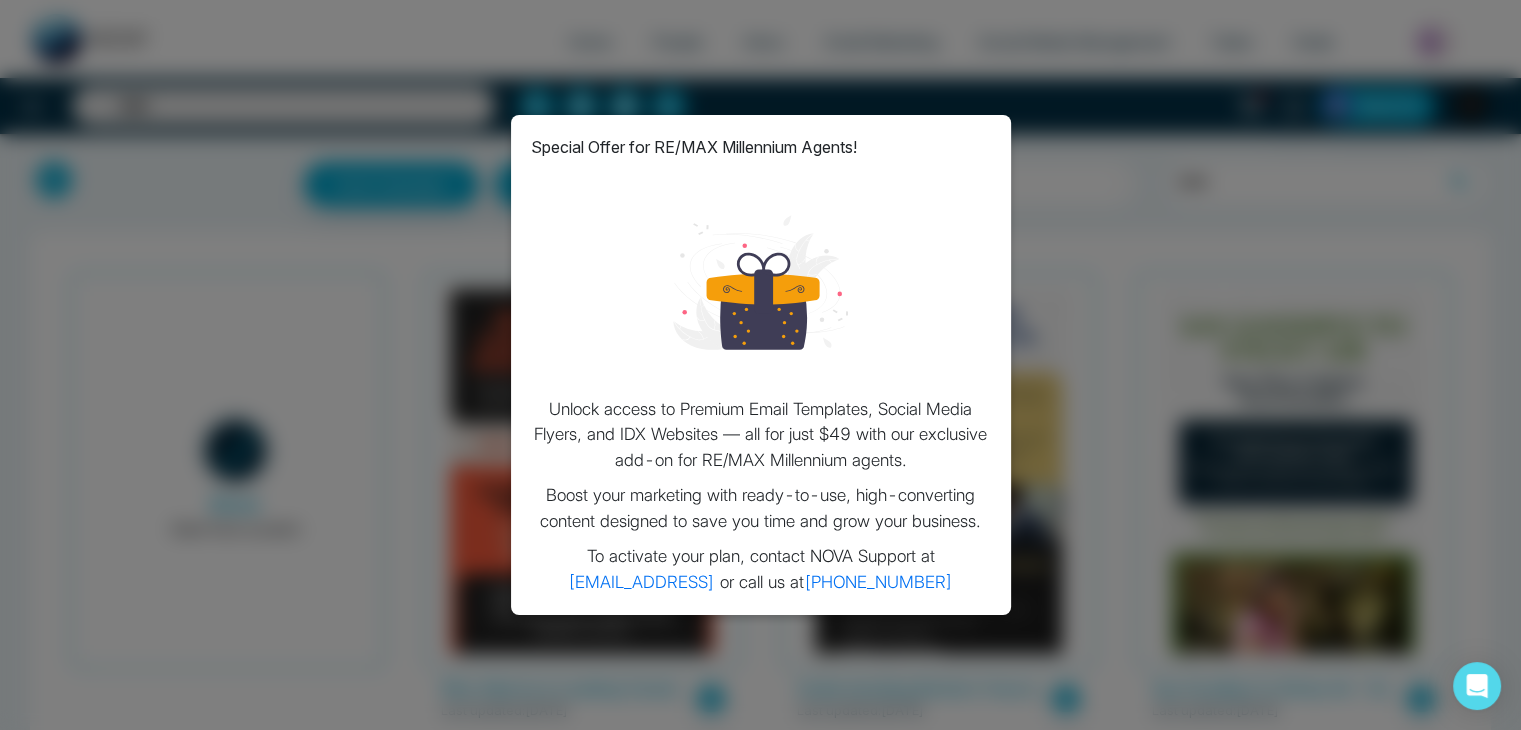 click on "Special Offer for RE/MAX Millennium Agents! Unlock access to Premium Email Templates, Social Media Flyers, and IDX Websites — all for just $49 with our exclusive add-on for RE/MAX Millennium agents. Boost your marketing with ready-to-use, high-converting content designed to save you time and grow your business. To activate your plan, contact NOVA Support at   [EMAIL_ADDRESS]    or call us at  [PHONE_NUMBER]" at bounding box center (760, 365) 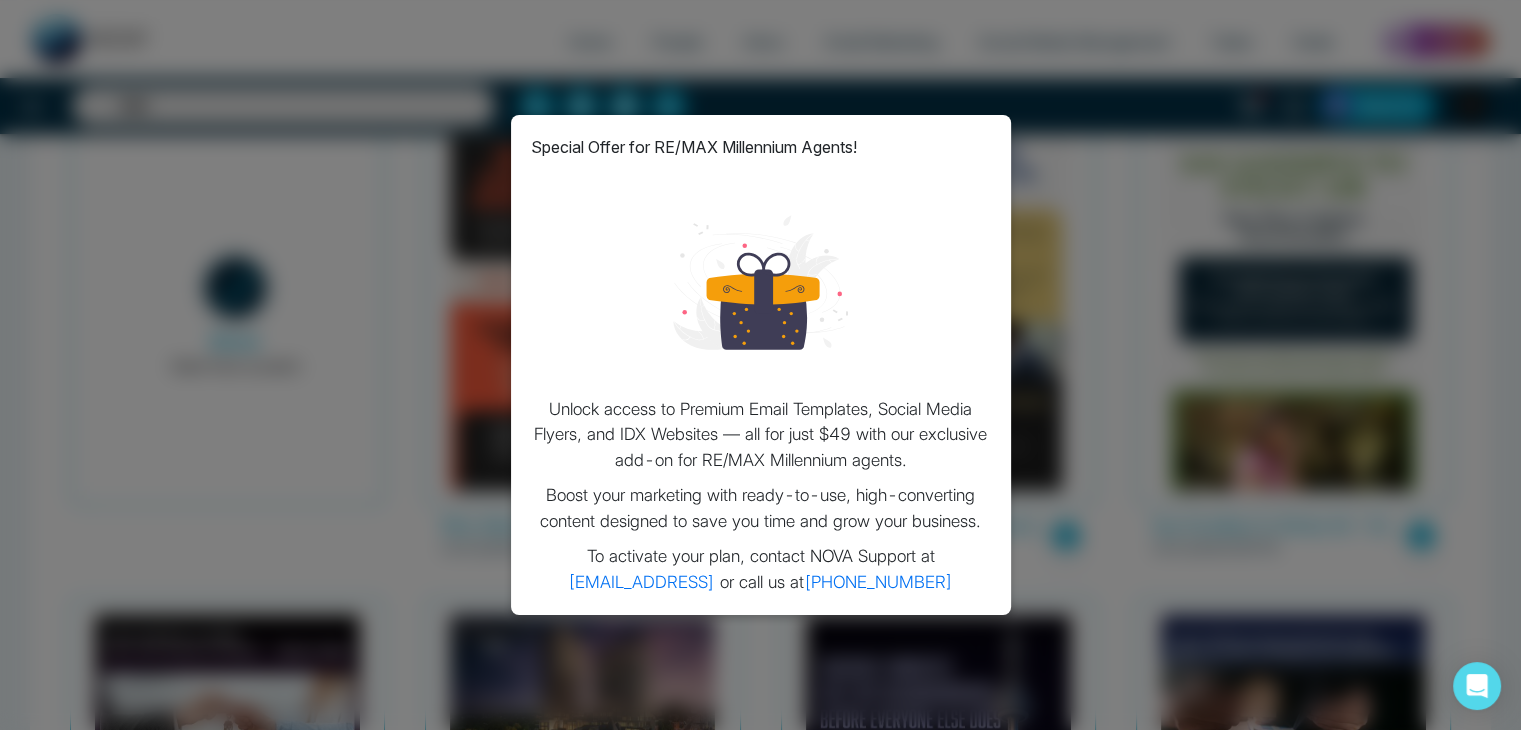 scroll, scrollTop: 0, scrollLeft: 0, axis: both 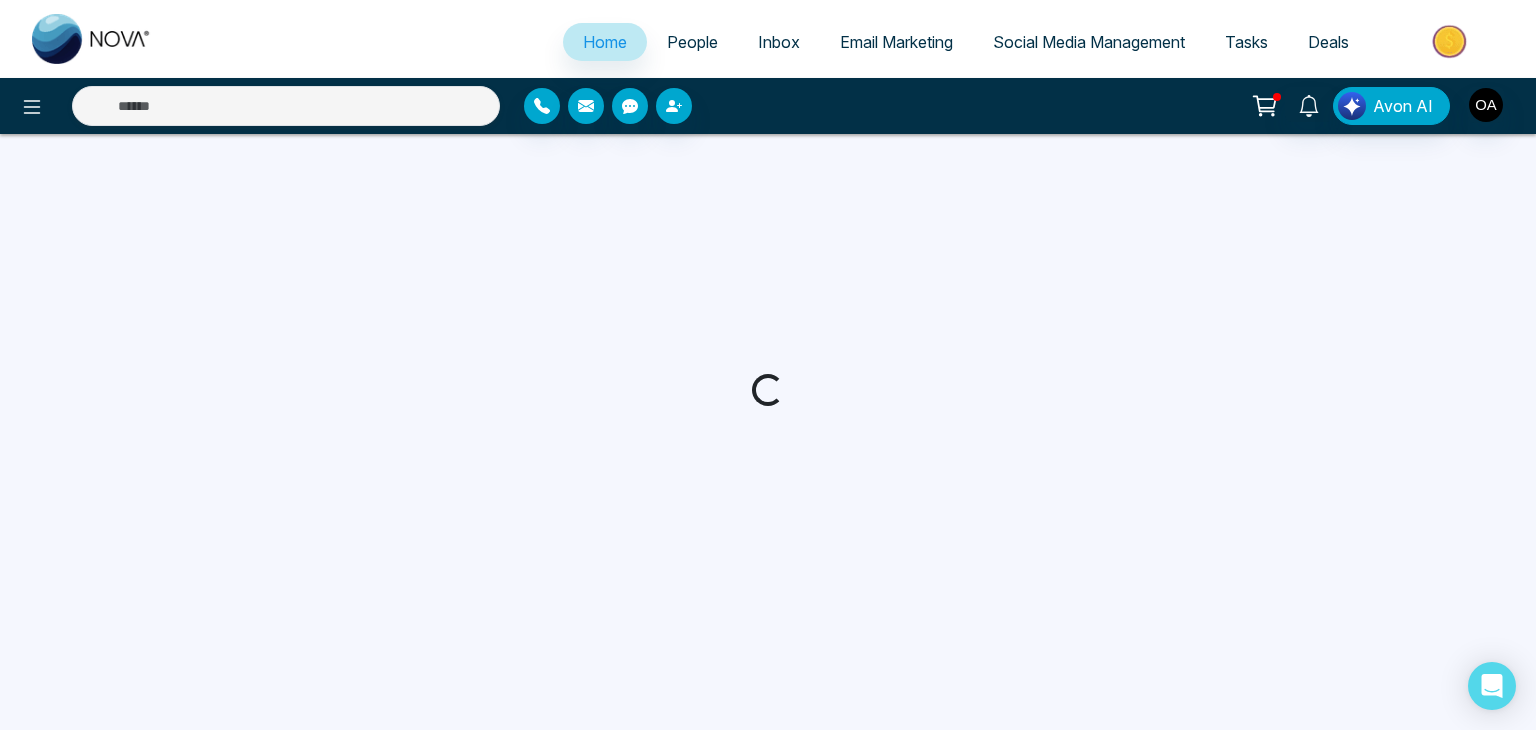 select on "*" 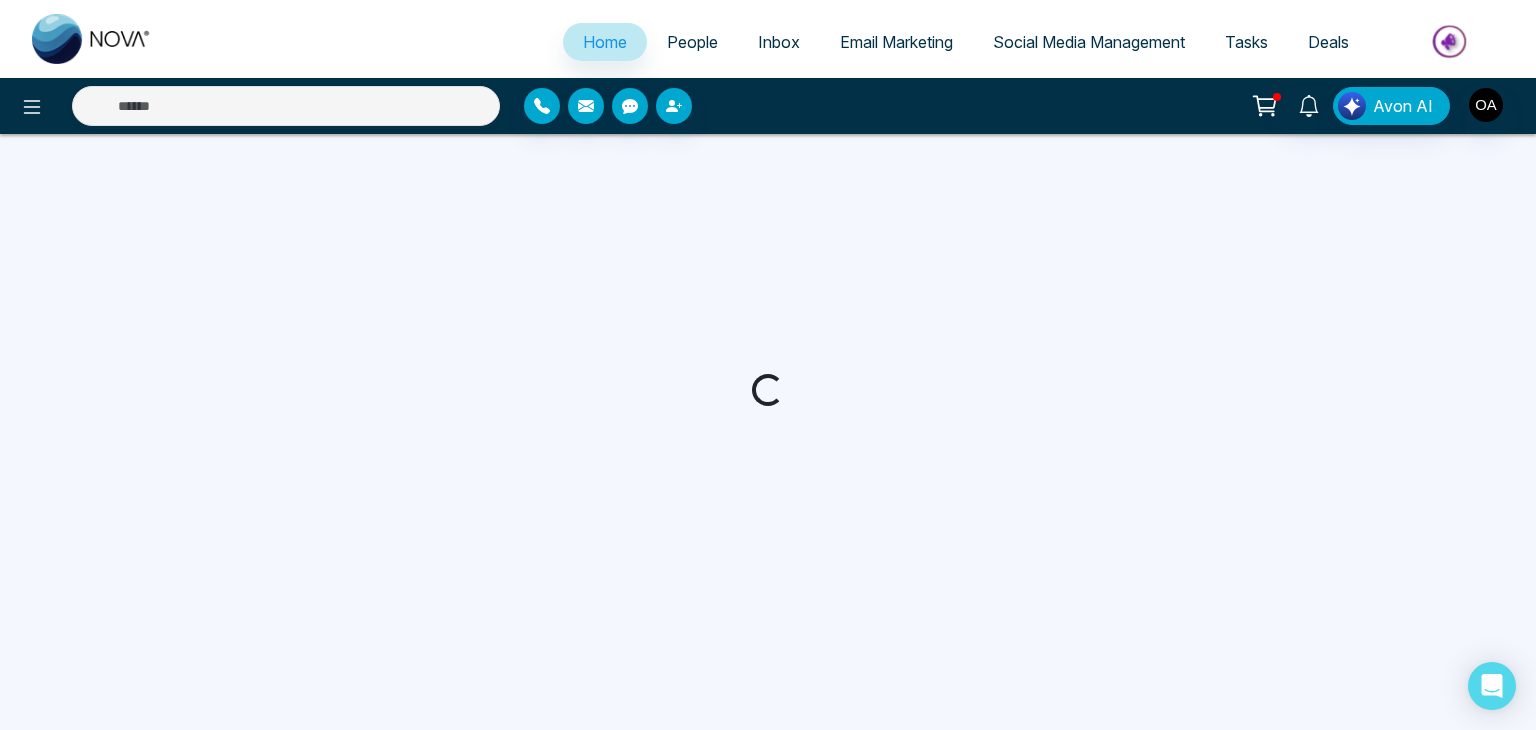 select on "*" 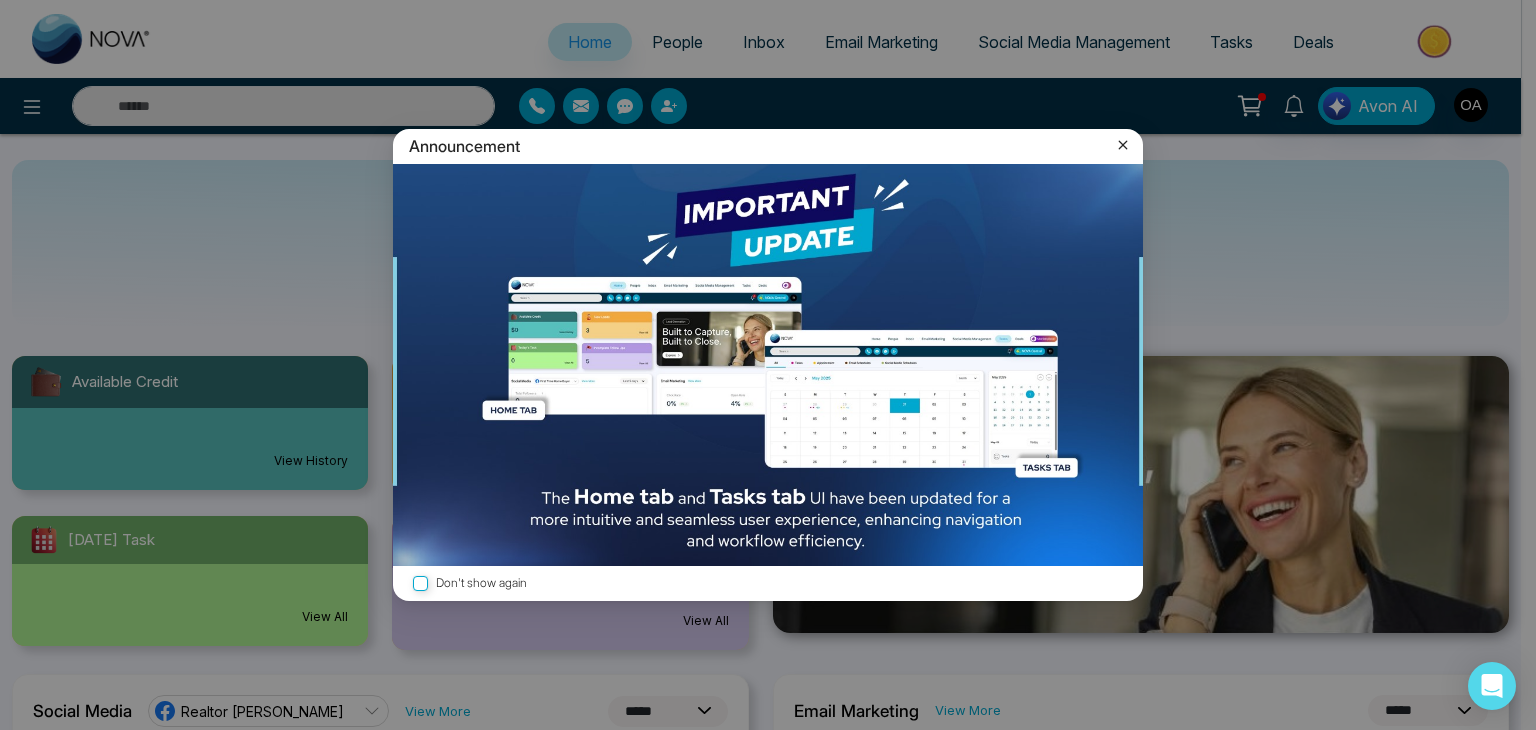 click 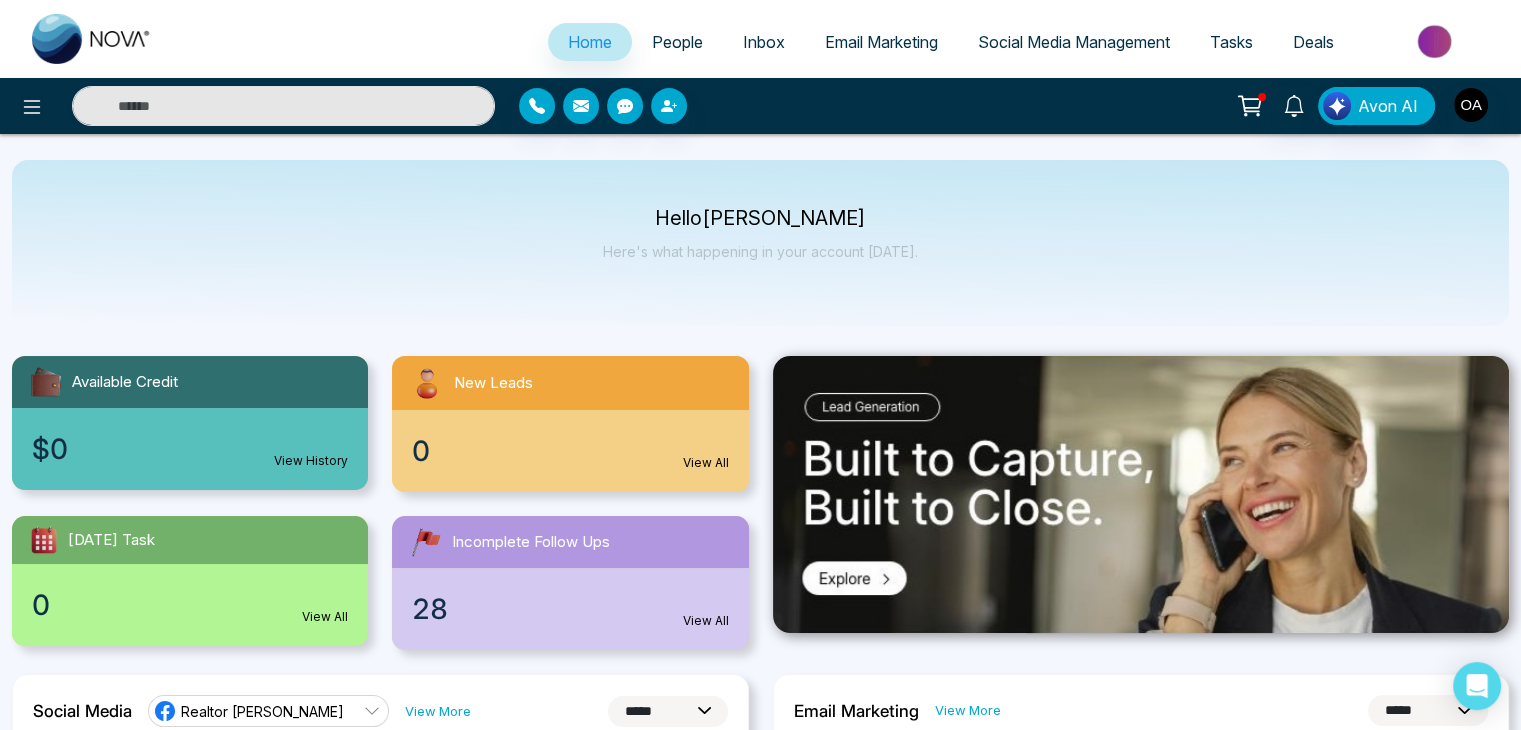 click on "Email Marketing" at bounding box center (881, 42) 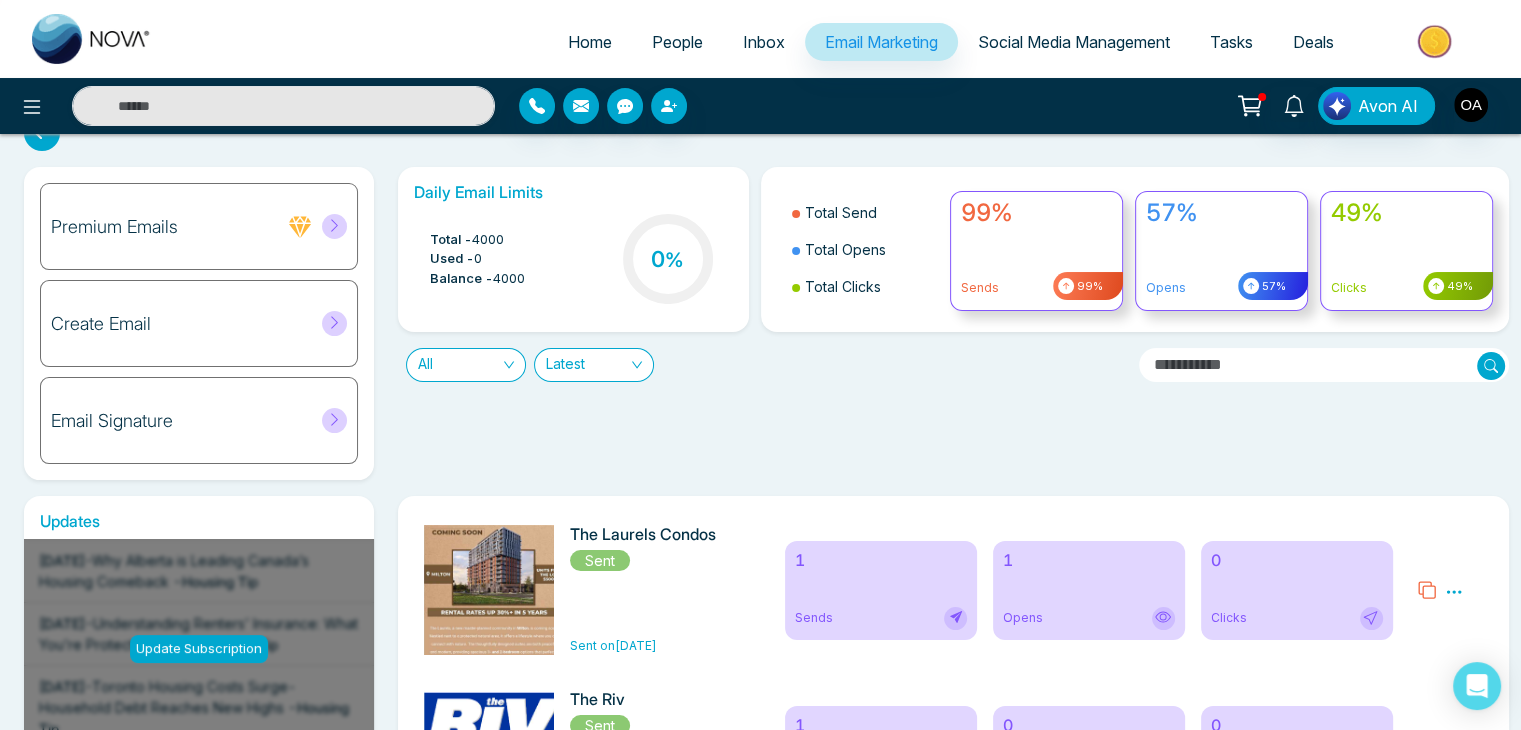 scroll, scrollTop: 0, scrollLeft: 0, axis: both 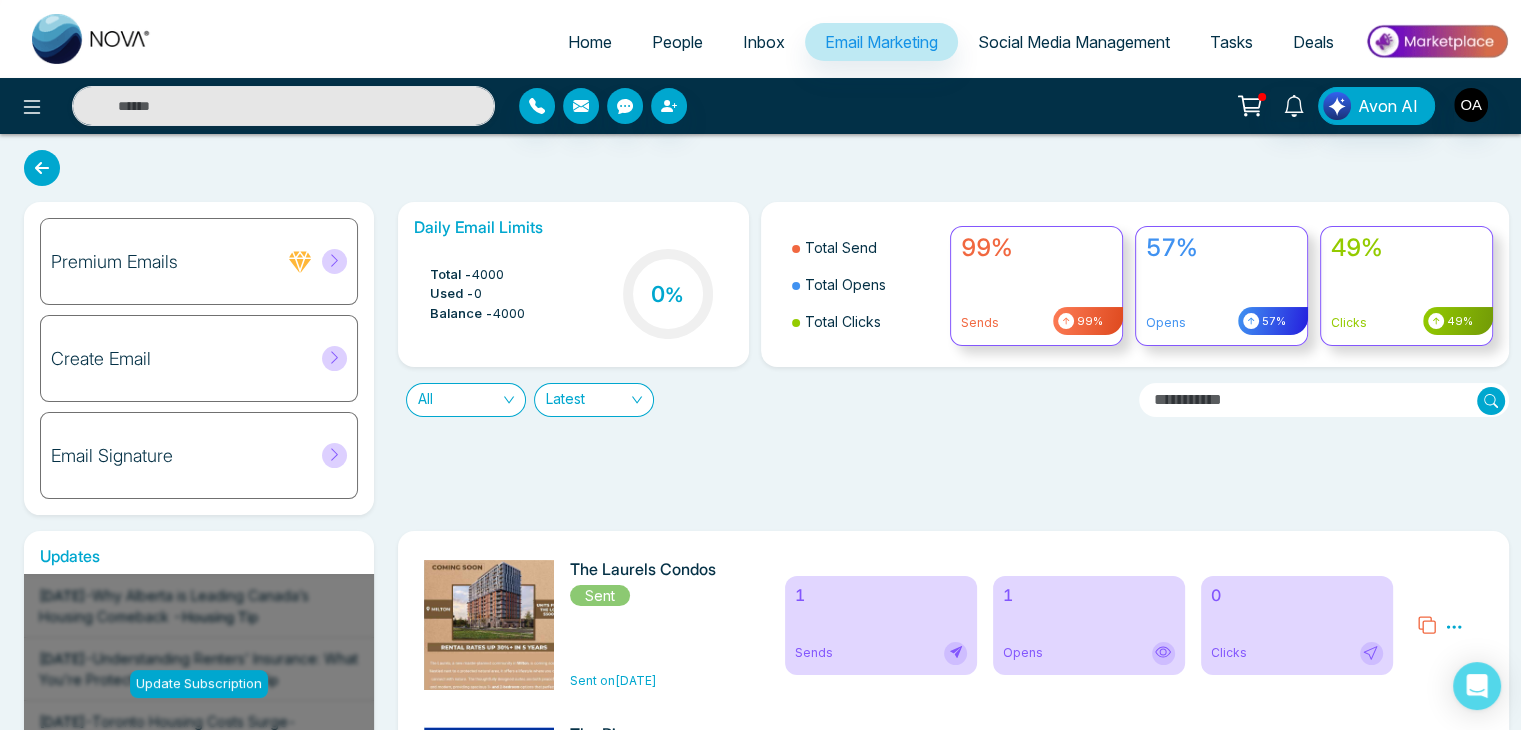 click on "Home" at bounding box center (590, 42) 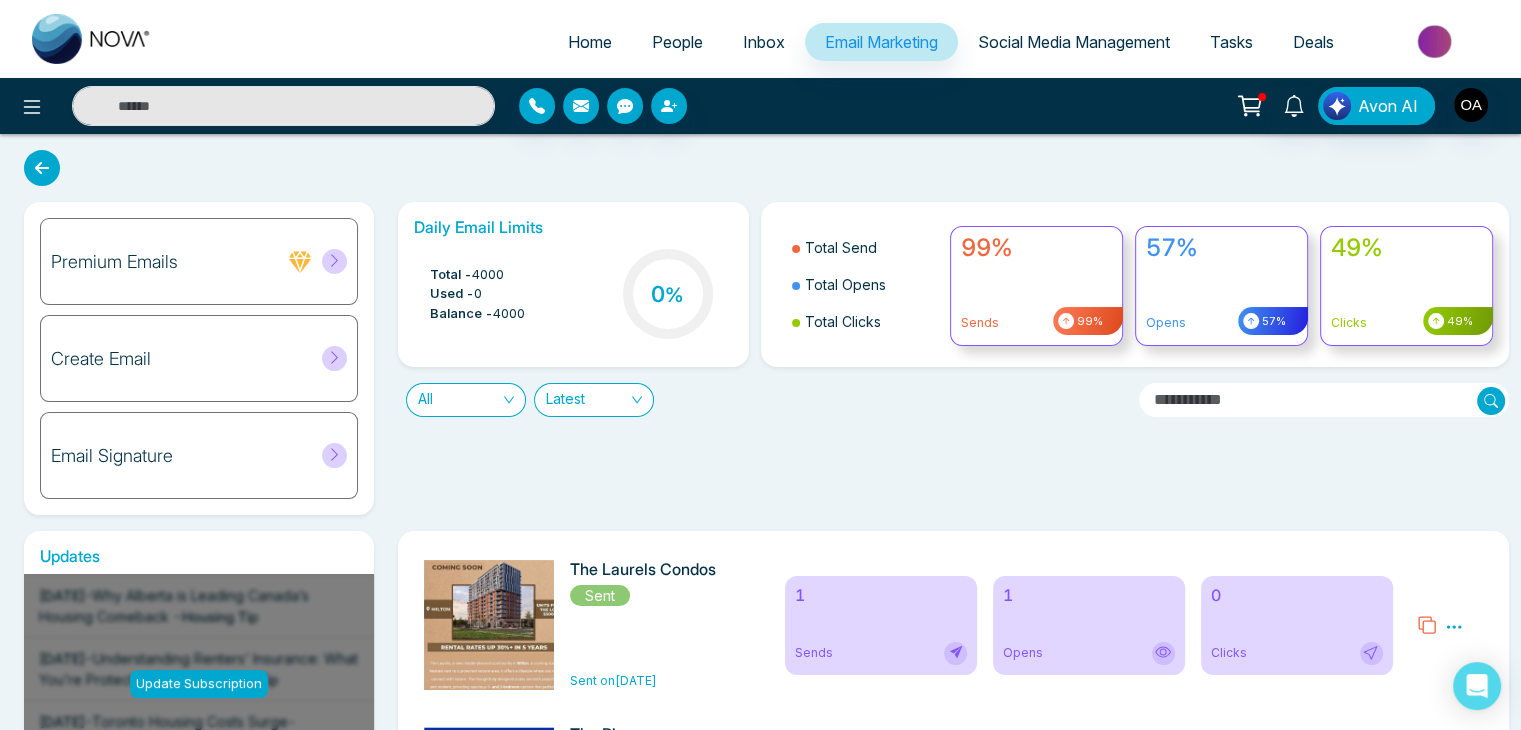 select on "*" 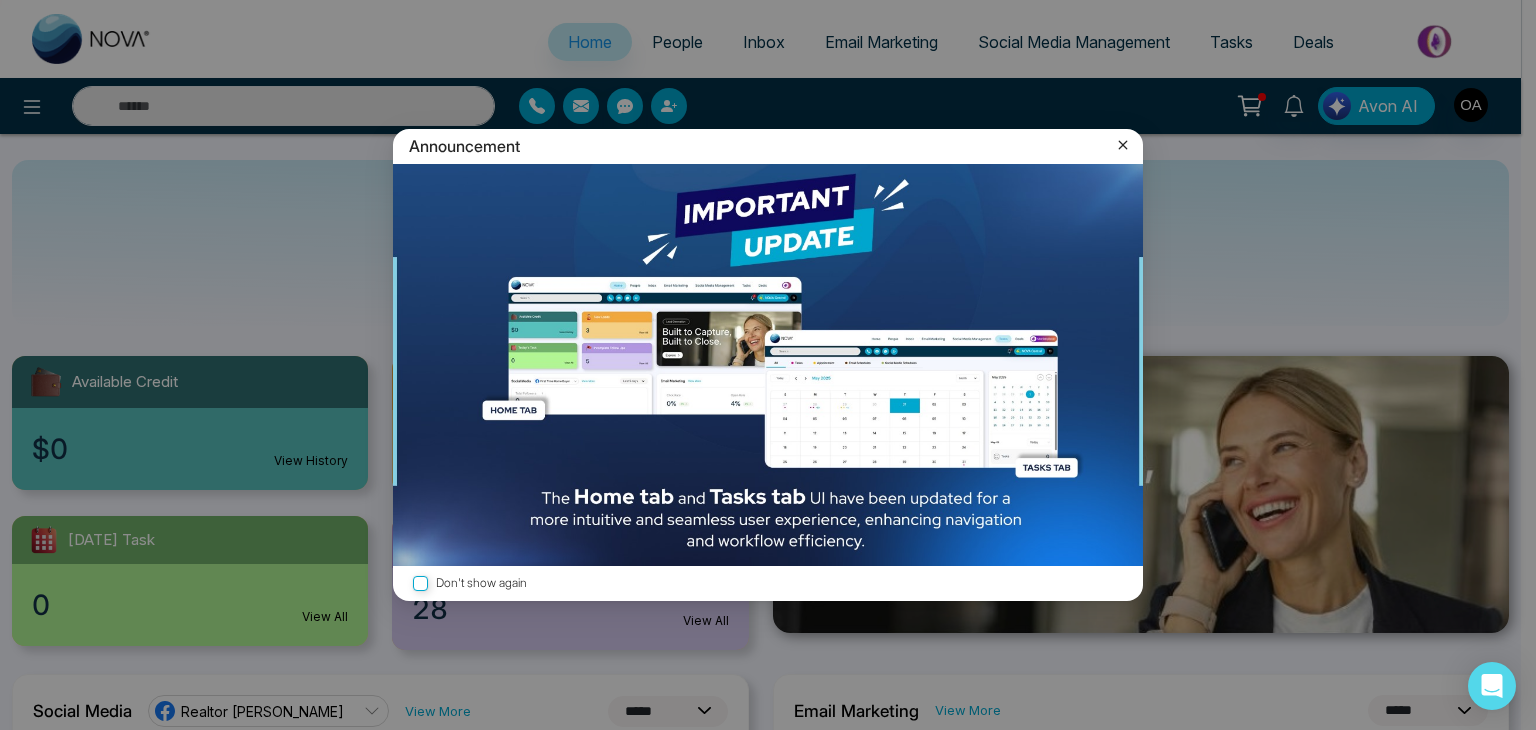 click 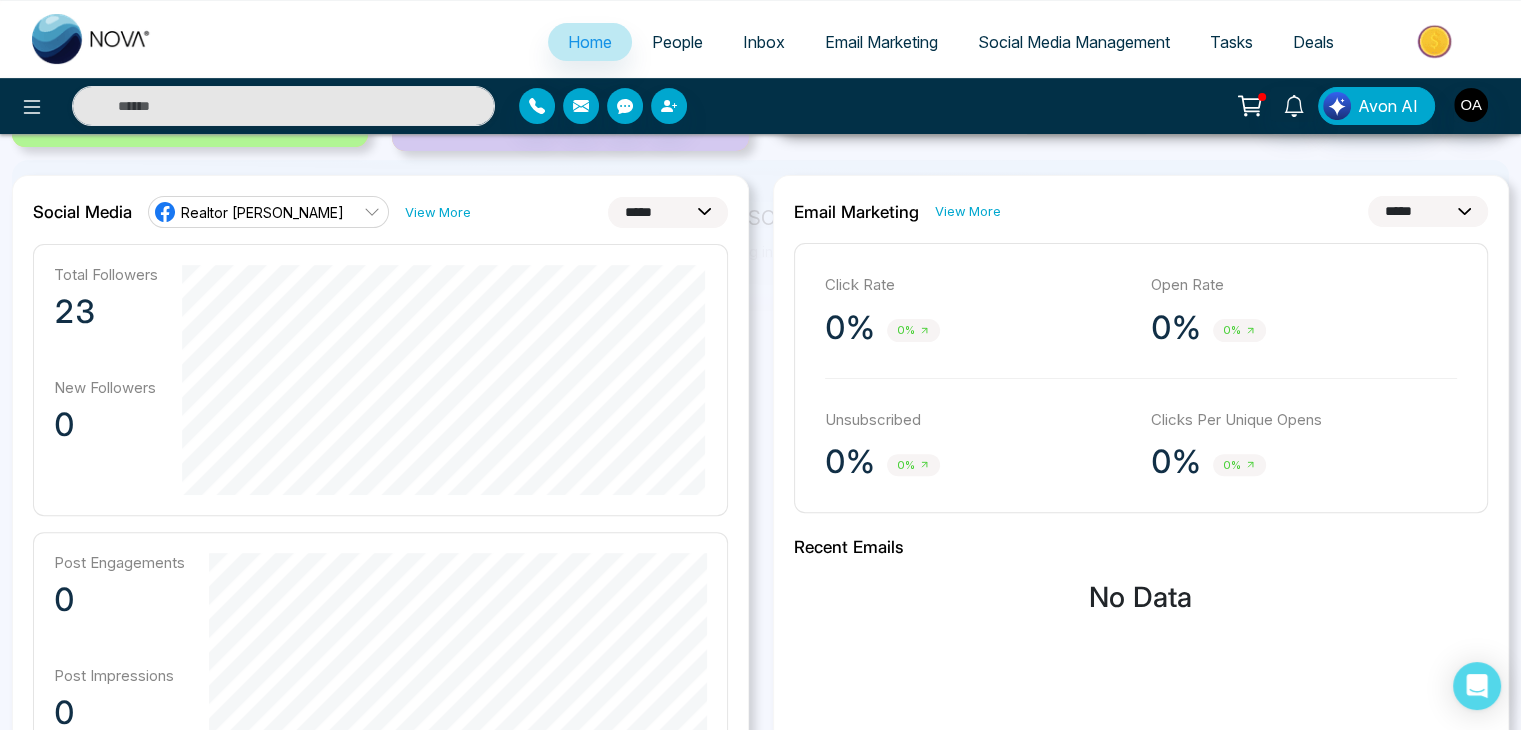 scroll, scrollTop: 173, scrollLeft: 0, axis: vertical 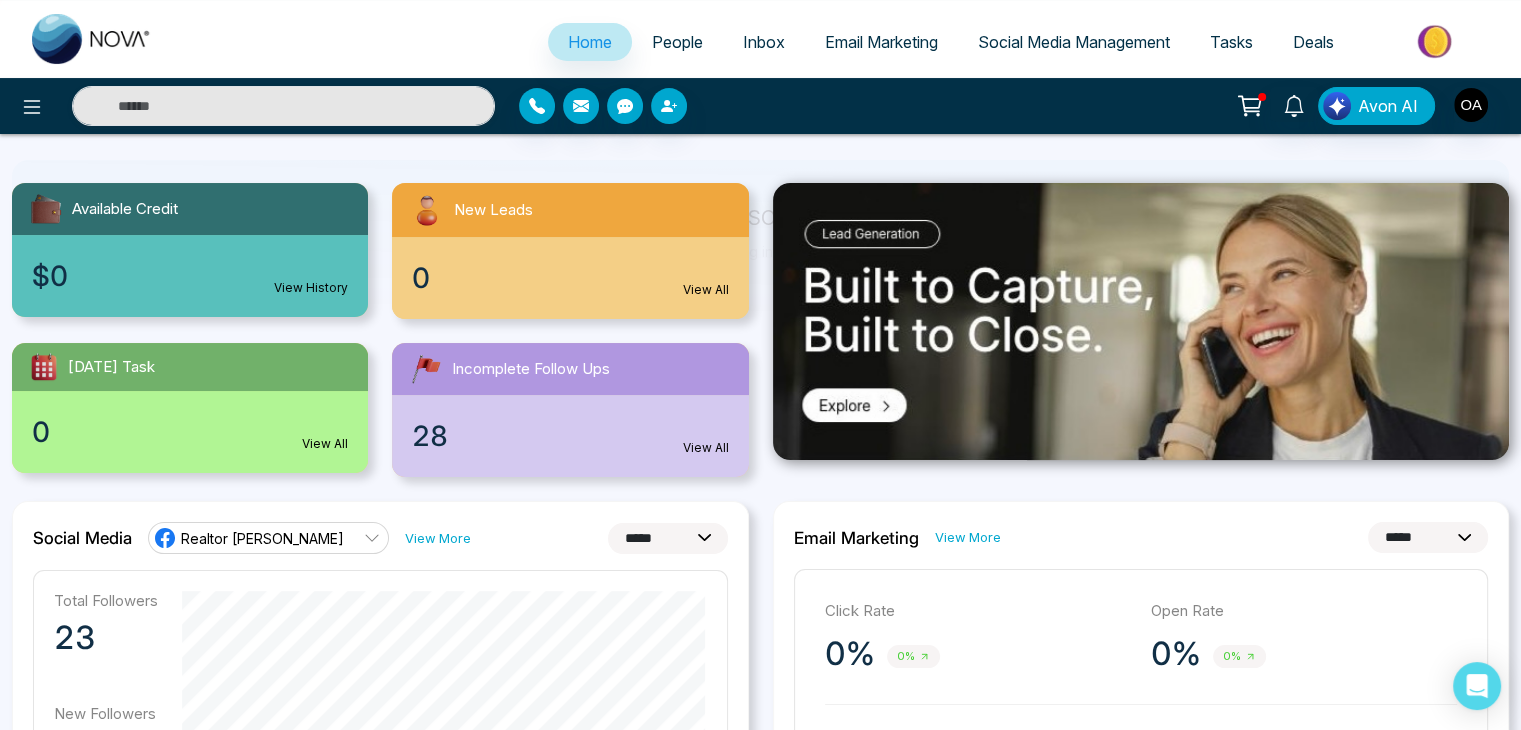 click on "Tasks" at bounding box center [1231, 42] 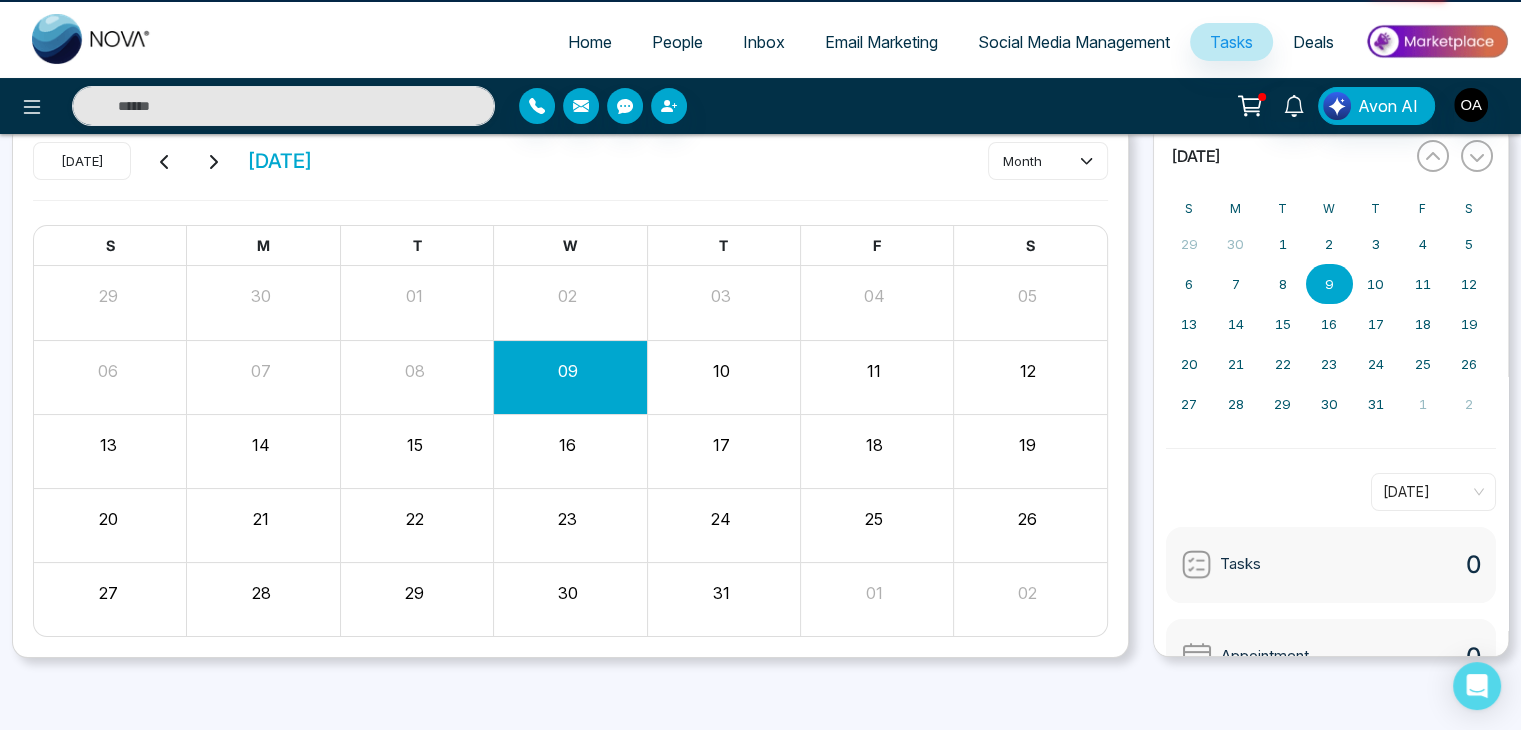 scroll, scrollTop: 0, scrollLeft: 0, axis: both 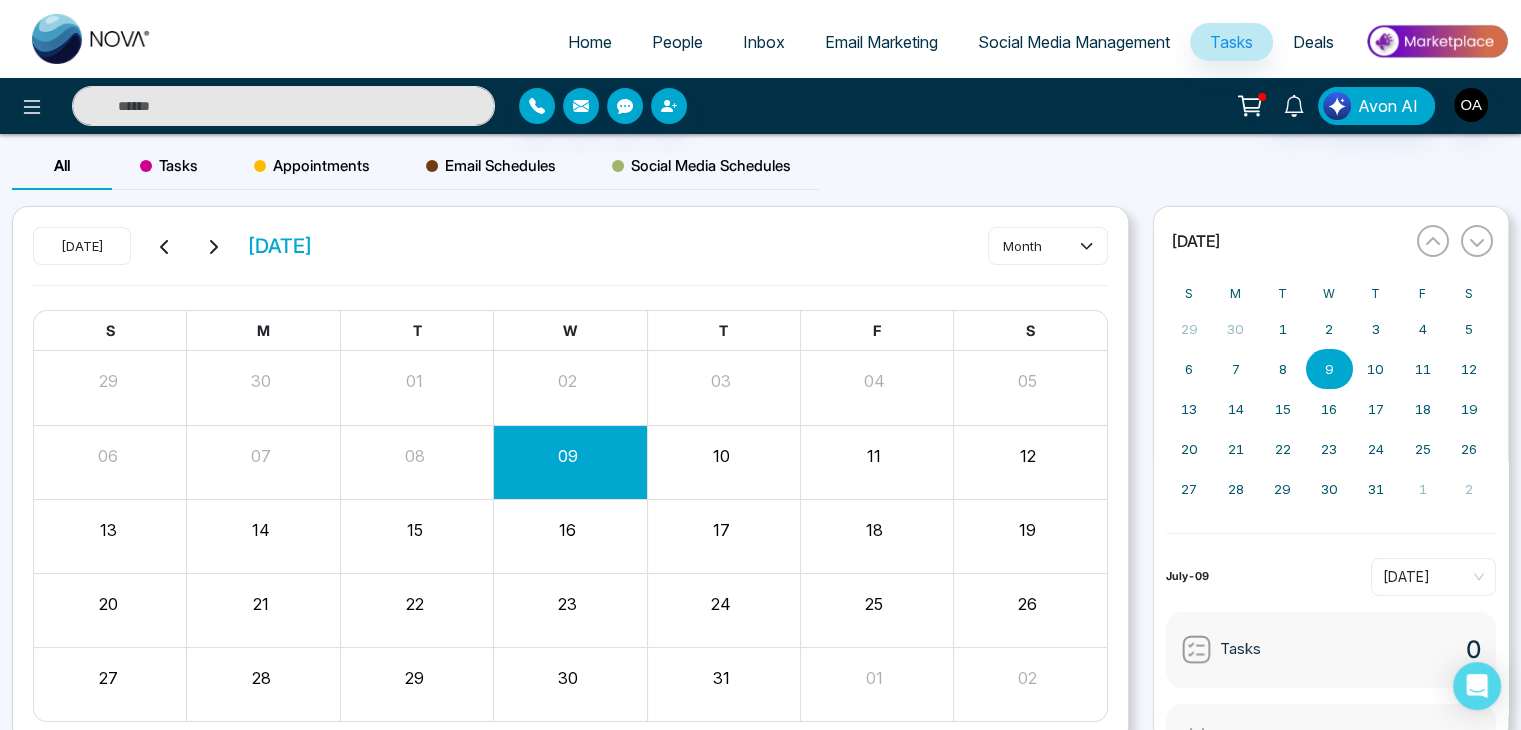 click on "Deals" at bounding box center [1313, 42] 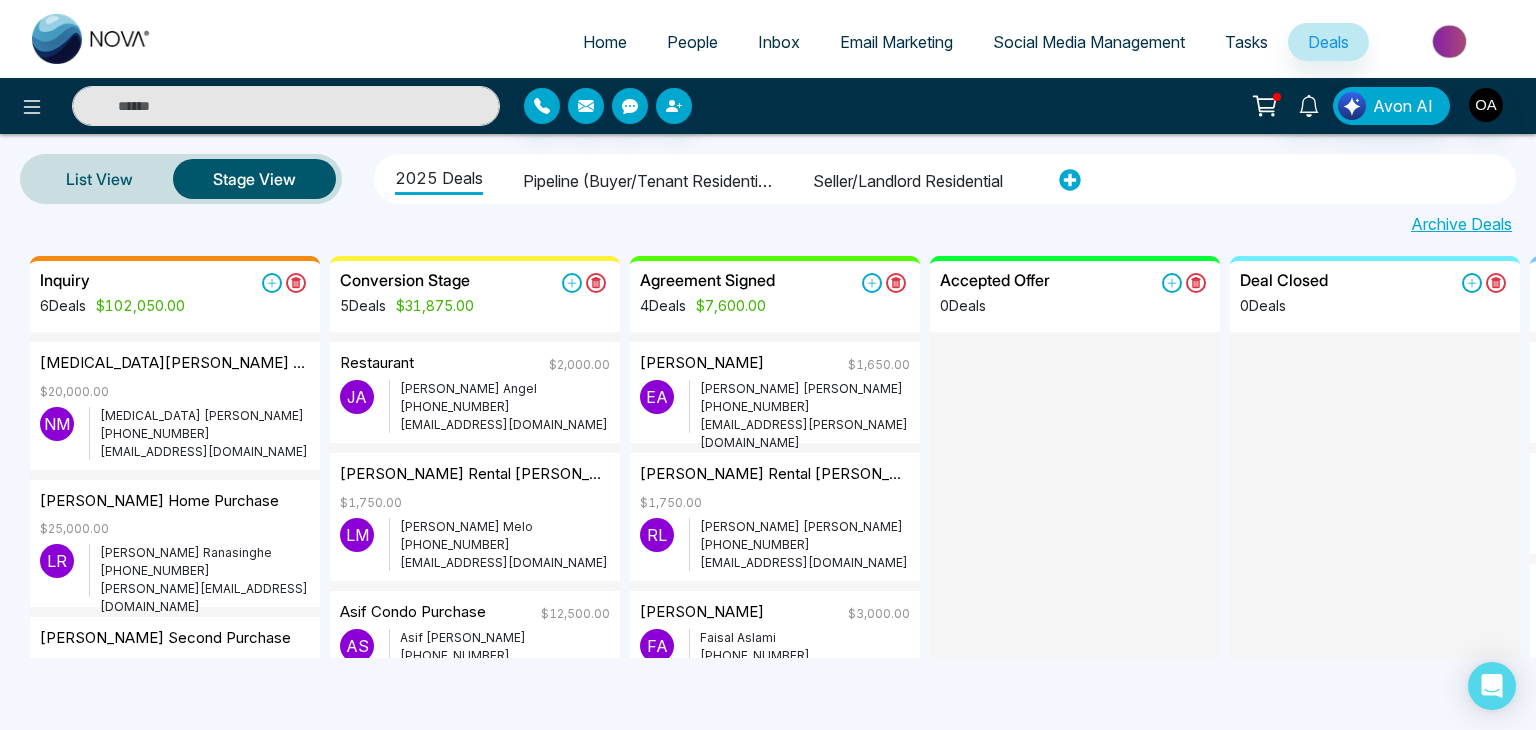 click on "Social Media Management" at bounding box center (1089, 42) 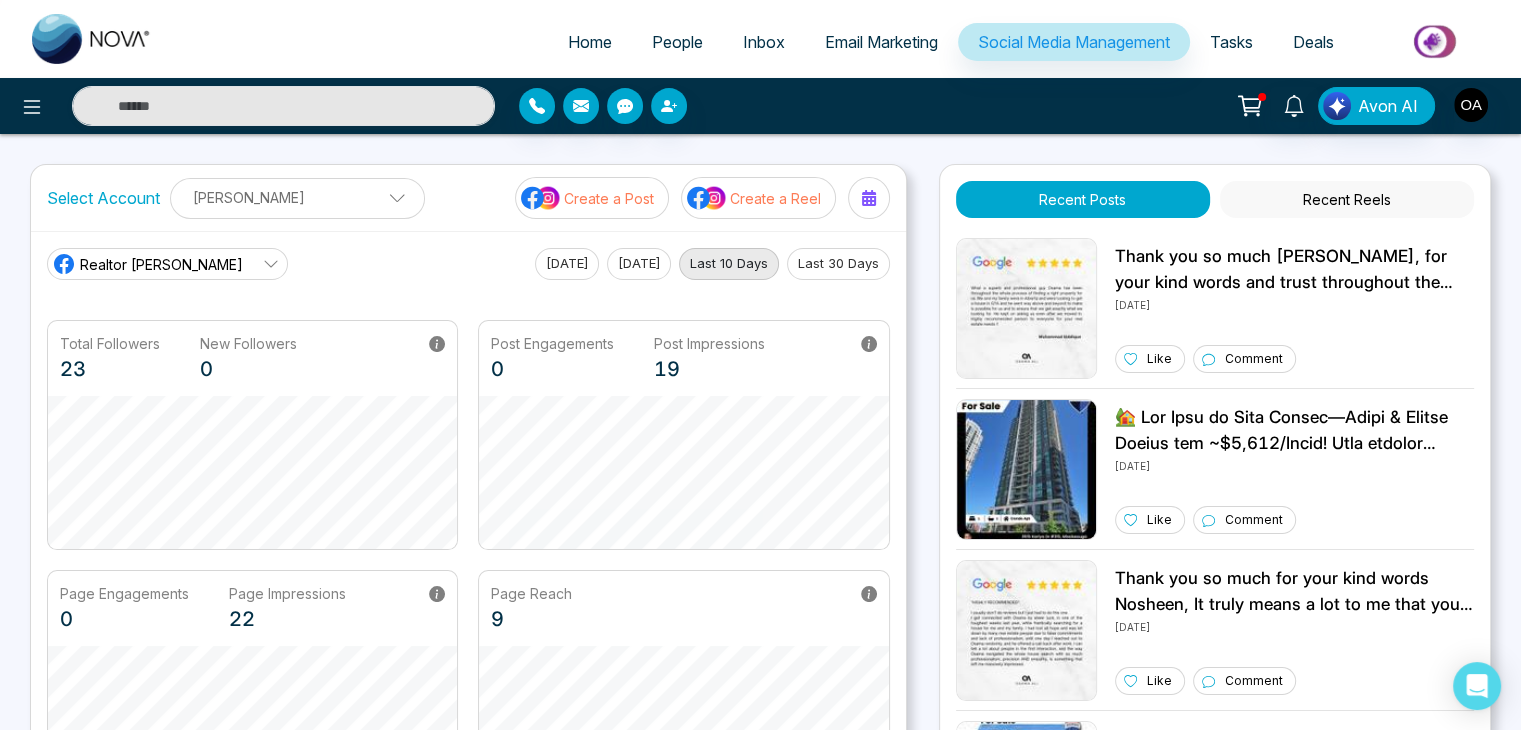 click on "Email Marketing" at bounding box center [881, 42] 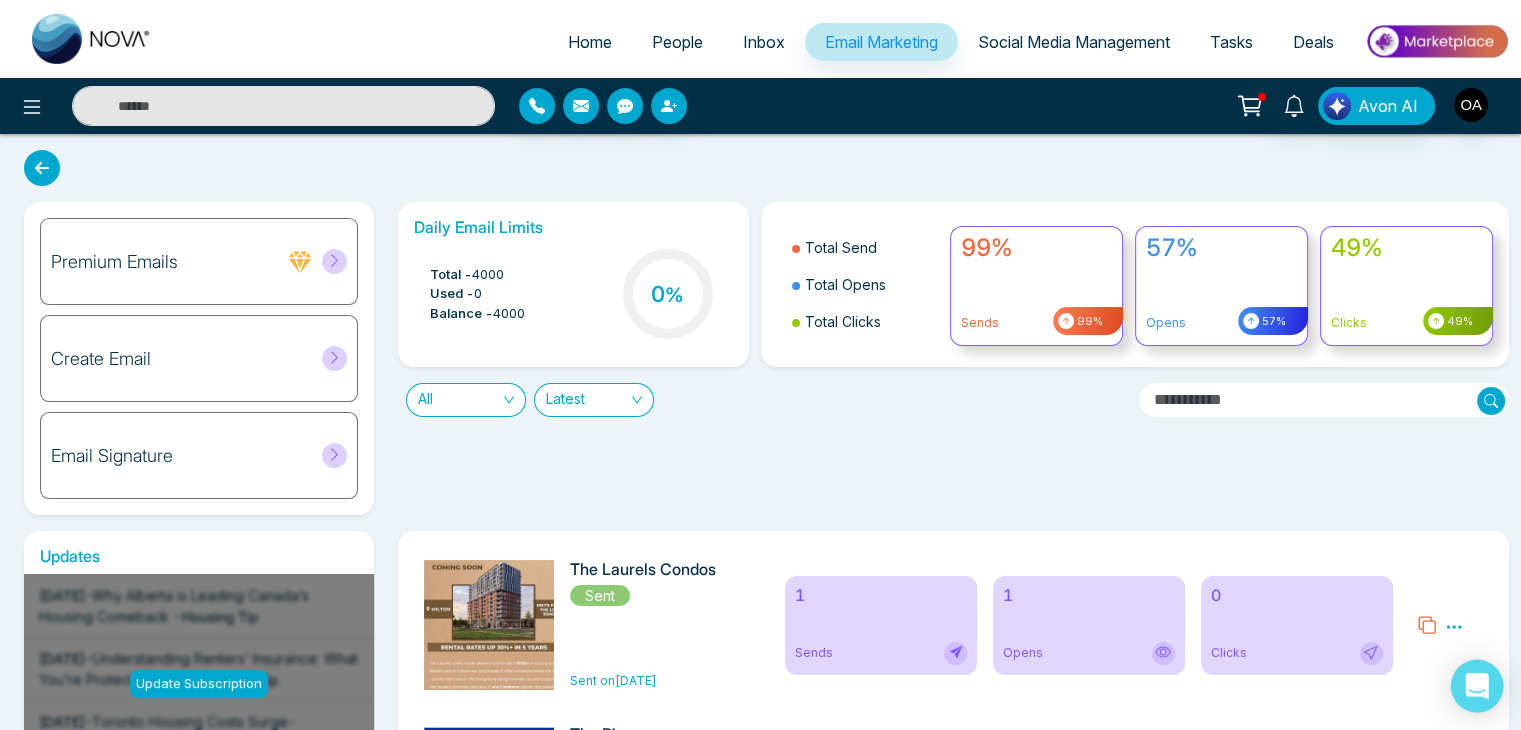 click 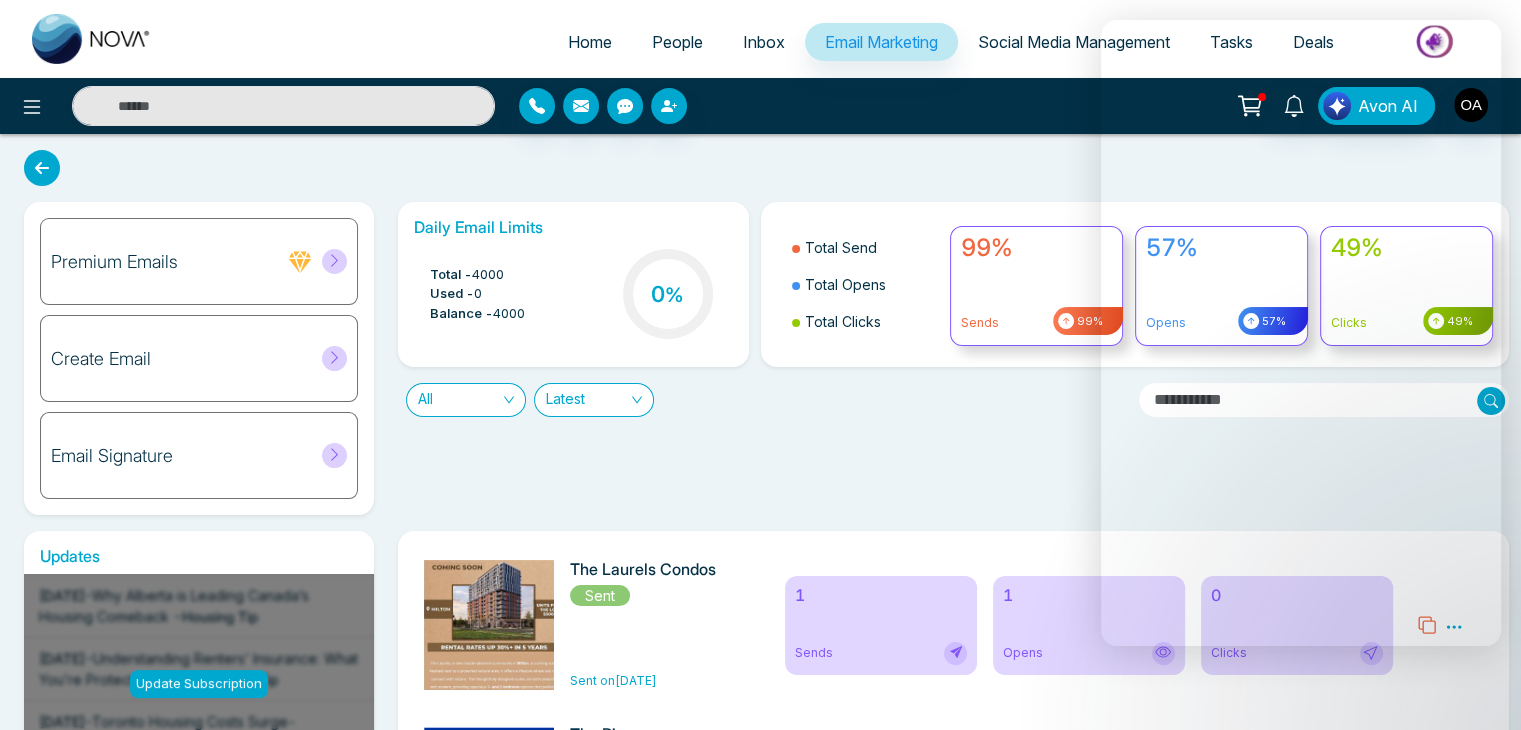 click on "Daily Email Limits Total -  4000 Used -  0 Balance -  4000 0 %  Total Send  Total Opens  Total Clicks 99% Sends 99% 57% Opens 57% 49% Clicks 49% All Latest" at bounding box center (947, 358) 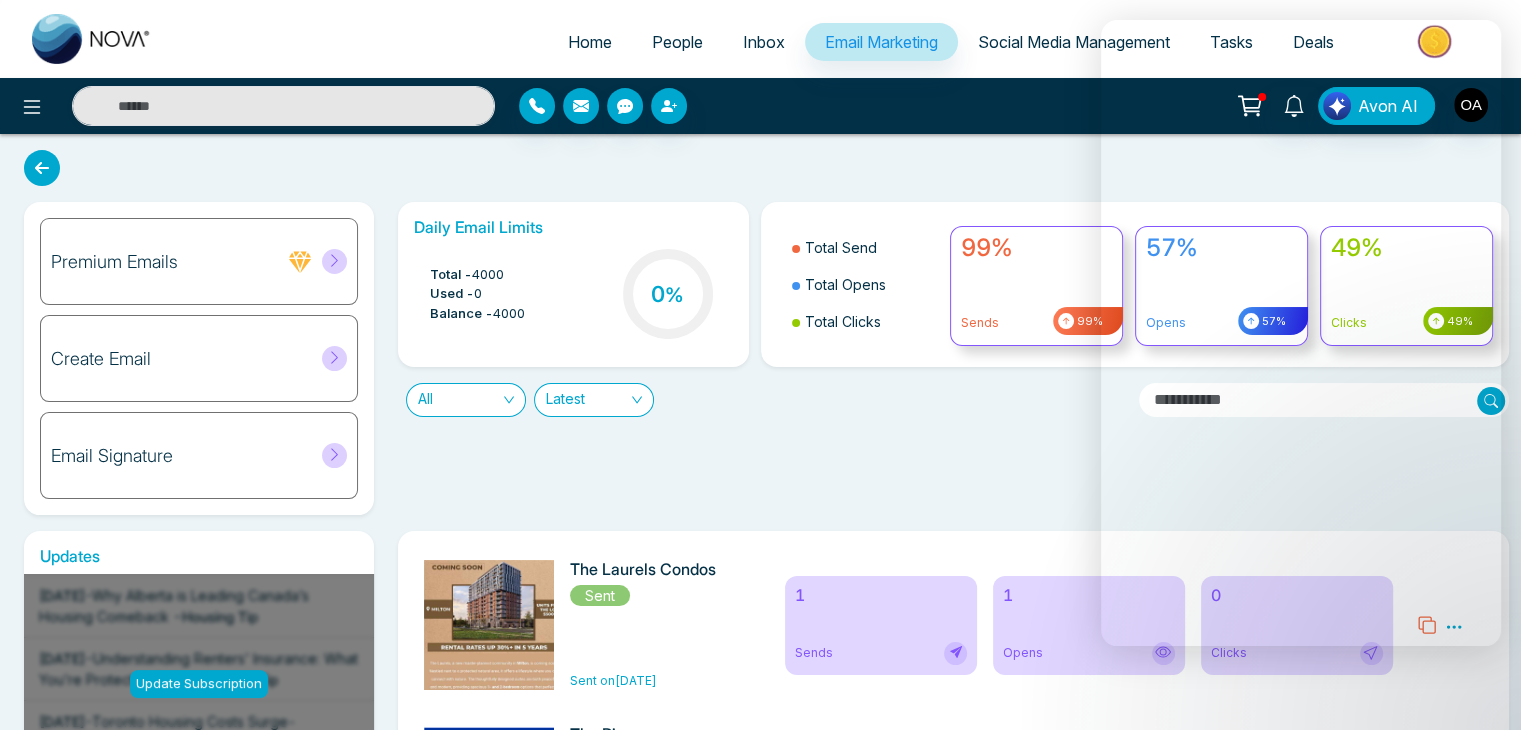 click on "Daily Email Limits Total -  4000 Used -  0 Balance -  4000 0 %  Total Send  Total Opens  Total Clicks 99% Sends 99% 57% Opens 57% 49% Clicks 49% All Latest" at bounding box center (947, 358) 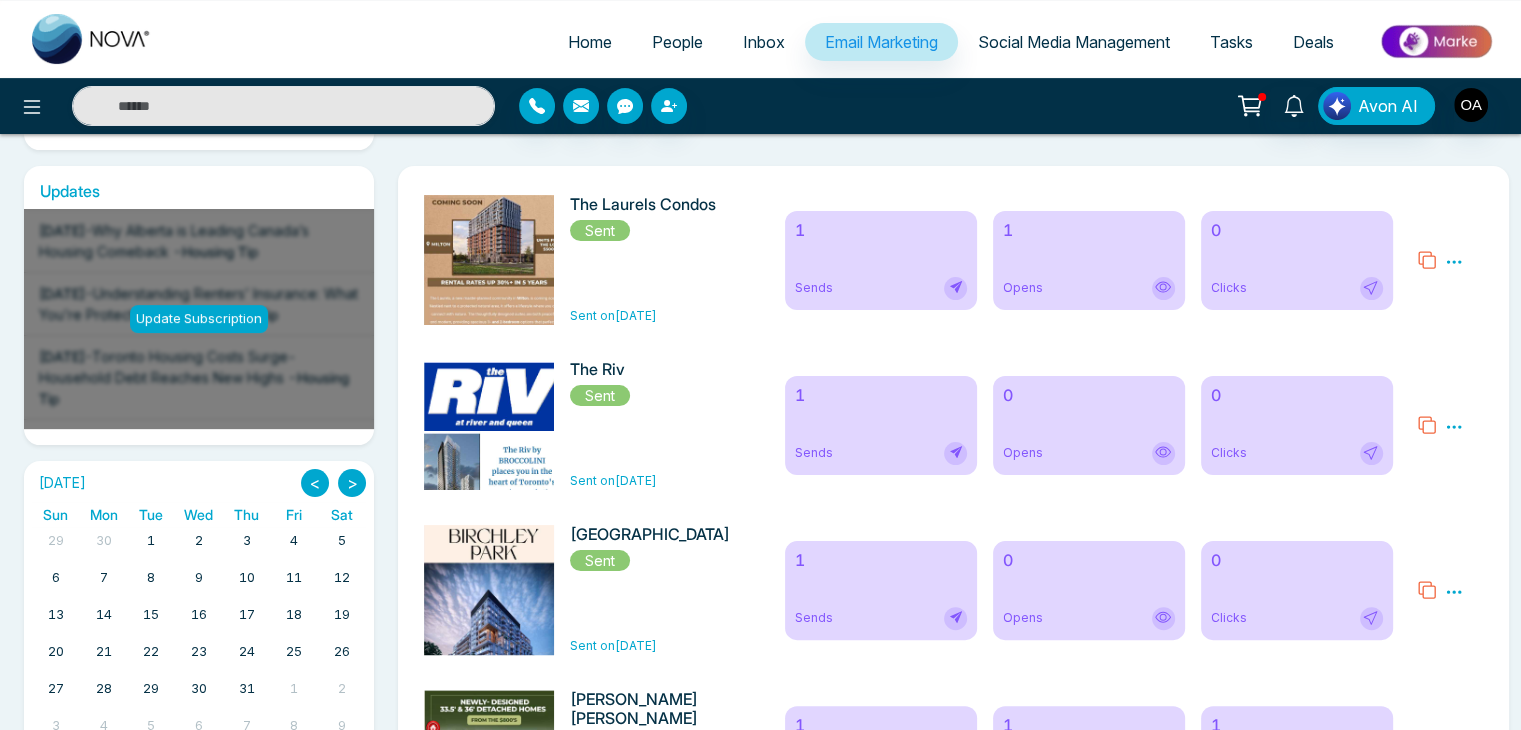 scroll, scrollTop: 0, scrollLeft: 0, axis: both 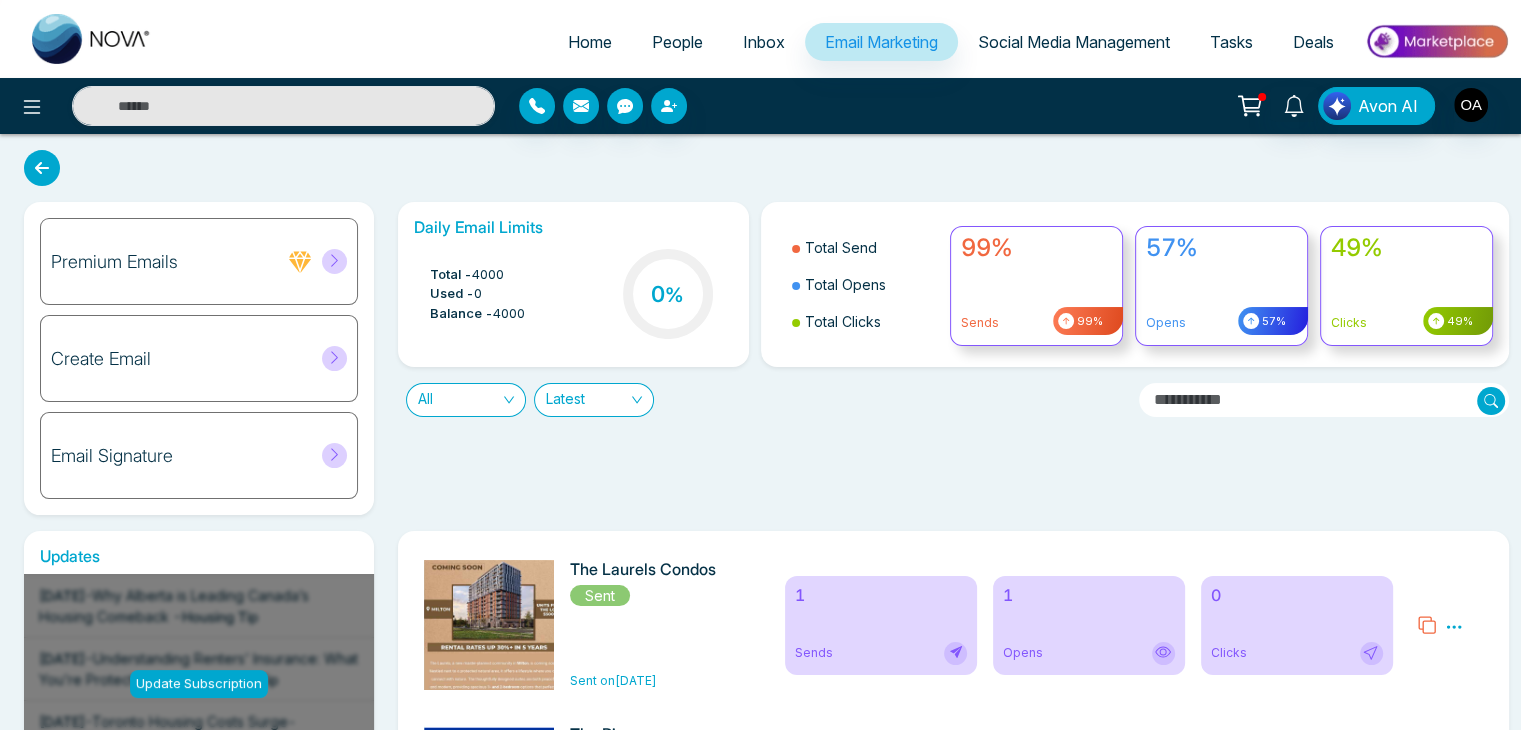 click 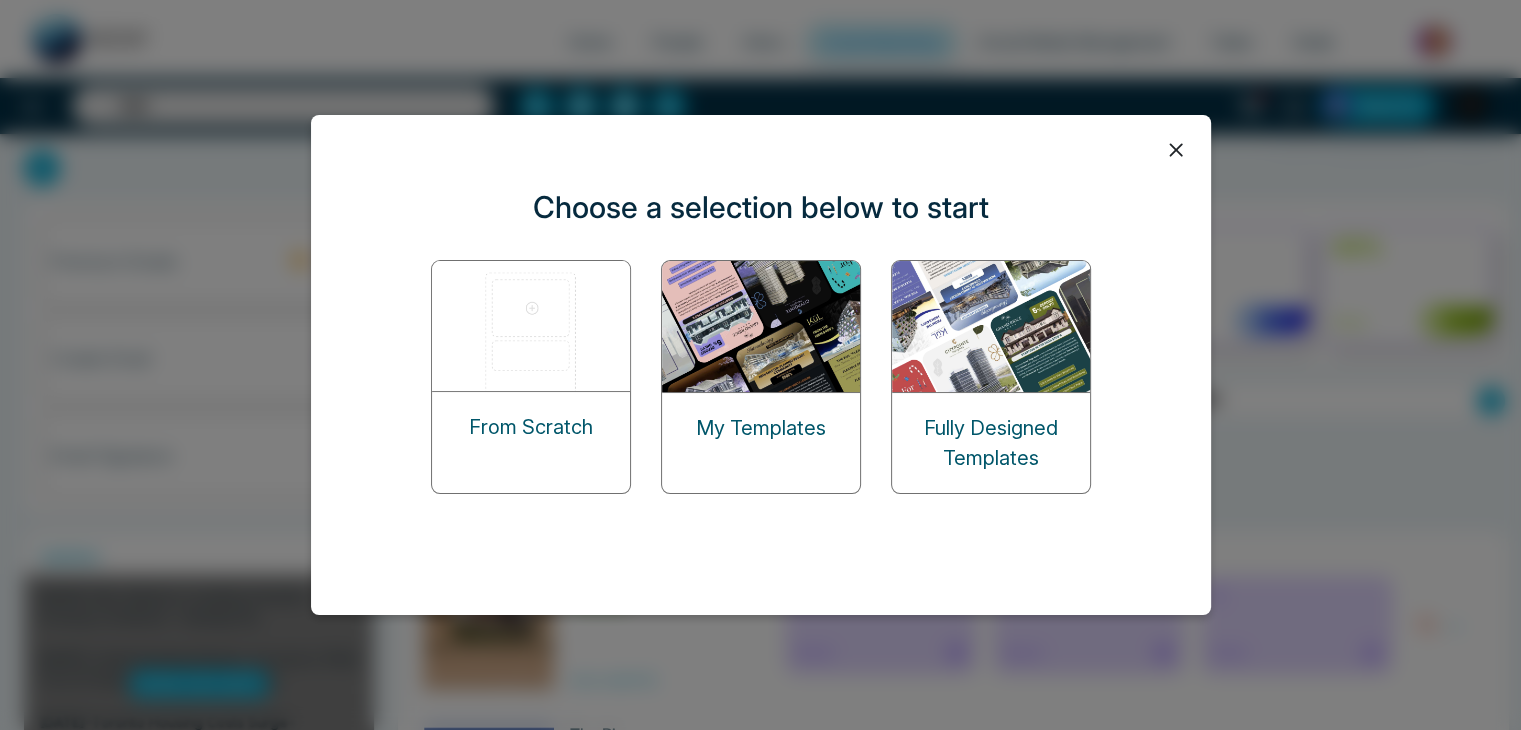 click at bounding box center (762, 326) 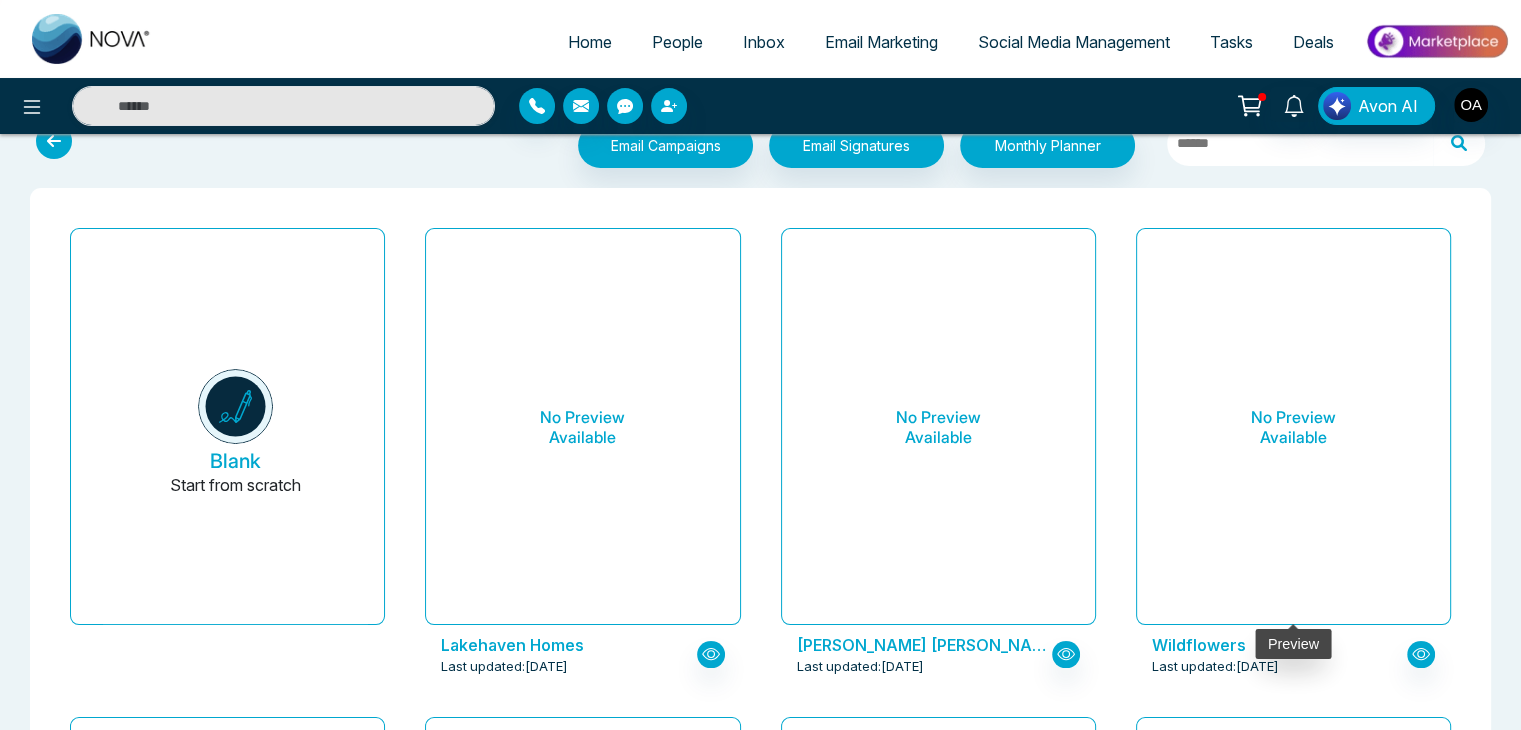 scroll, scrollTop: 0, scrollLeft: 0, axis: both 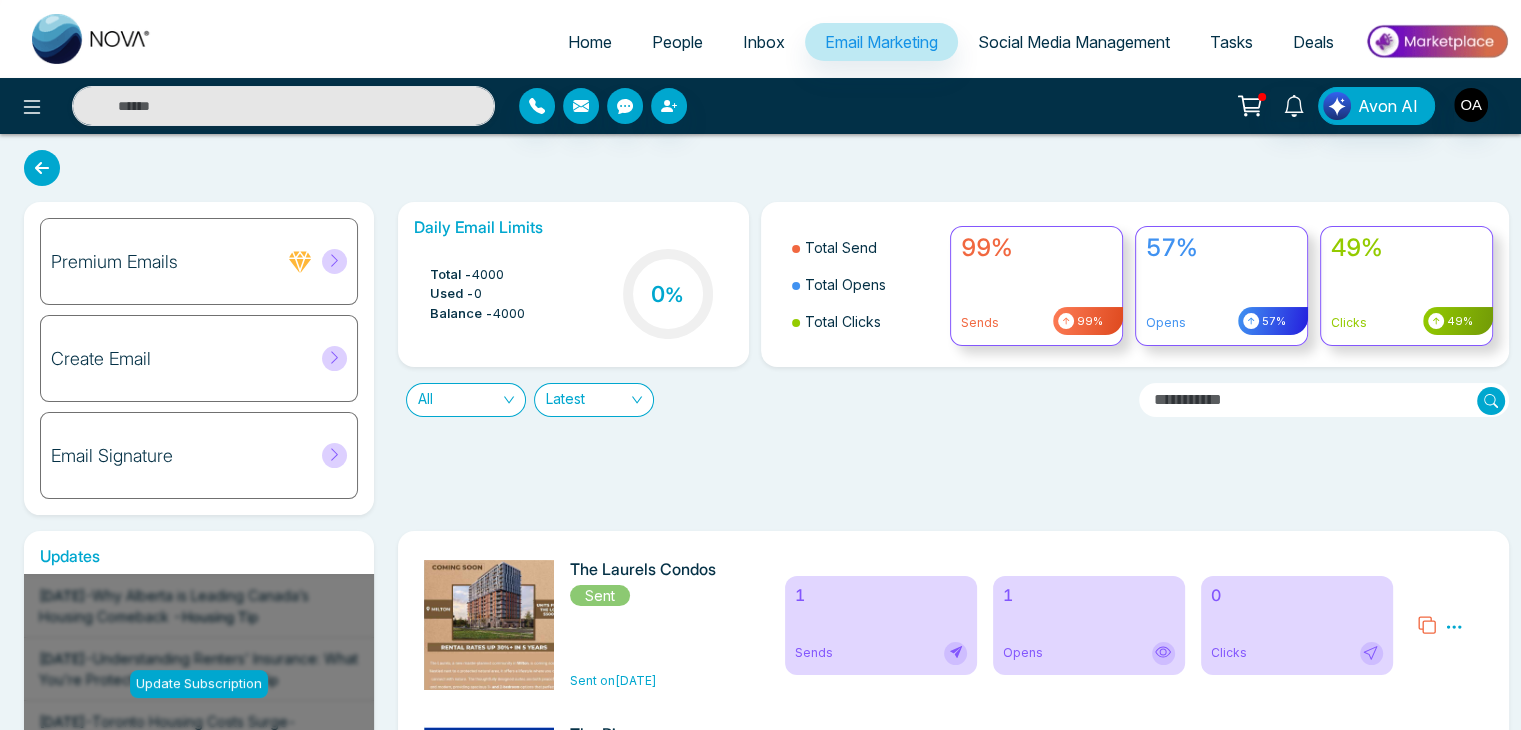 click on "Inbox" at bounding box center (764, 42) 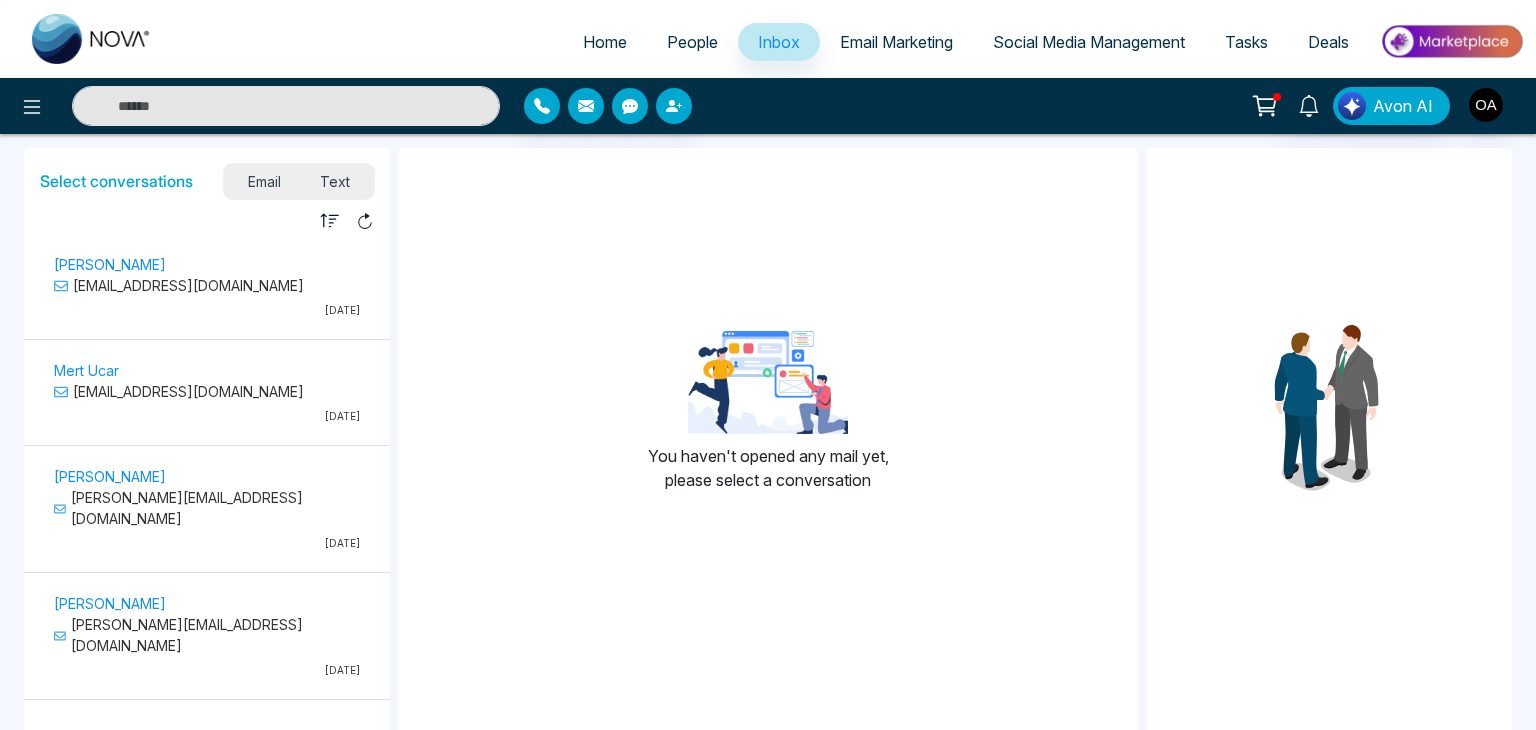 click on "People" at bounding box center (692, 42) 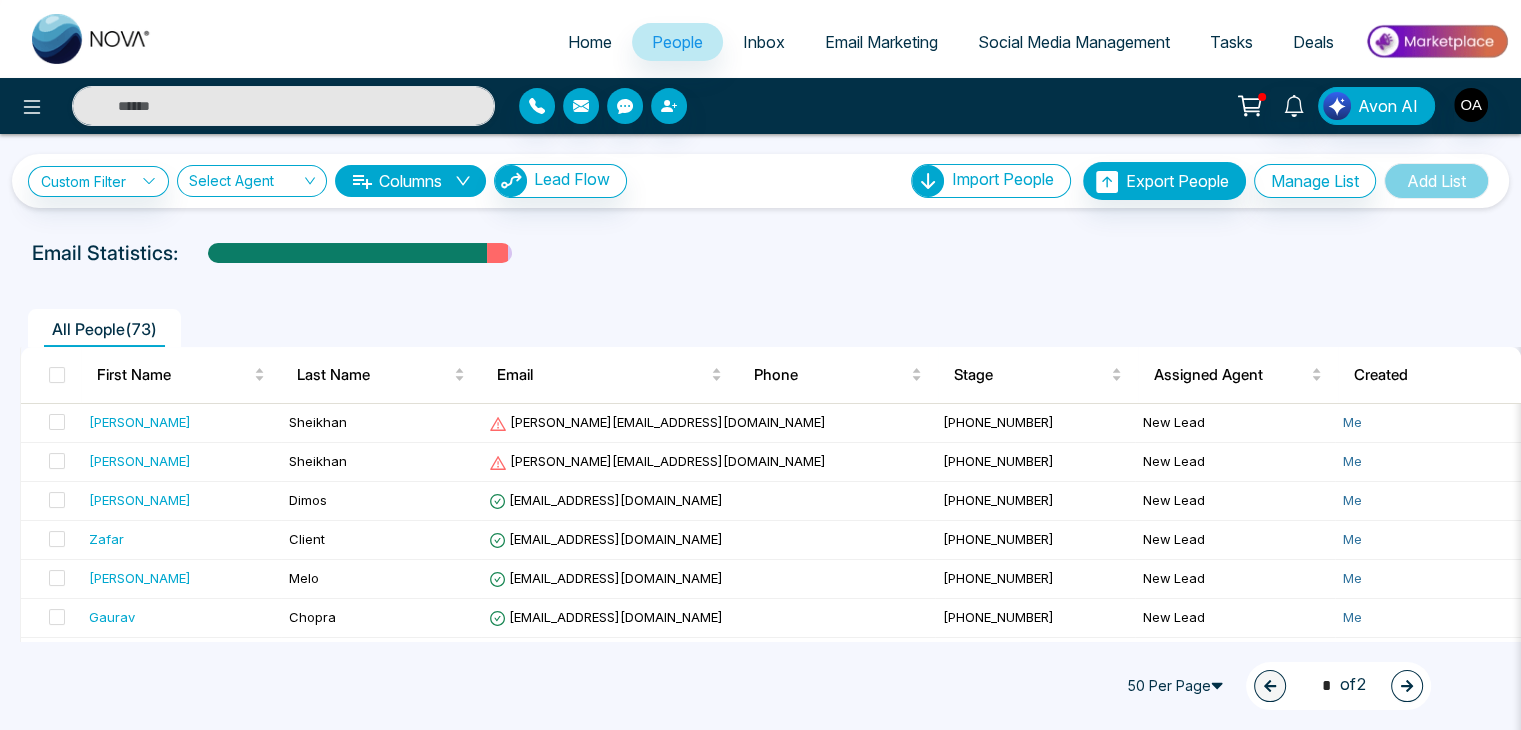 click on "Social Media Management" at bounding box center (1074, 42) 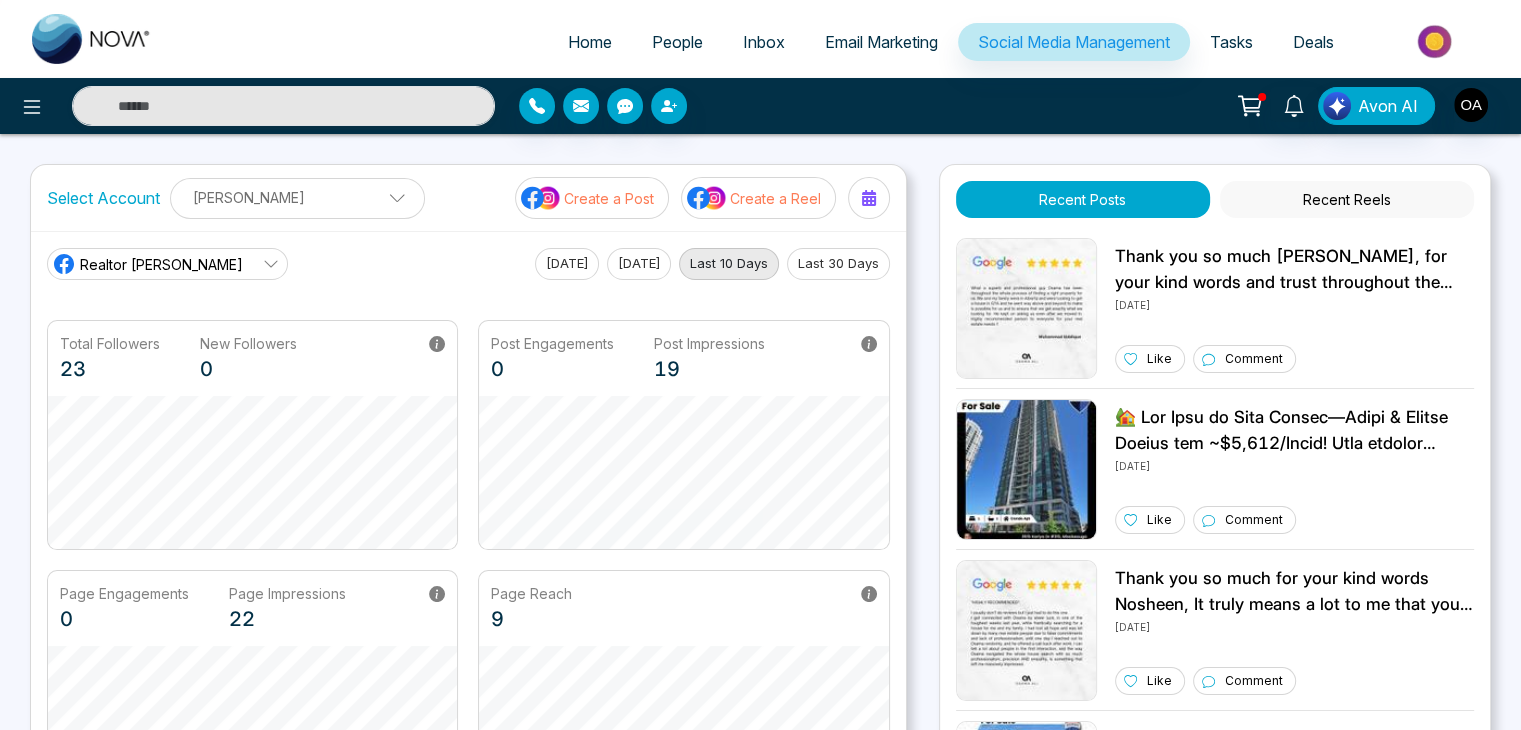 click on "Tasks" at bounding box center (1231, 42) 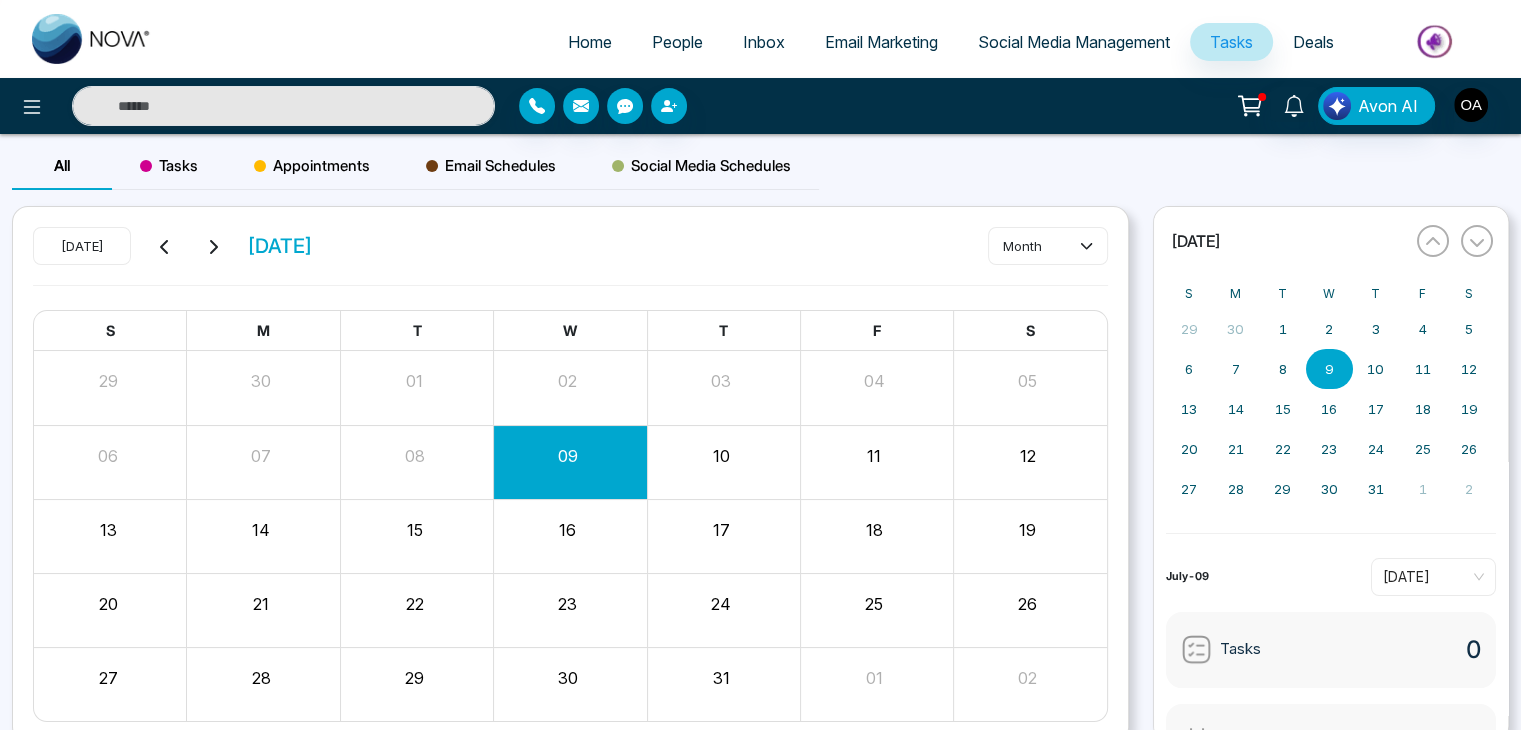 click on "Deals" at bounding box center (1313, 42) 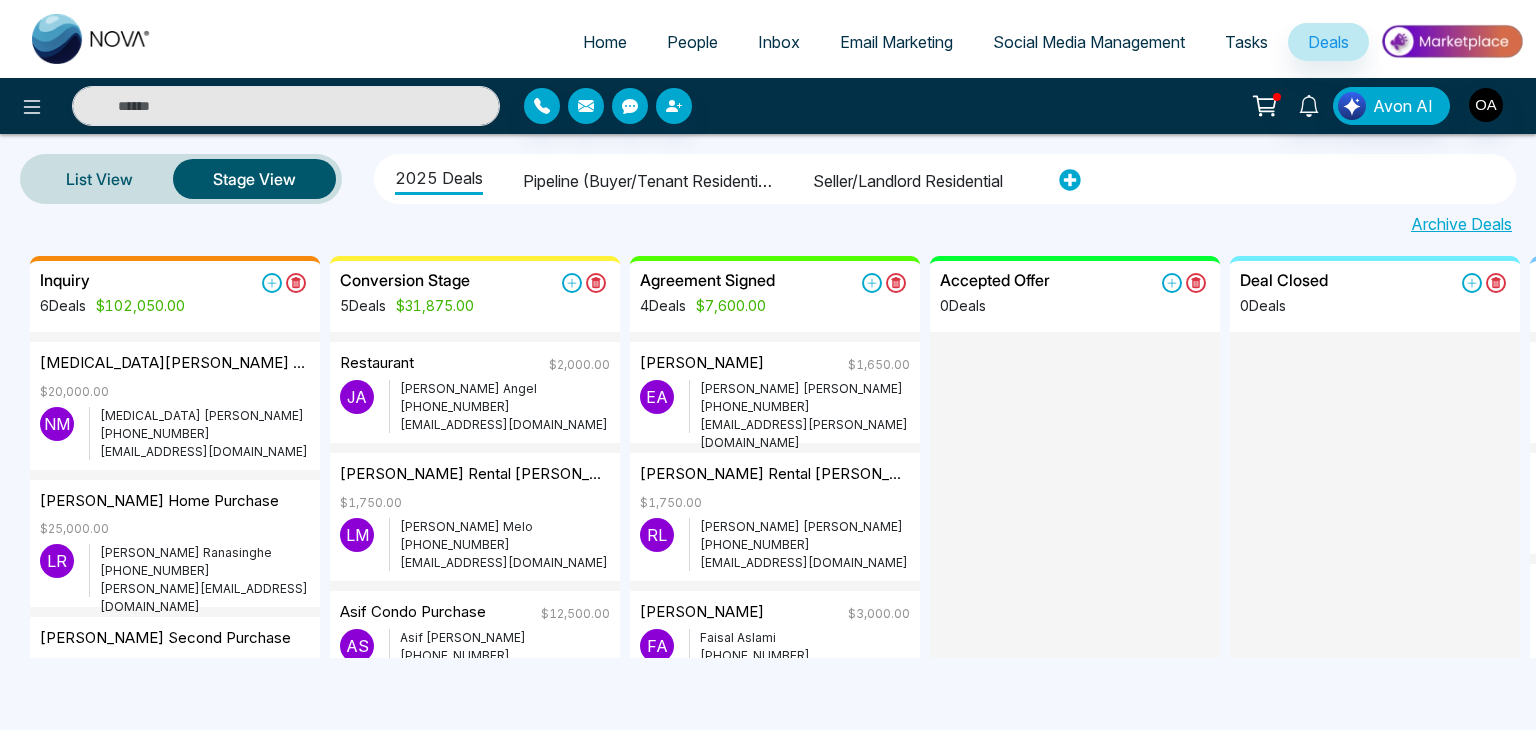click on "Email Marketing" at bounding box center (896, 42) 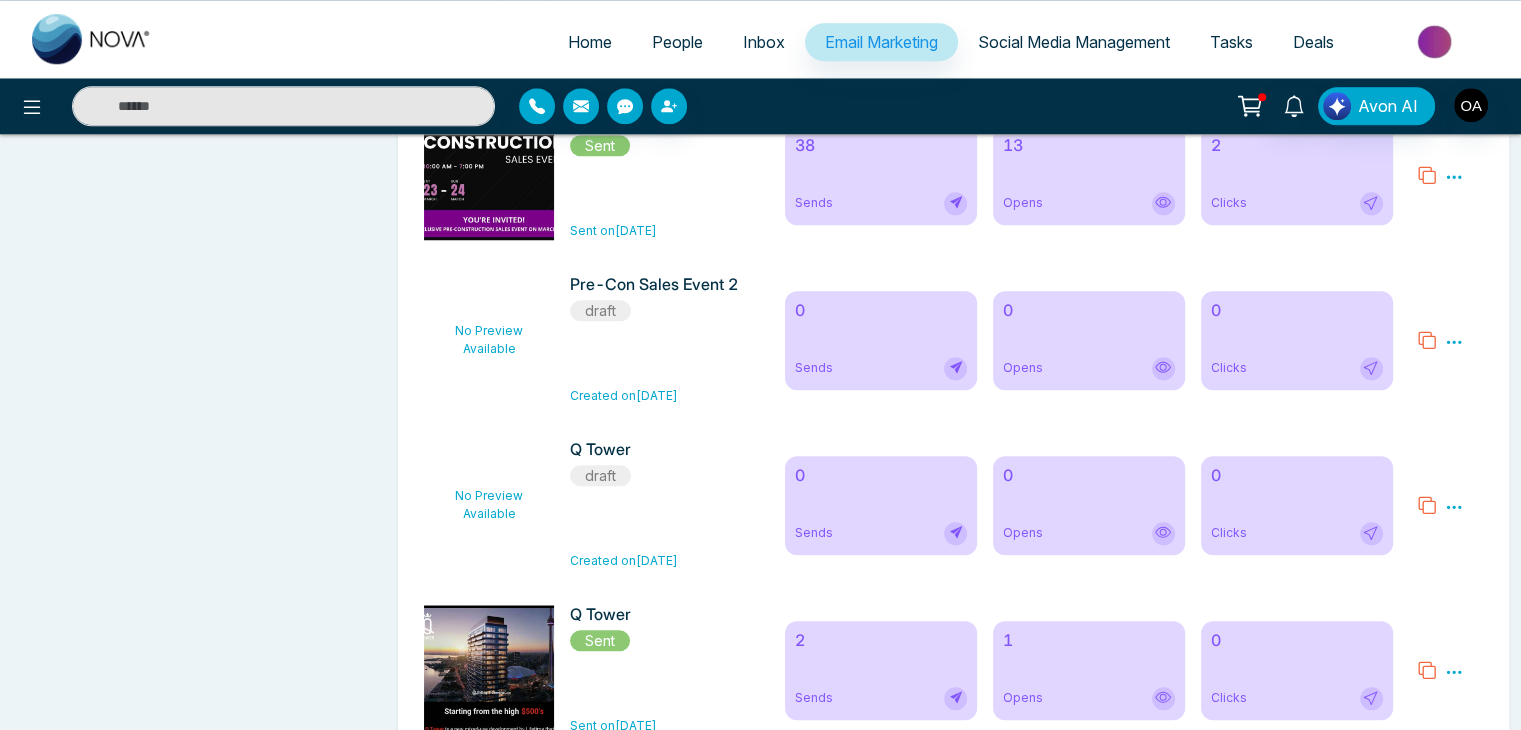 scroll, scrollTop: 1500, scrollLeft: 0, axis: vertical 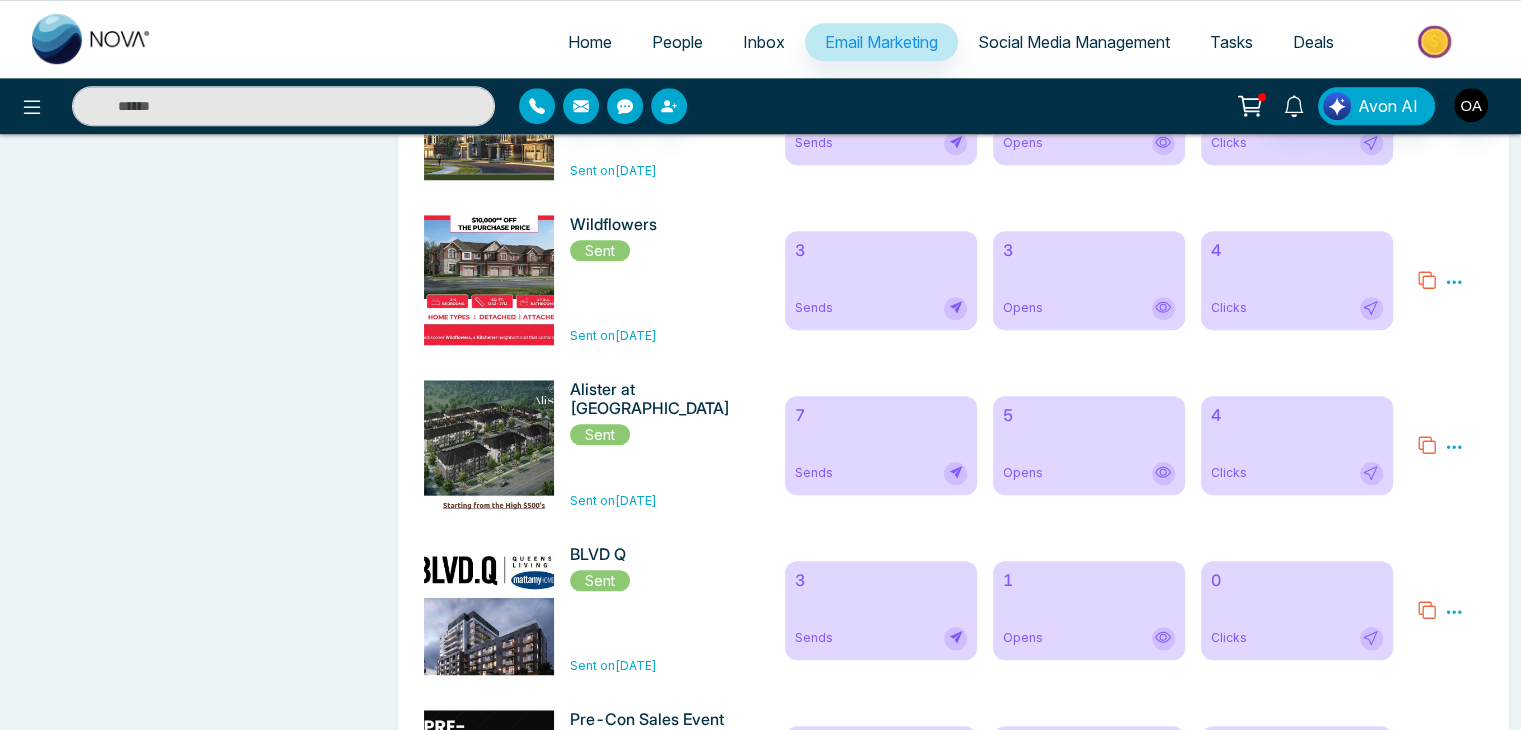 click at bounding box center [494, 755] 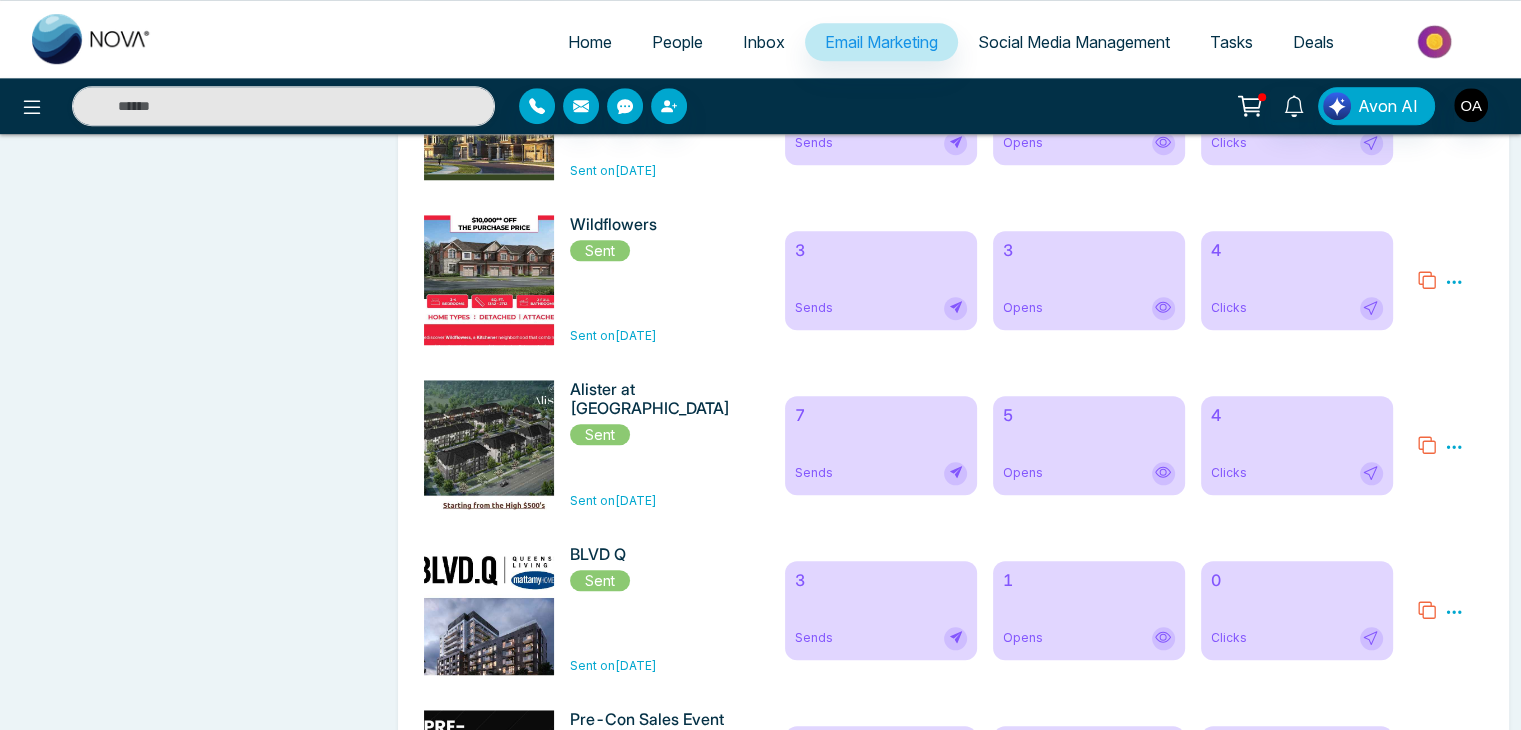 click on "Wildflowers" at bounding box center [654, 224] 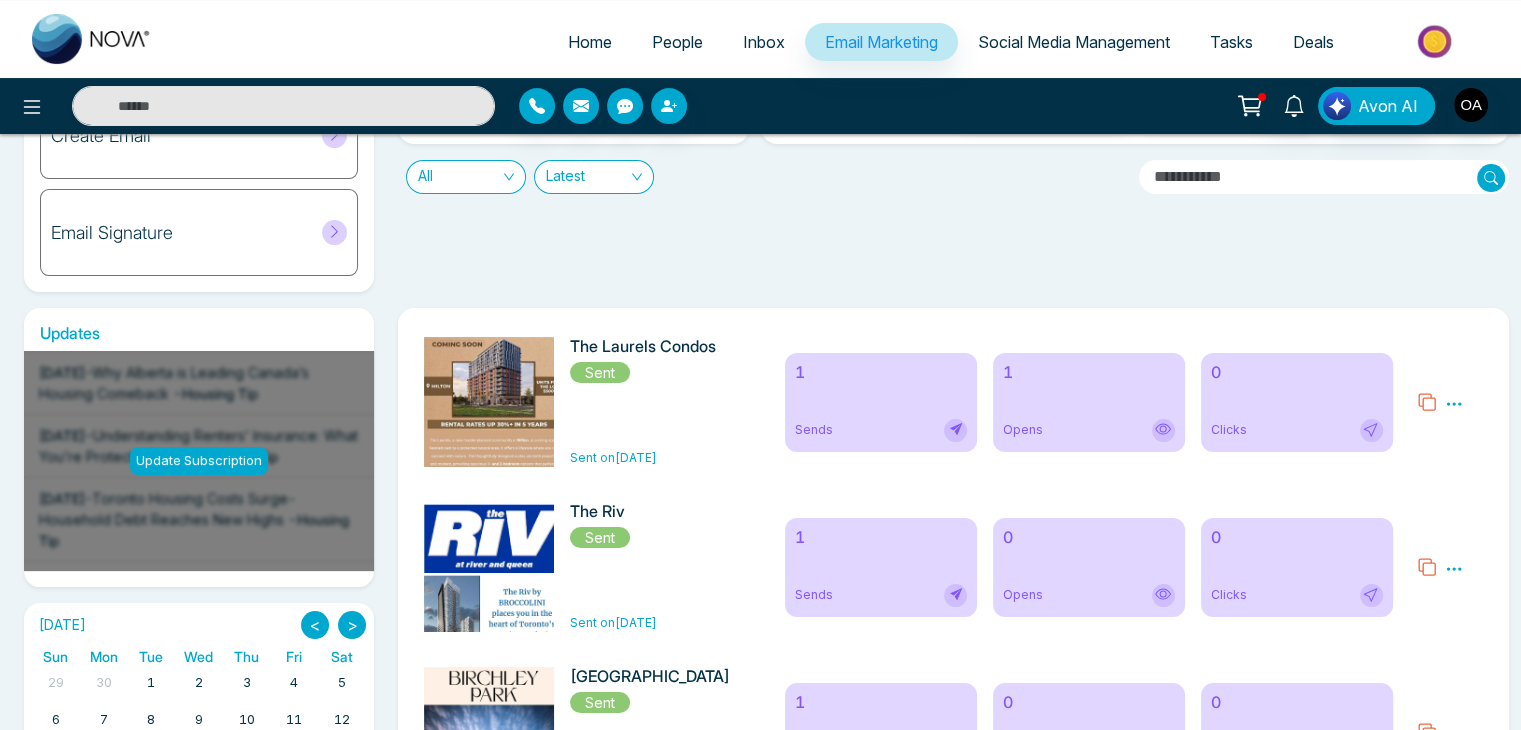 scroll, scrollTop: 0, scrollLeft: 0, axis: both 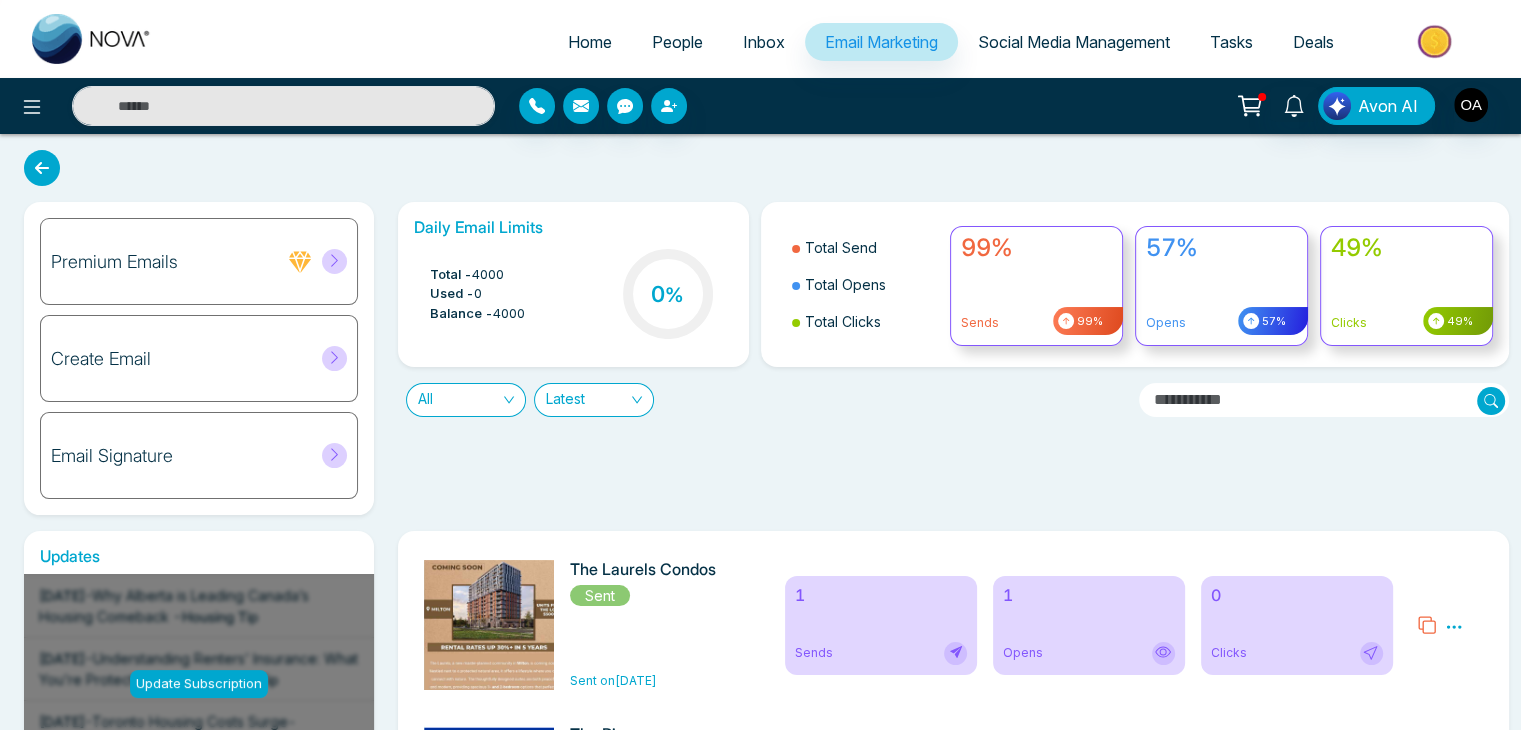 click at bounding box center [494, 908] 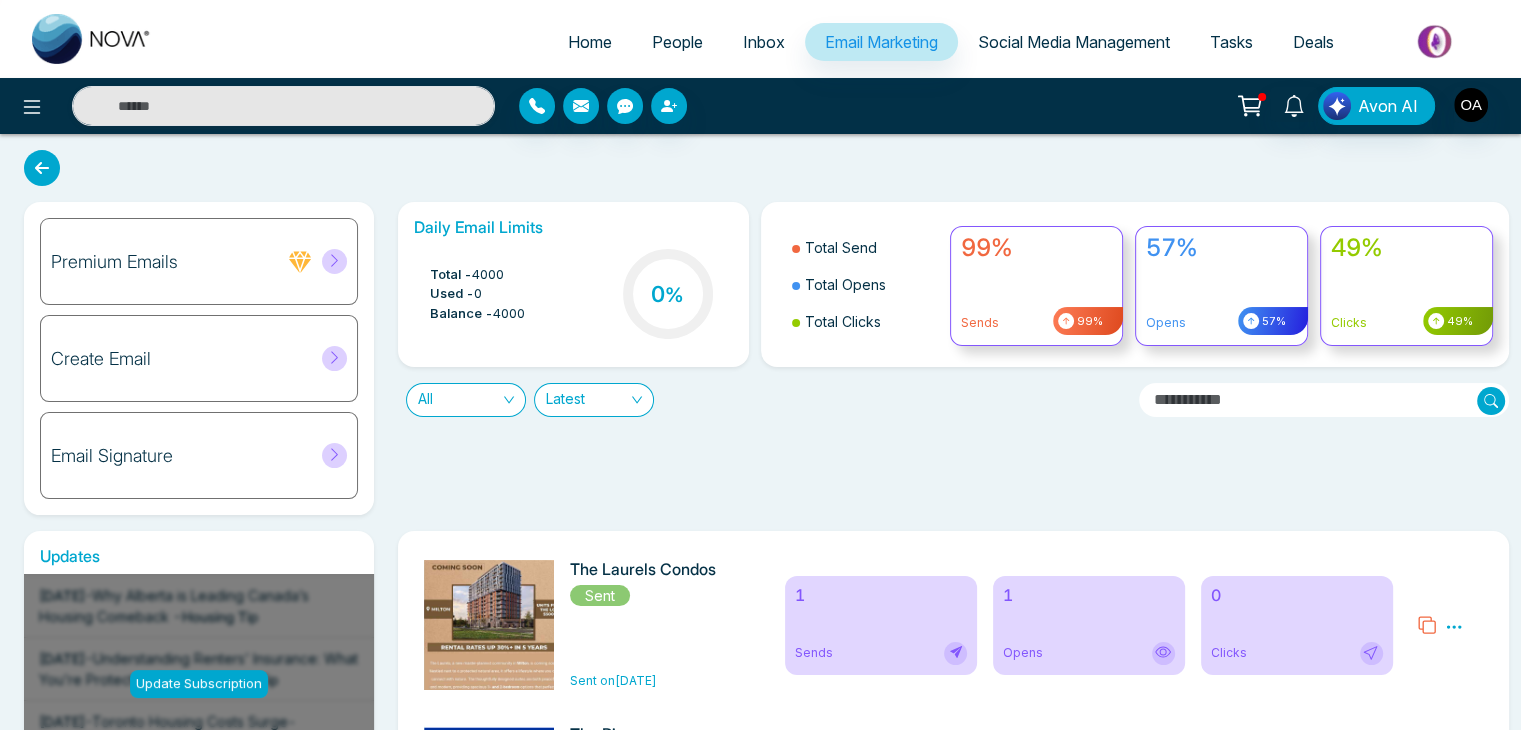 click on "Create Email" at bounding box center (199, 358) 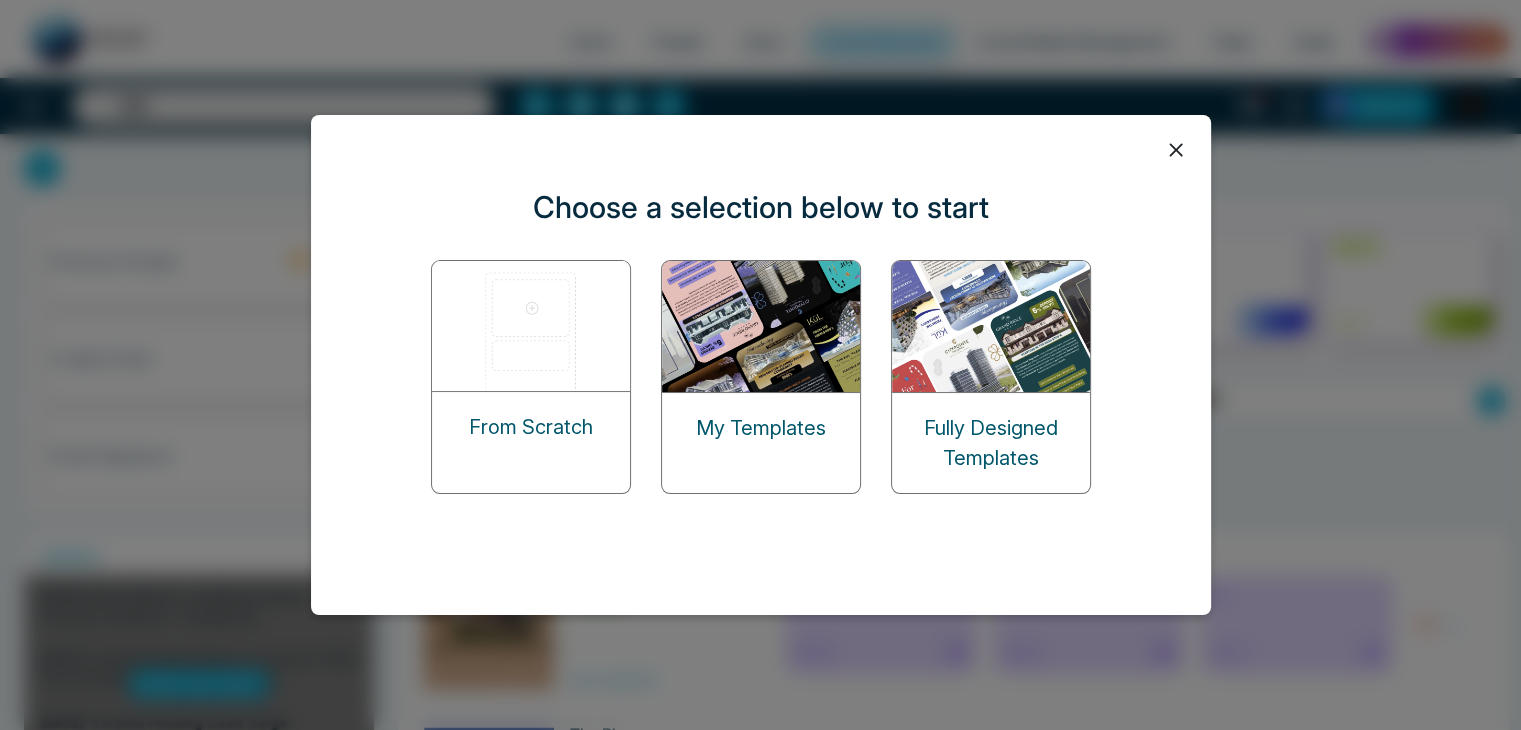 click at bounding box center [532, 326] 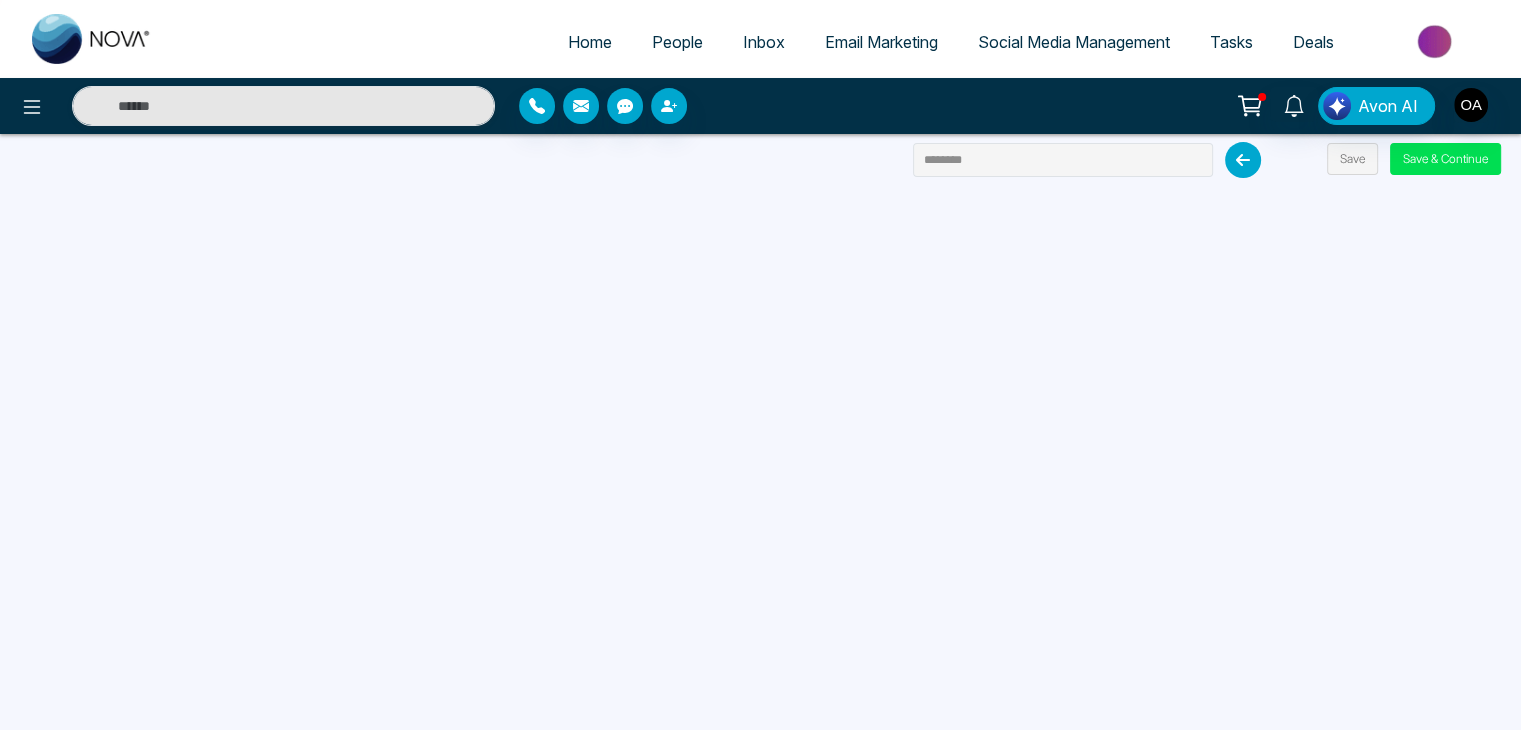 click at bounding box center [1243, 160] 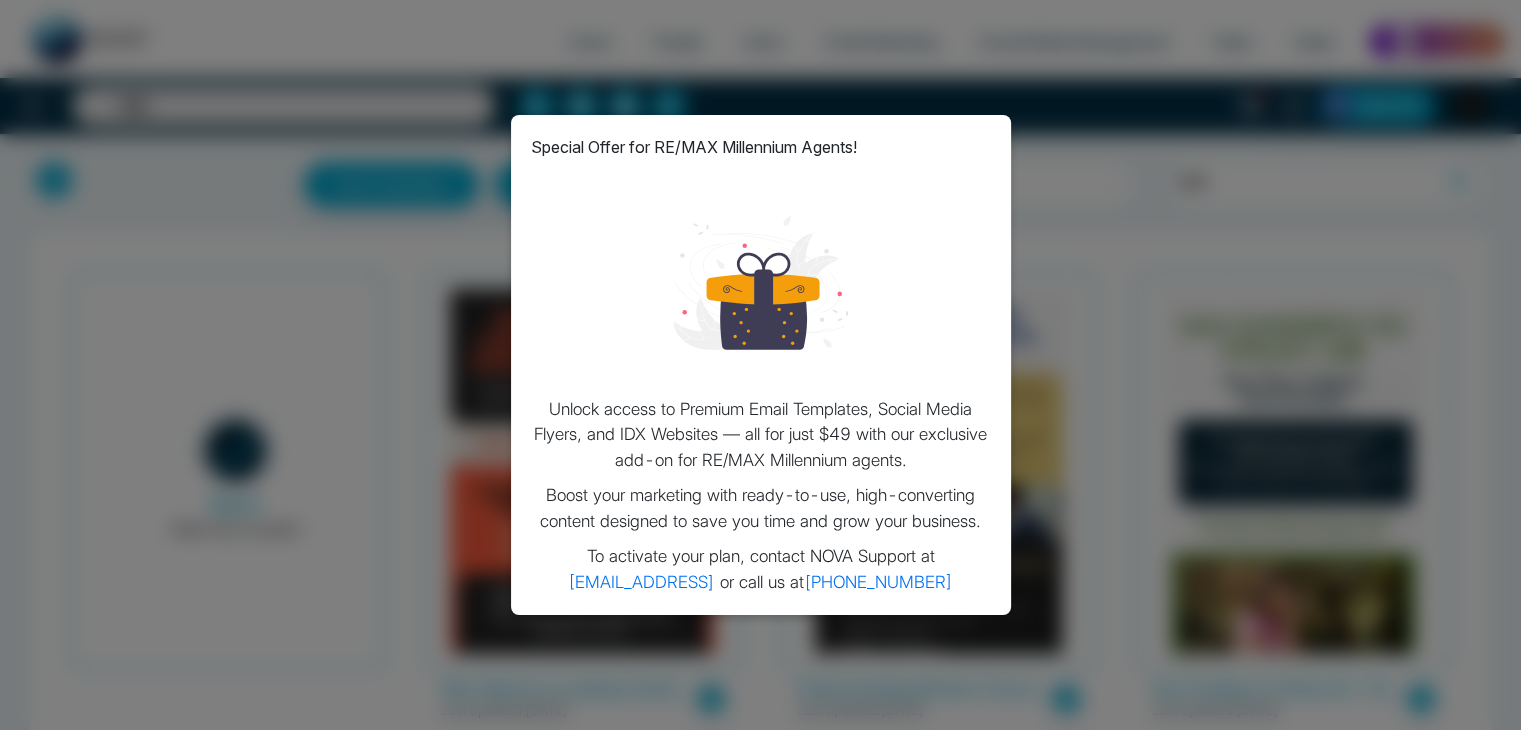click on "Special Offer for RE/MAX Millennium Agents! Unlock access to Premium Email Templates, Social Media Flyers, and IDX Websites — all for just $49 with our exclusive add-on for RE/MAX Millennium agents. Boost your marketing with ready-to-use, high-converting content designed to save you time and grow your business. To activate your plan, contact NOVA Support at   [EMAIL_ADDRESS]    or call us at  [PHONE_NUMBER]" at bounding box center [760, 365] 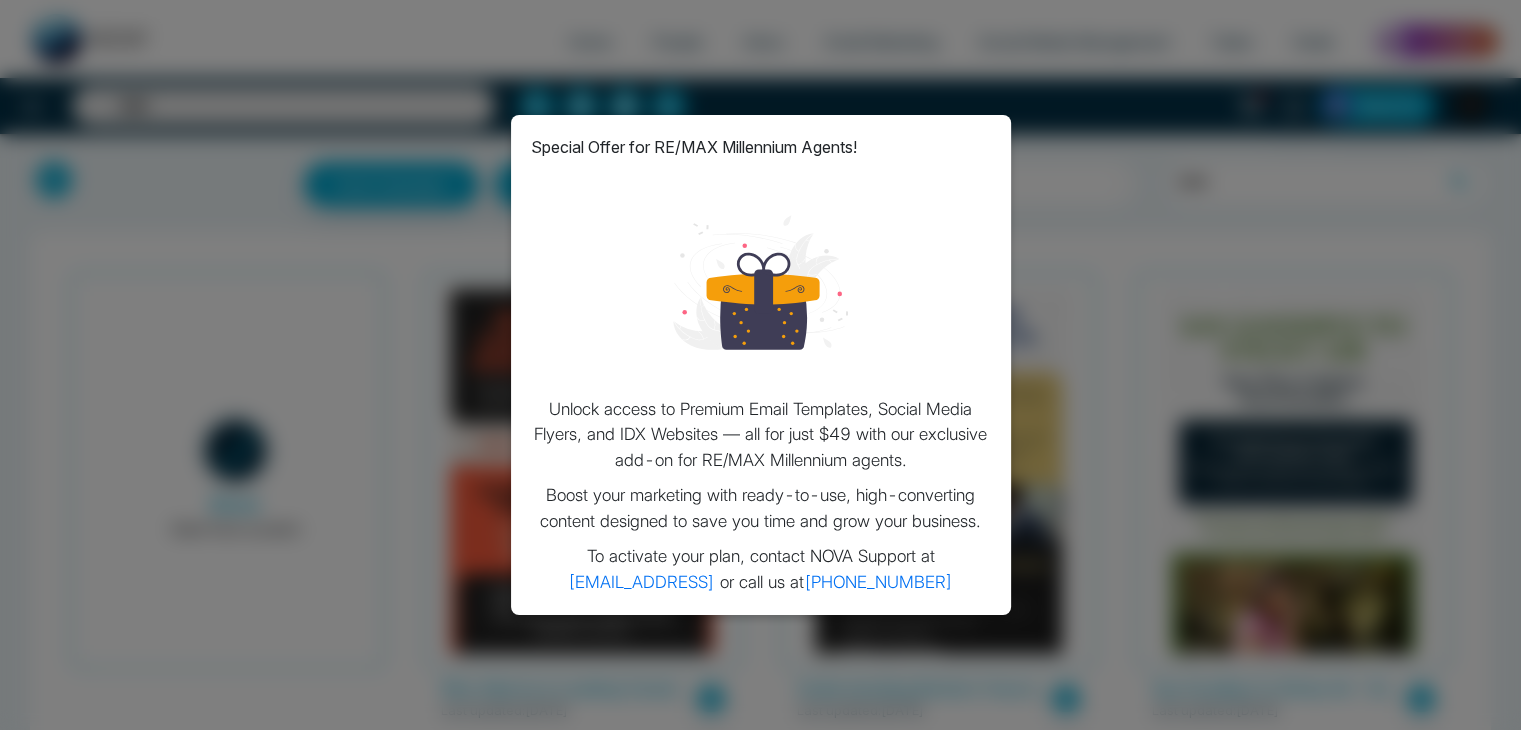 click at bounding box center [760, 282] 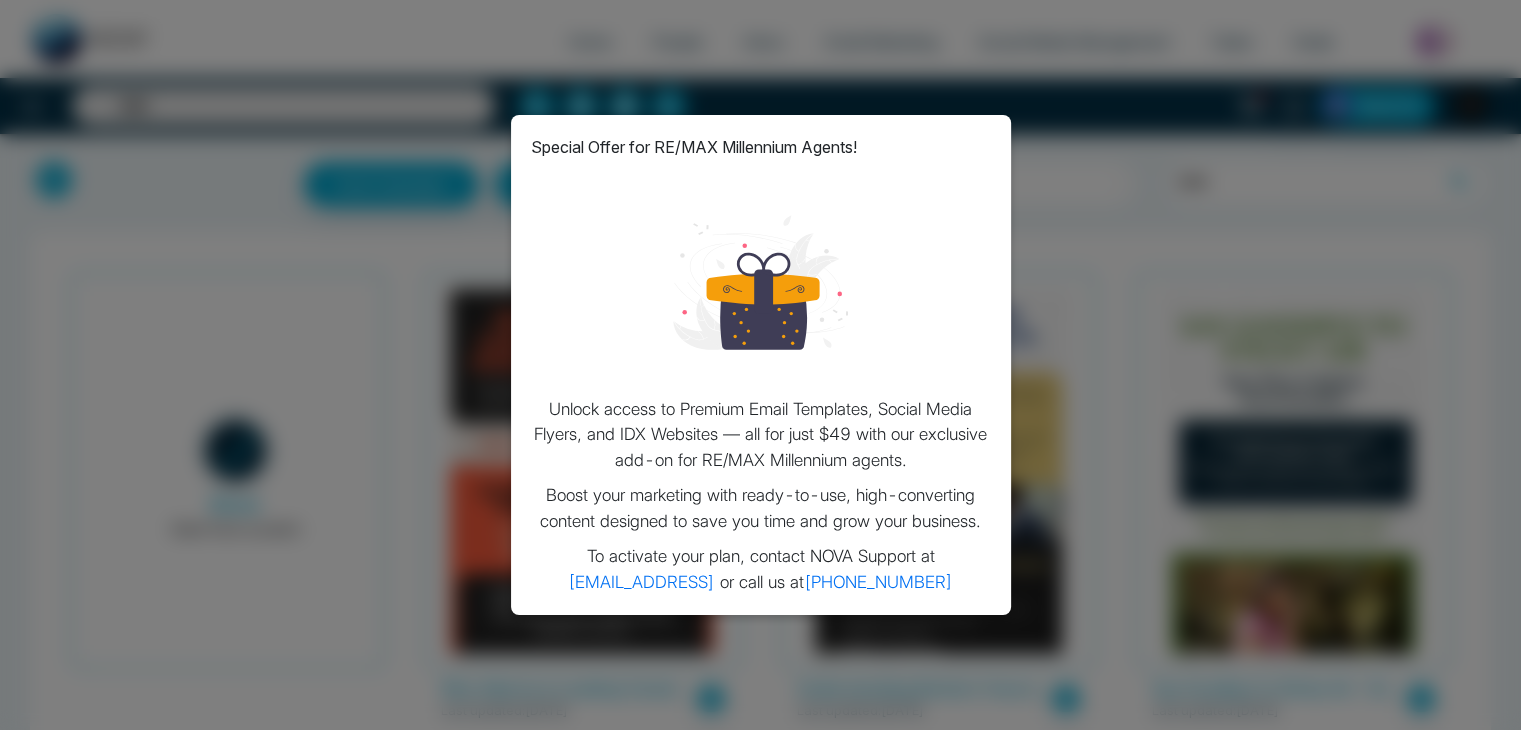click on "Special Offer for RE/MAX Millennium Agents! Unlock access to Premium Email Templates, Social Media Flyers, and IDX Websites — all for just $49 with our exclusive add-on for RE/MAX Millennium agents. Boost your marketing with ready-to-use, high-converting content designed to save you time and grow your business. To activate your plan, contact NOVA Support at   [EMAIL_ADDRESS]    or call us at  [PHONE_NUMBER]" at bounding box center [761, 365] 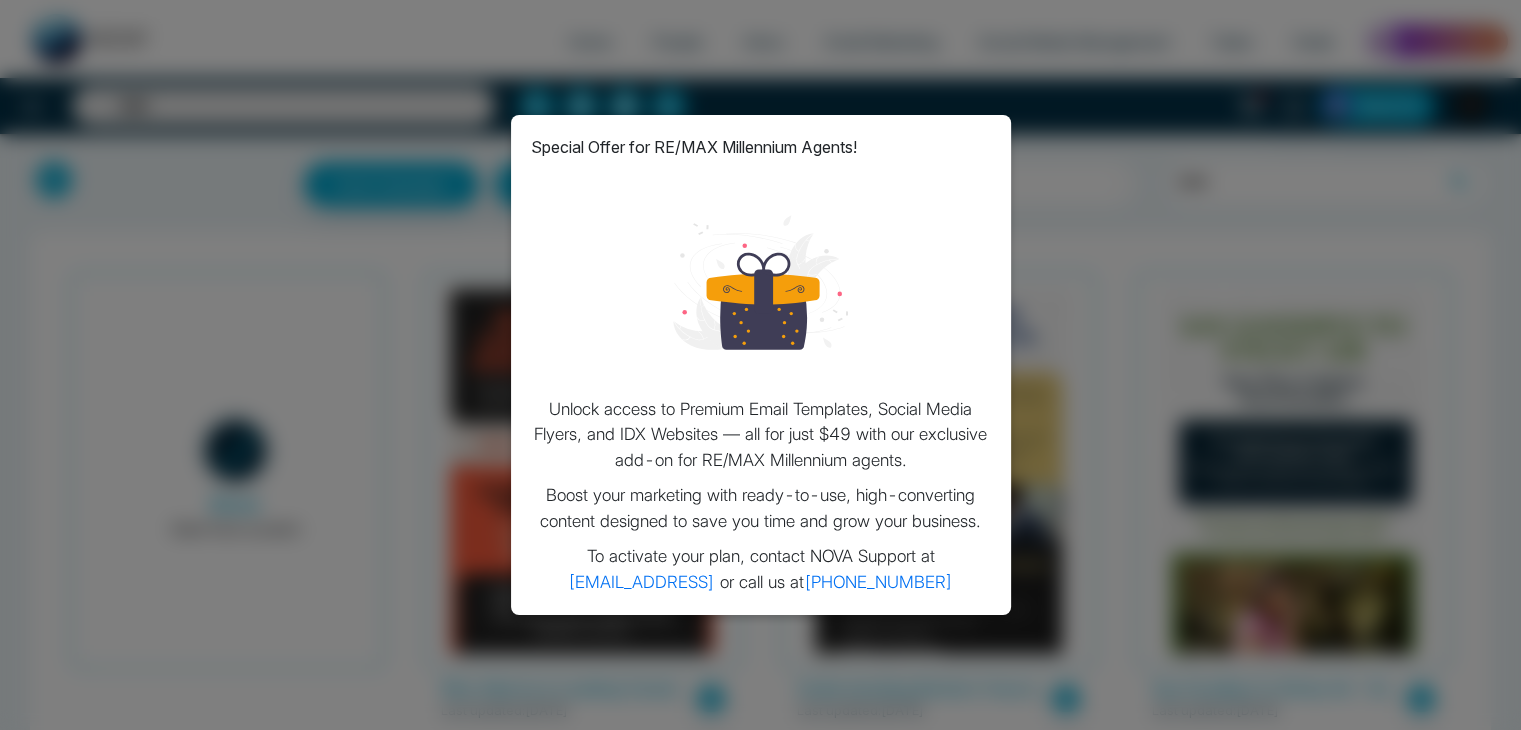 click on "Unlock access to Premium Email Templates, Social Media Flyers, and IDX Websites — all for just $49 with our exclusive add-on for RE/MAX Millennium agents." at bounding box center [761, 435] 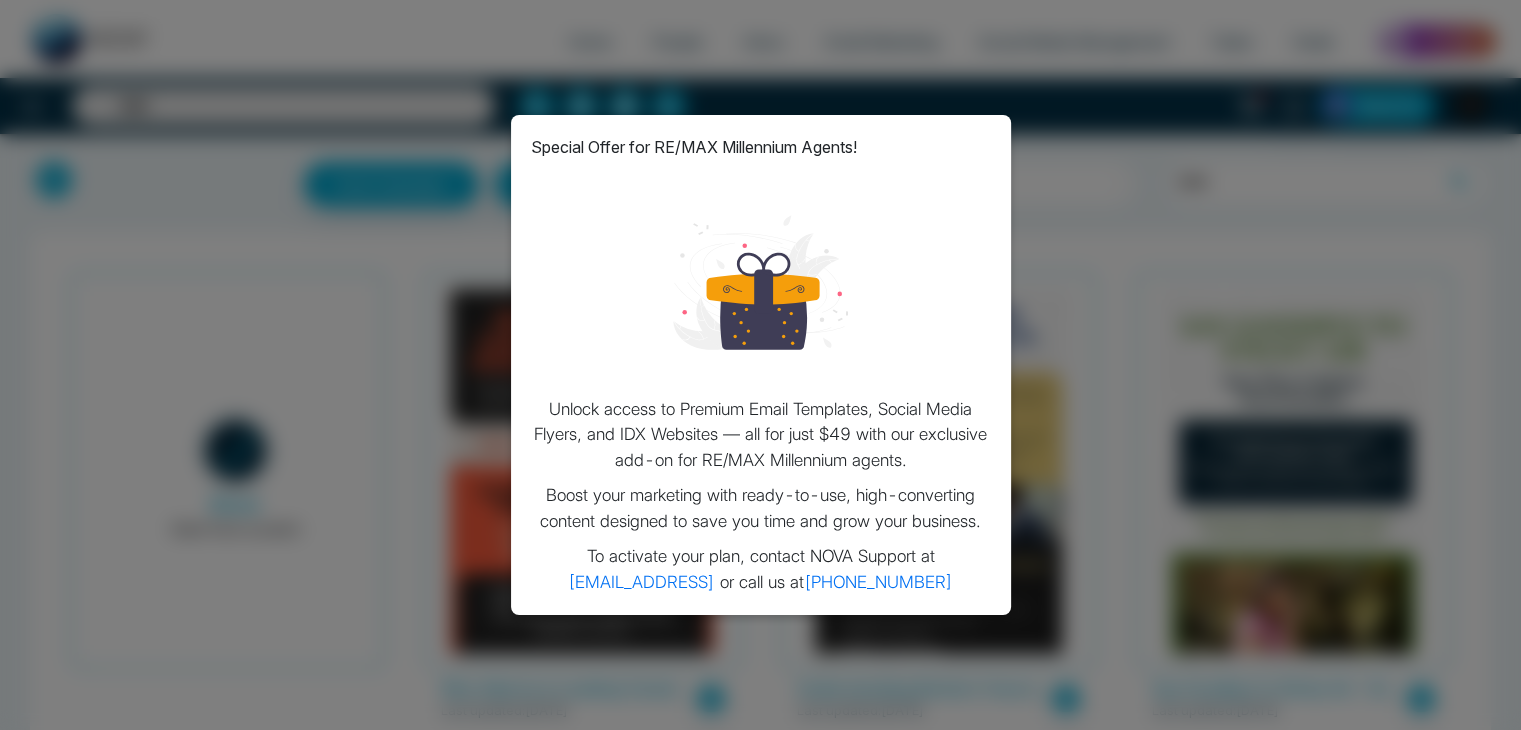 click on "Special Offer for RE/MAX Millennium Agents! Unlock access to Premium Email Templates, Social Media Flyers, and IDX Websites — all for just $49 with our exclusive add-on for RE/MAX Millennium agents. Boost your marketing with ready-to-use, high-converting content designed to save you time and grow your business. To activate your plan, contact NOVA Support at   [EMAIL_ADDRESS]    or call us at  [PHONE_NUMBER]" at bounding box center (760, 365) 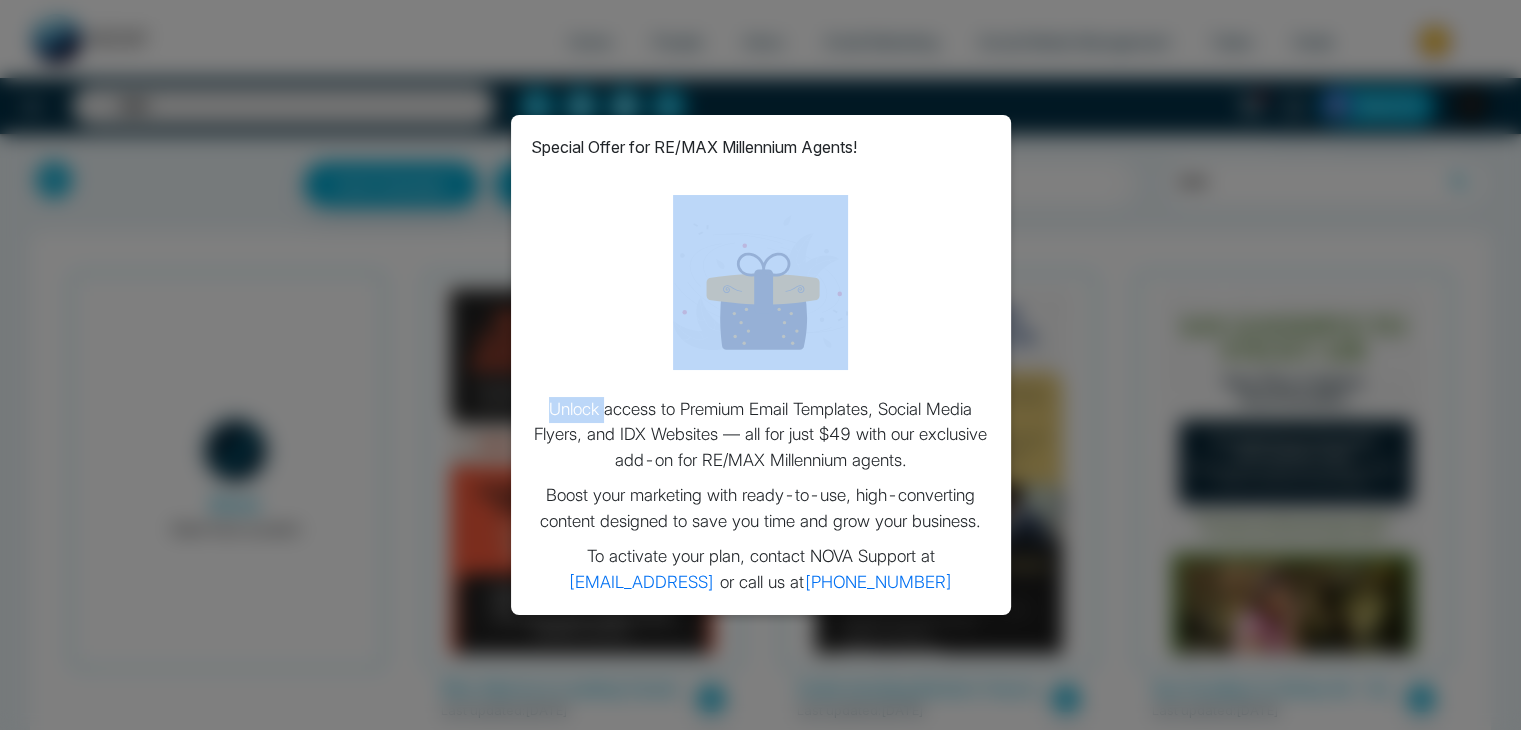 click on "Special Offer for RE/MAX Millennium Agents! Unlock access to Premium Email Templates, Social Media Flyers, and IDX Websites — all for just $49 with our exclusive add-on for RE/MAX Millennium agents. Boost your marketing with ready-to-use, high-converting content designed to save you time and grow your business. To activate your plan, contact NOVA Support at   [EMAIL_ADDRESS]    or call us at  [PHONE_NUMBER]" at bounding box center [760, 365] 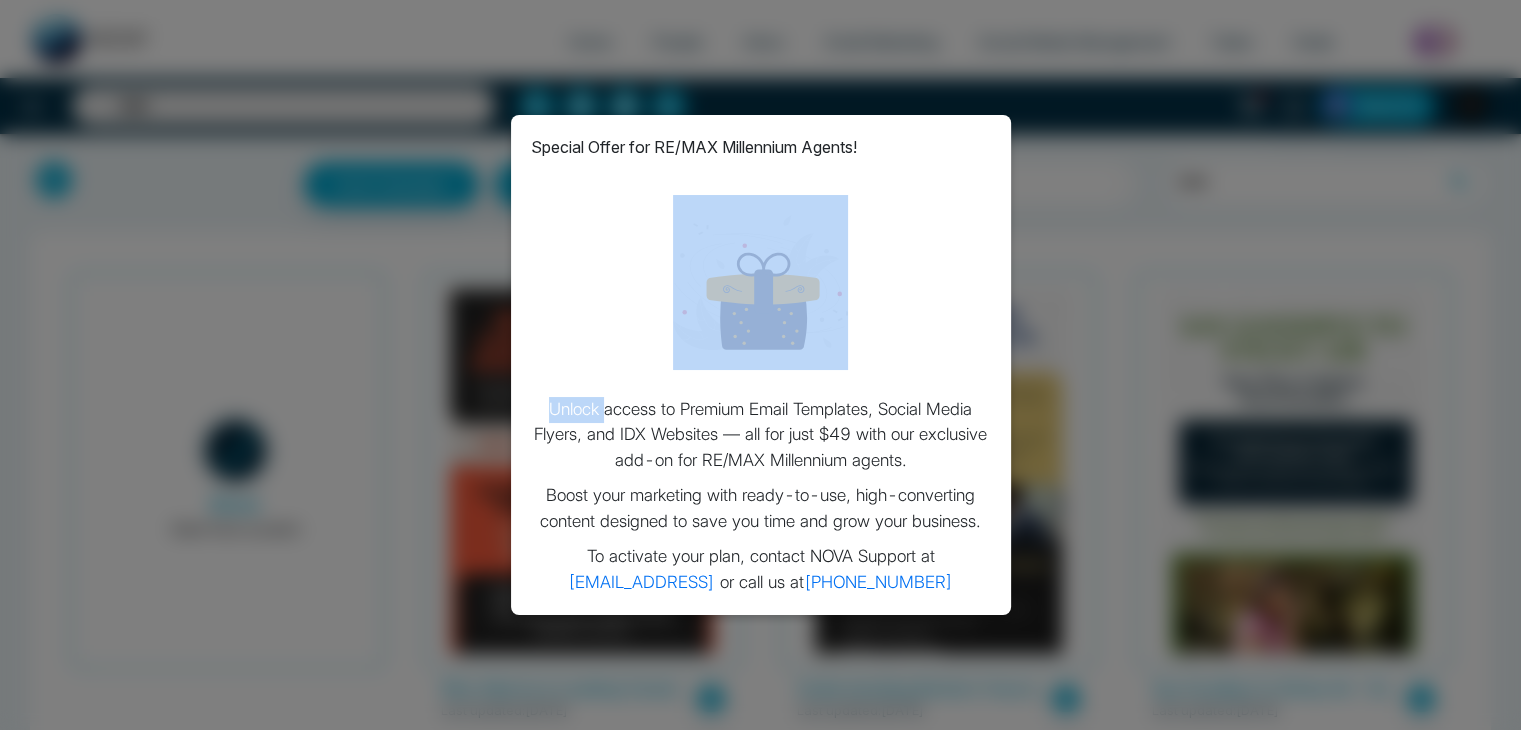 click at bounding box center (761, 283) 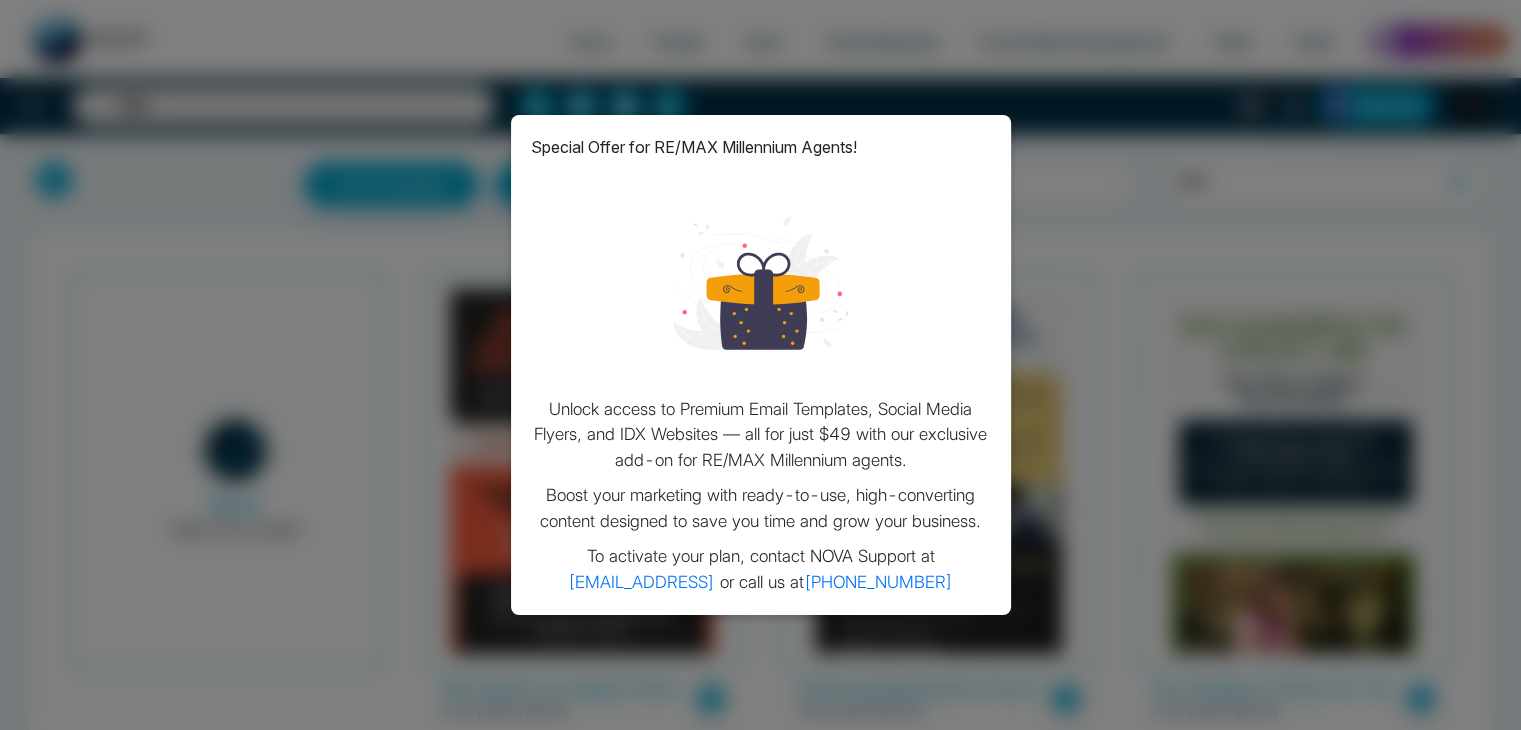 click on "Unlock access to Premium Email Templates, Social Media Flyers, and IDX Websites — all for just $49 with our exclusive add-on for RE/MAX Millennium agents." at bounding box center (761, 435) 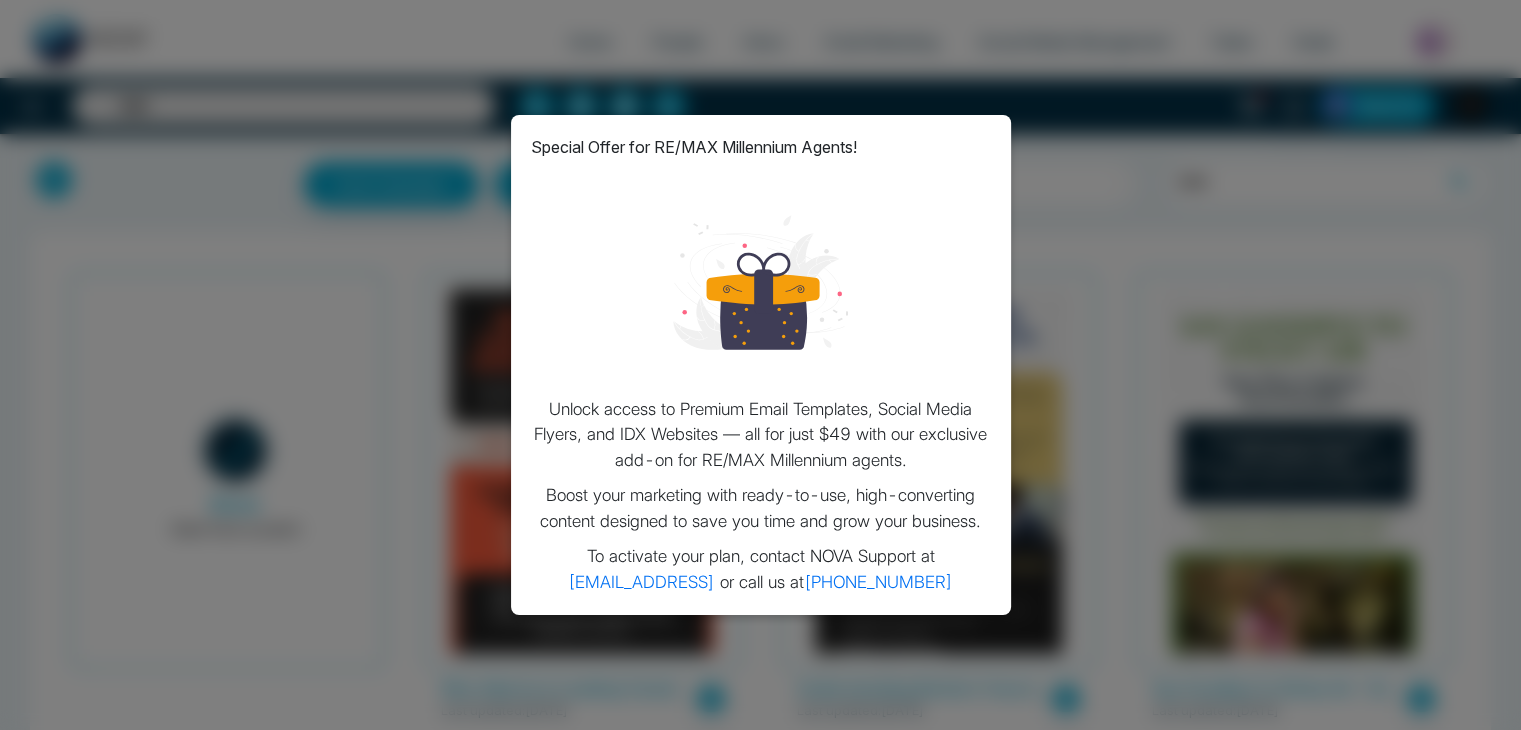 click on "Special Offer for RE/MAX Millennium Agents! Unlock access to Premium Email Templates, Social Media Flyers, and IDX Websites — all for just $49 with our exclusive add-on for RE/MAX Millennium agents. Boost your marketing with ready-to-use, high-converting content designed to save you time and grow your business. To activate your plan, contact NOVA Support at   [EMAIL_ADDRESS]    or call us at  [PHONE_NUMBER]" at bounding box center (760, 365) 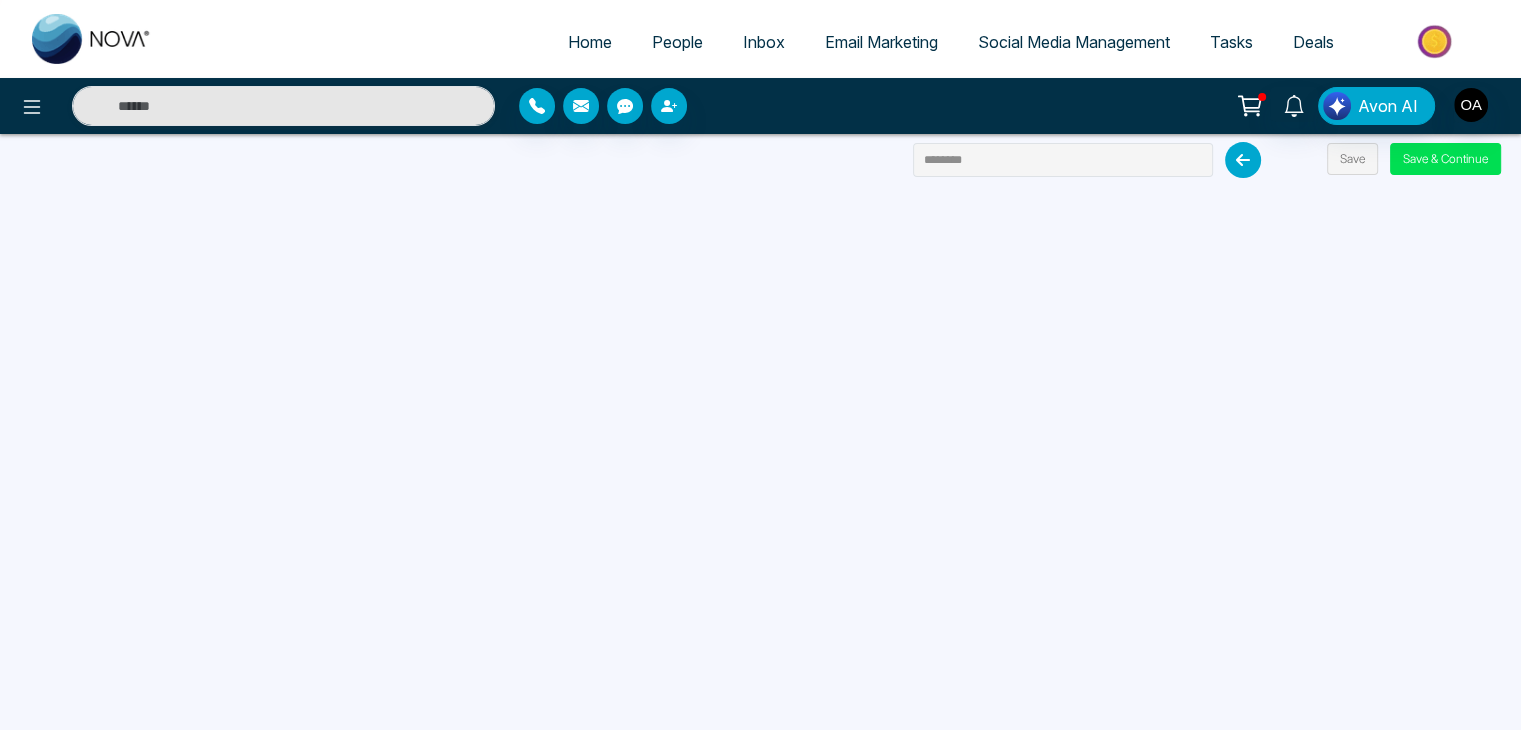 click on "Email Marketing" at bounding box center [881, 42] 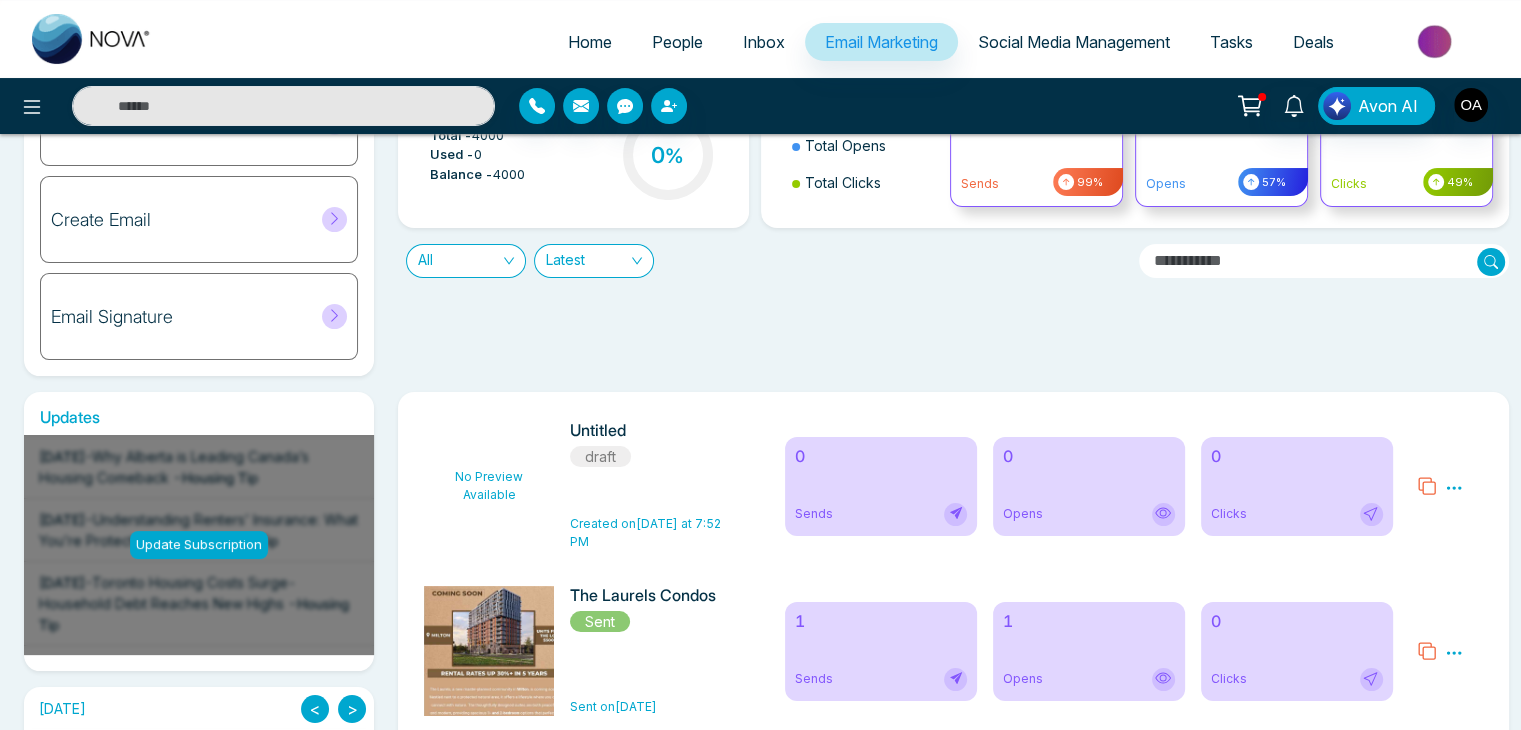 scroll, scrollTop: 0, scrollLeft: 0, axis: both 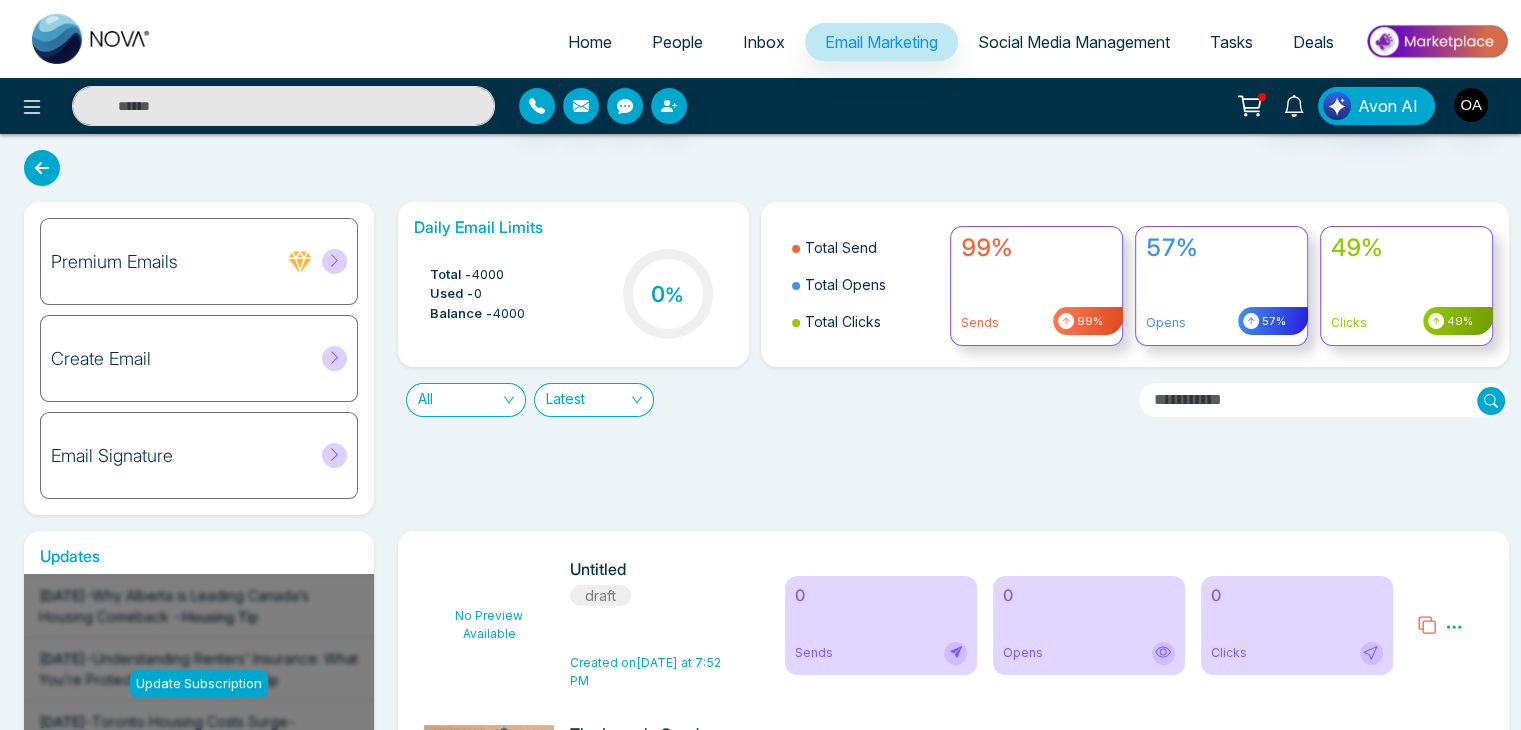 click on "Create Email" at bounding box center (199, 358) 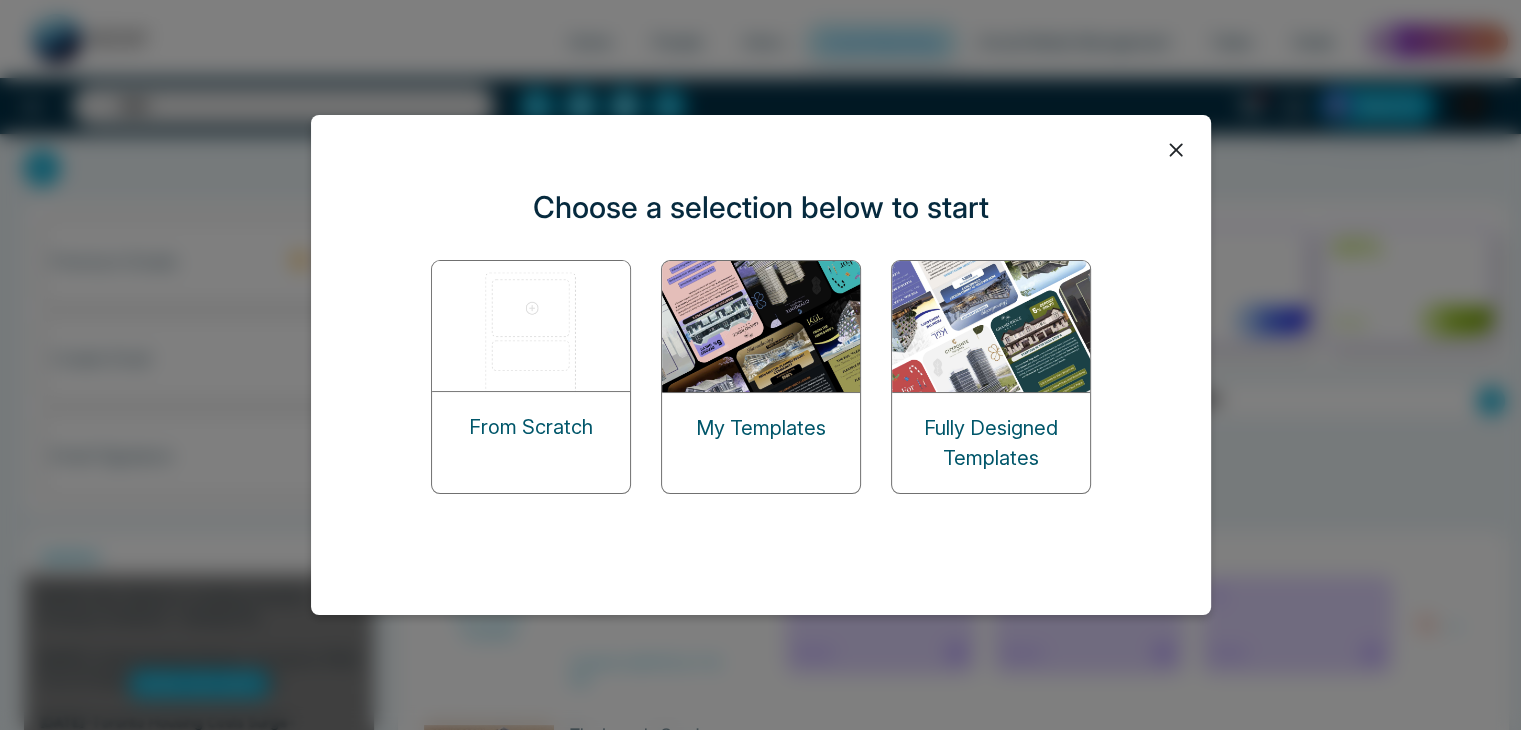 click on "My Templates" at bounding box center (761, 428) 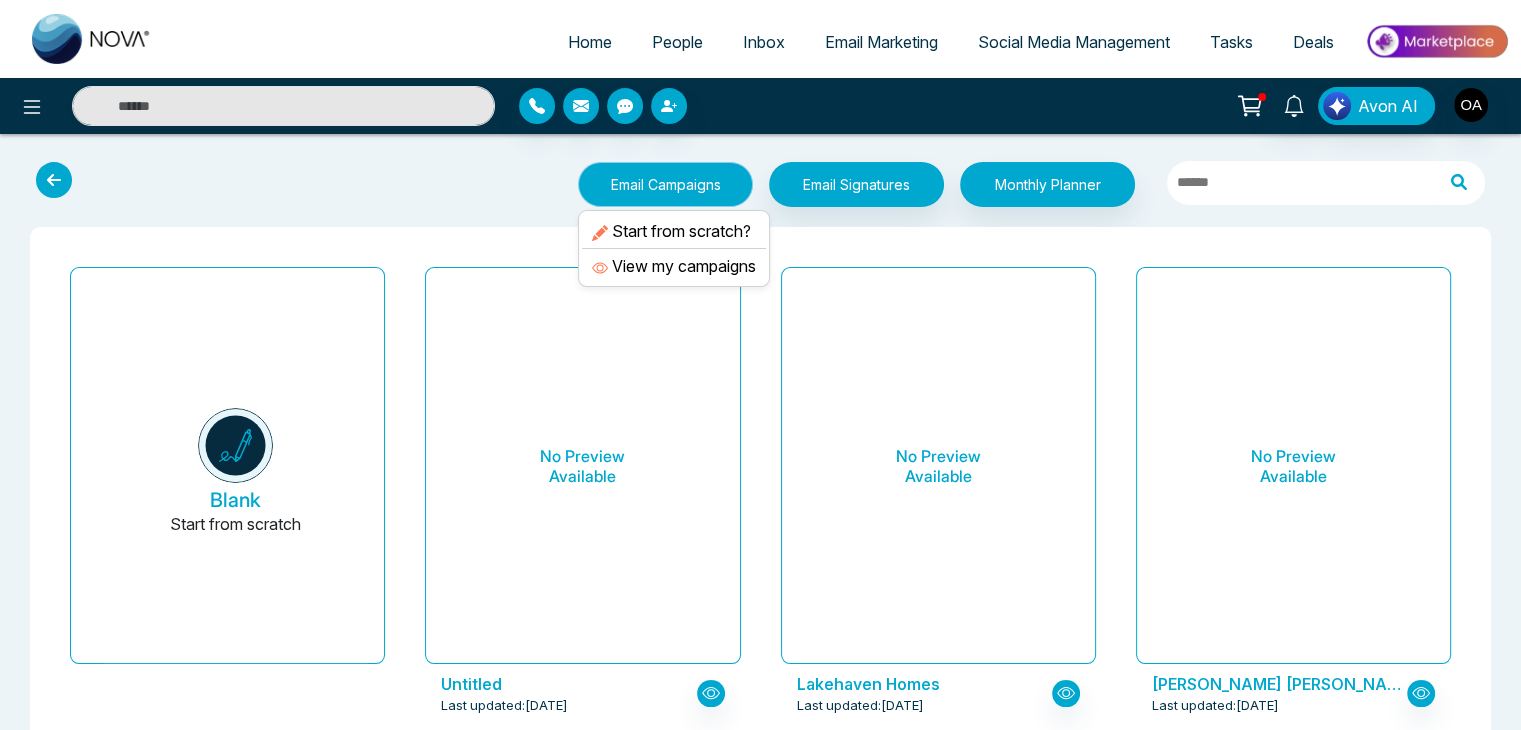 click on "Email Campaigns" at bounding box center (665, 184) 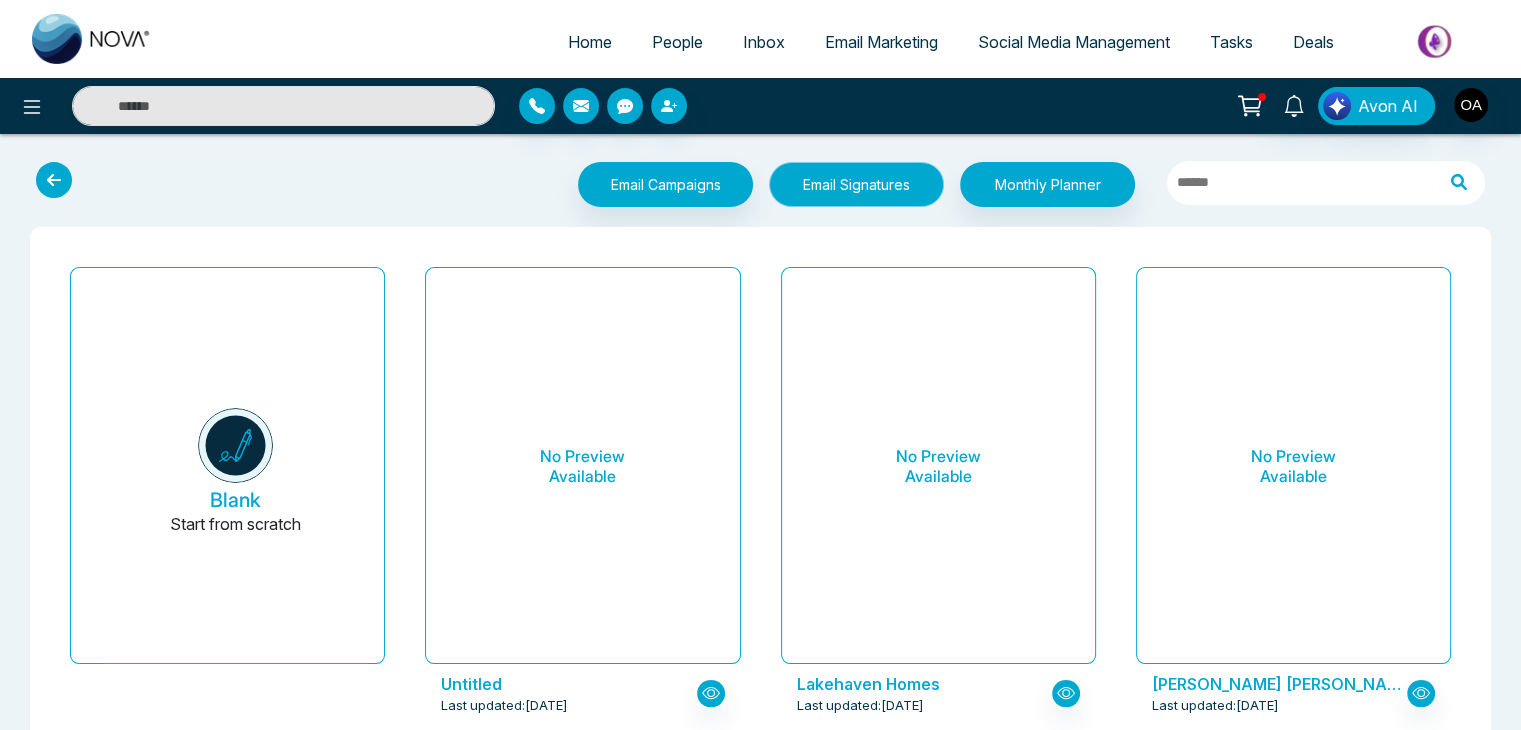 click on "Email Signatures" at bounding box center (856, 184) 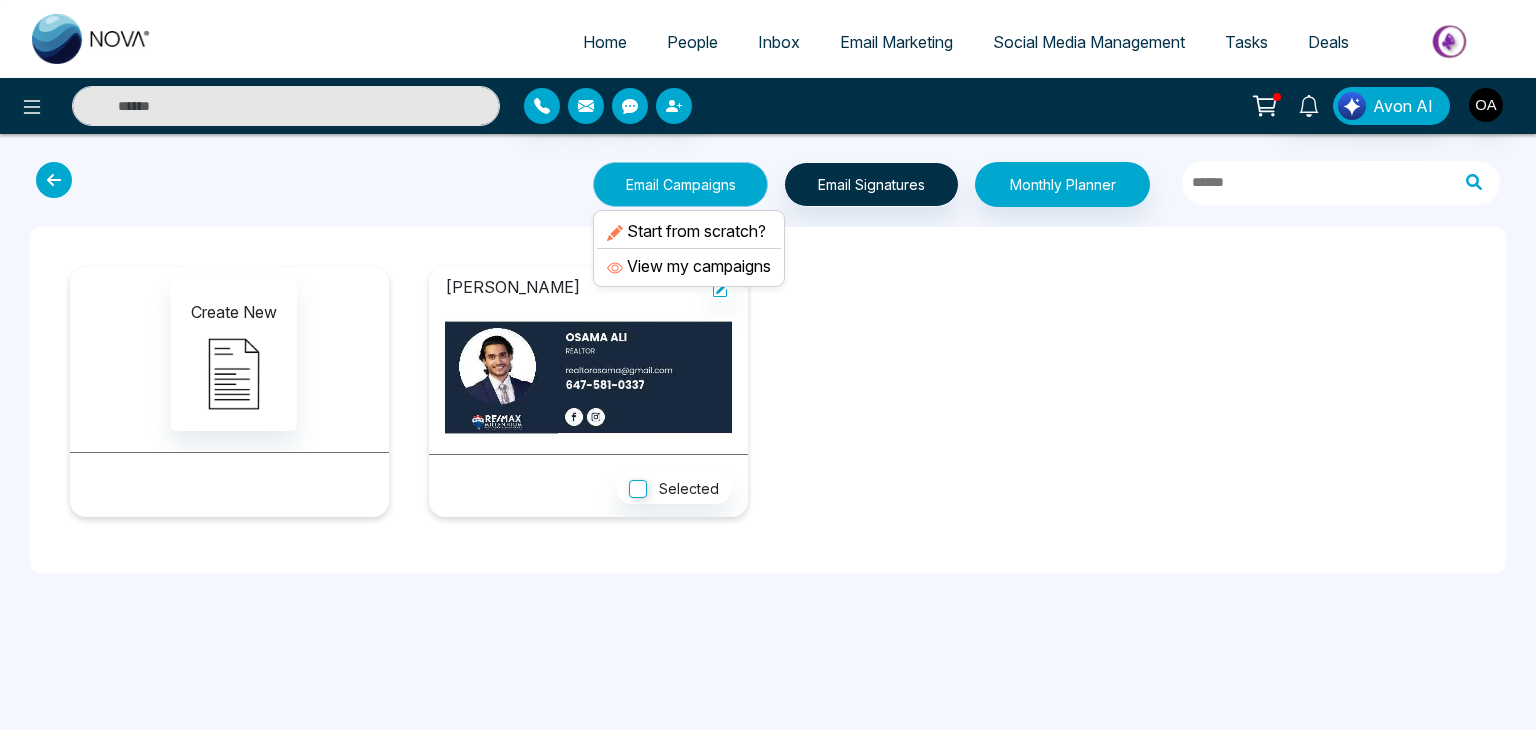 click on "Email Campaigns" at bounding box center (680, 184) 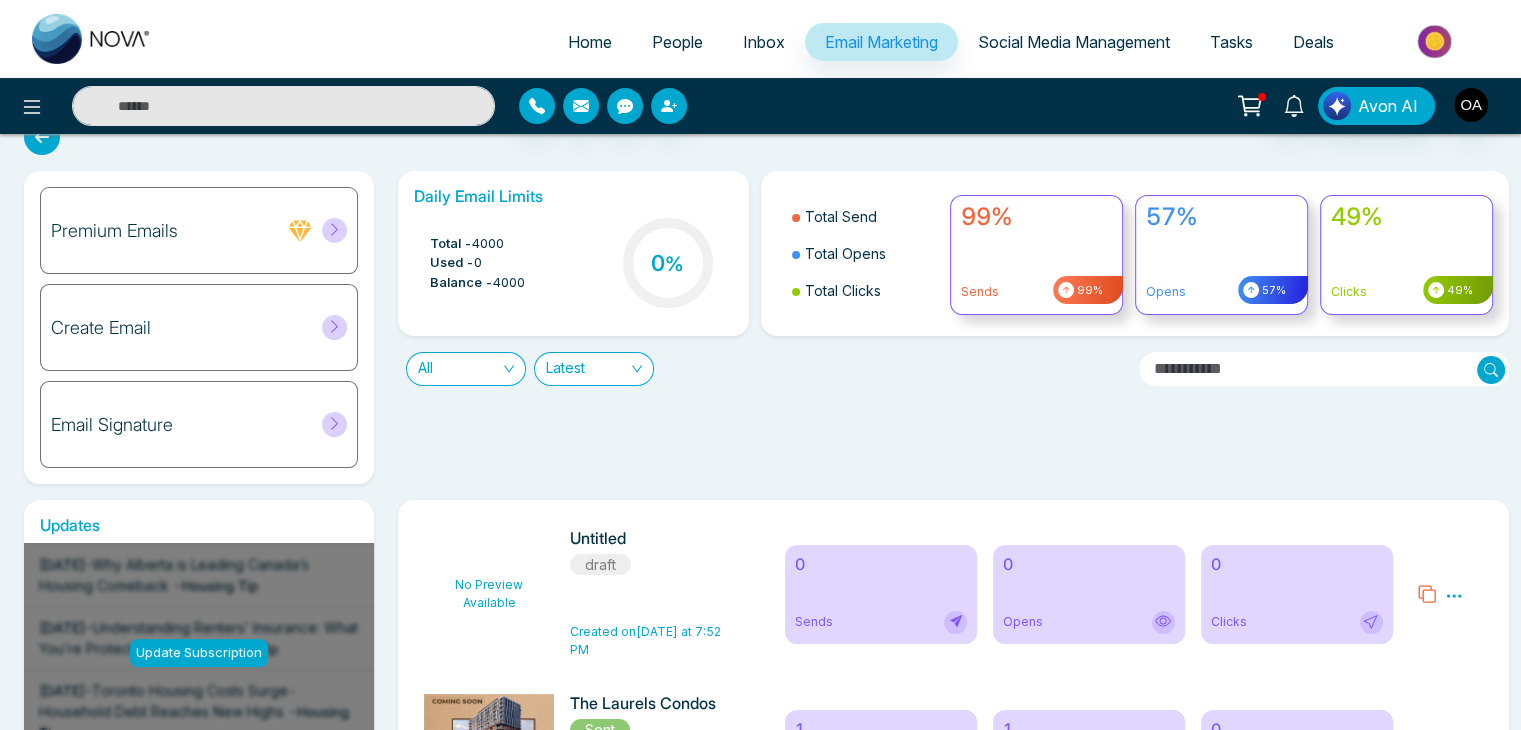 scroll, scrollTop: 0, scrollLeft: 0, axis: both 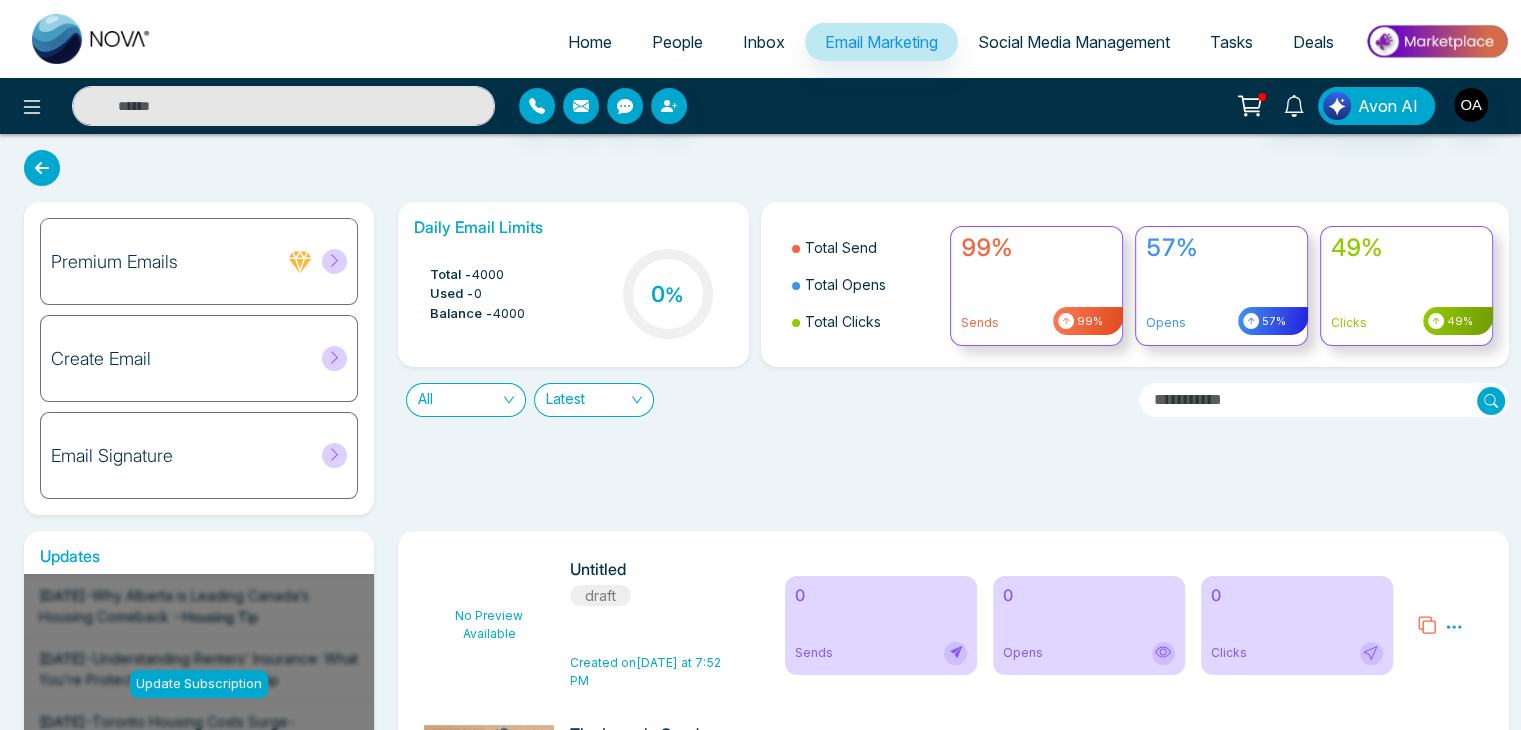 click on "Tasks" at bounding box center (1231, 42) 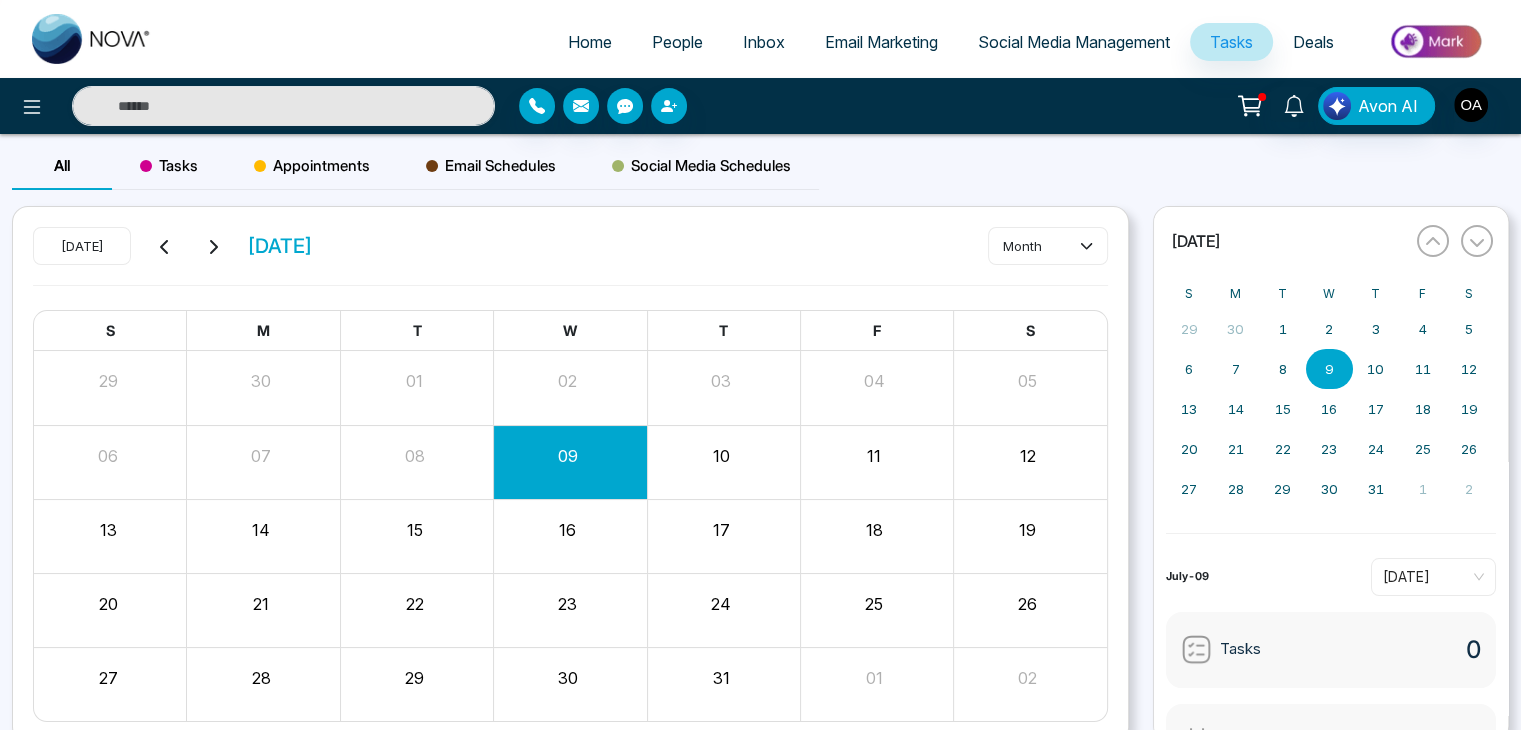 click on "Social Media Management" at bounding box center [1074, 42] 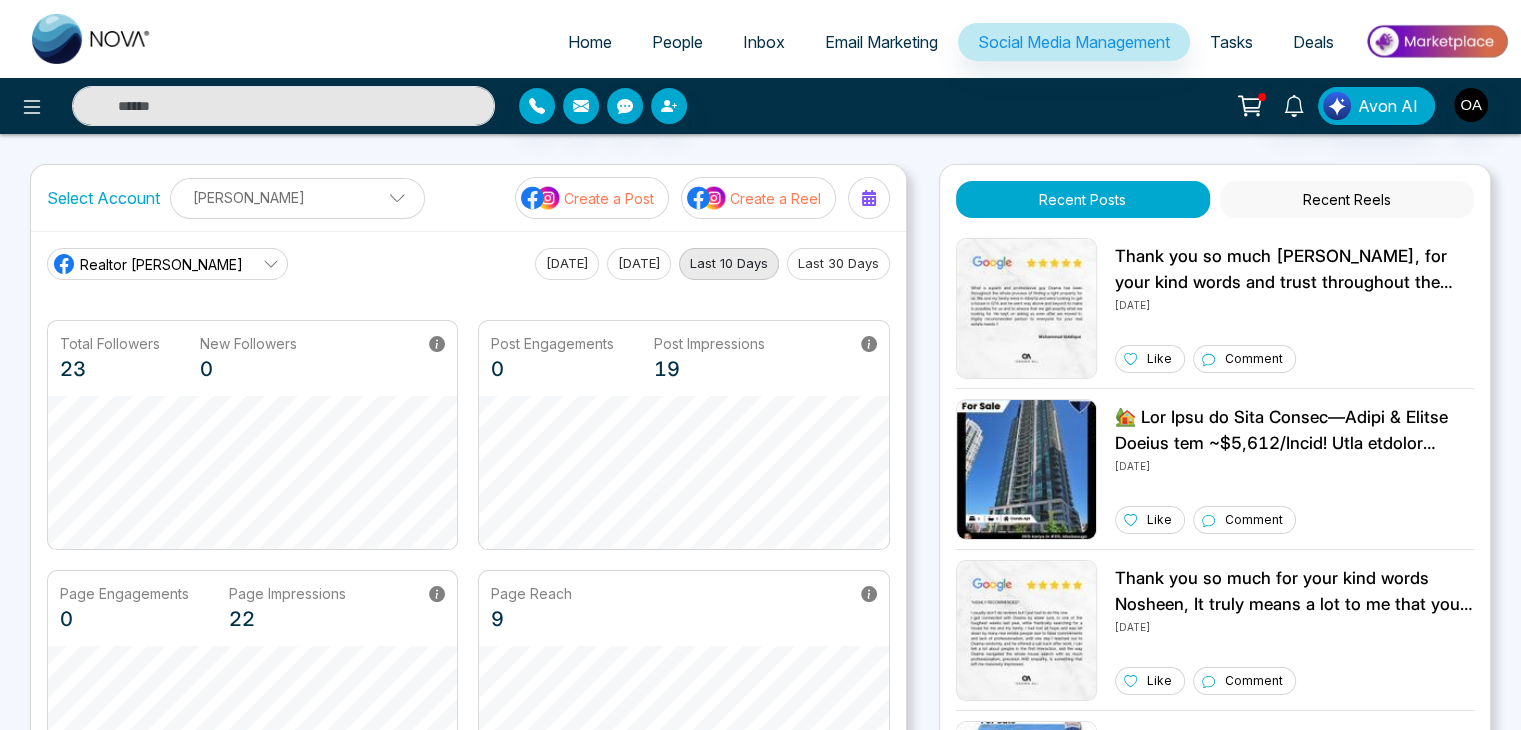 click on "Email Marketing" at bounding box center (881, 42) 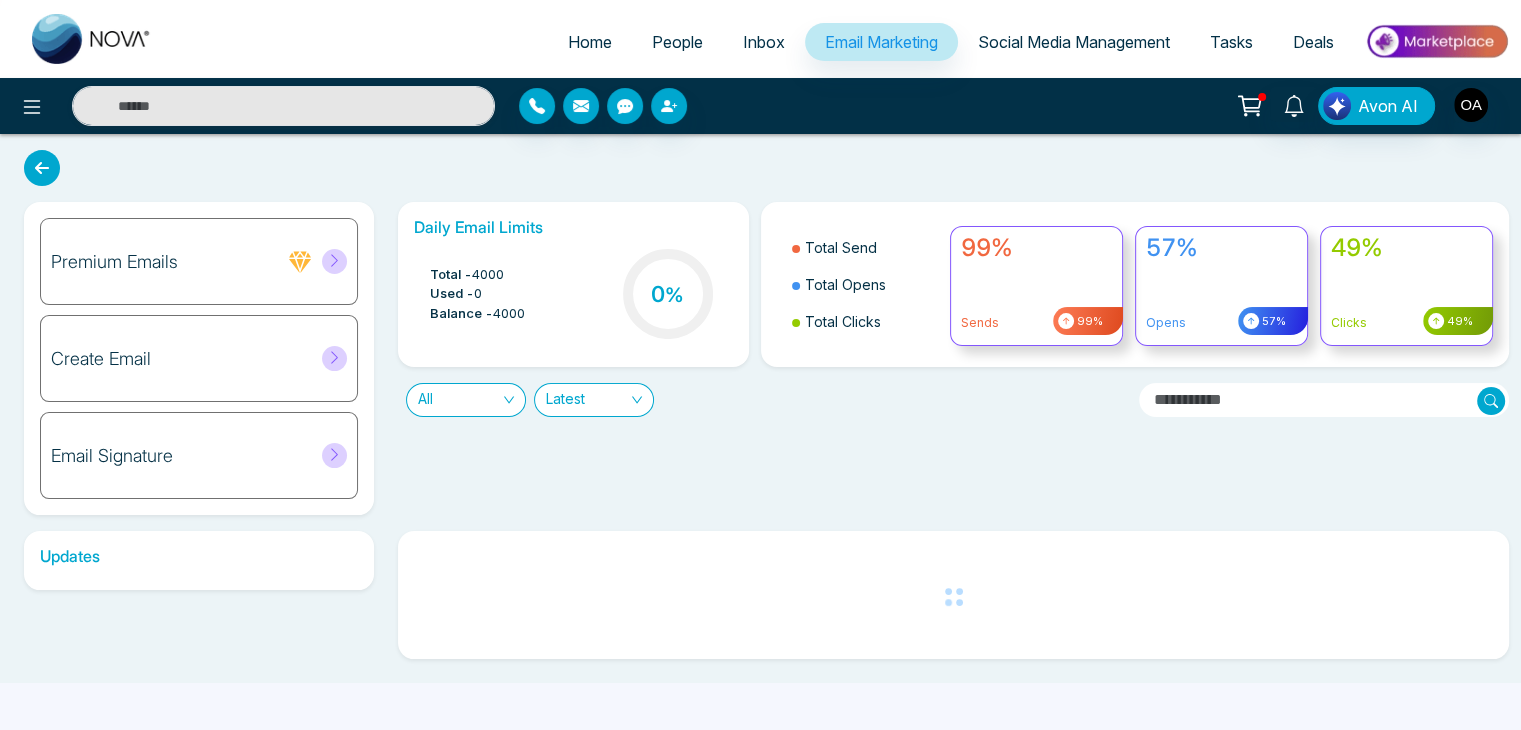 click on "Inbox" at bounding box center (764, 42) 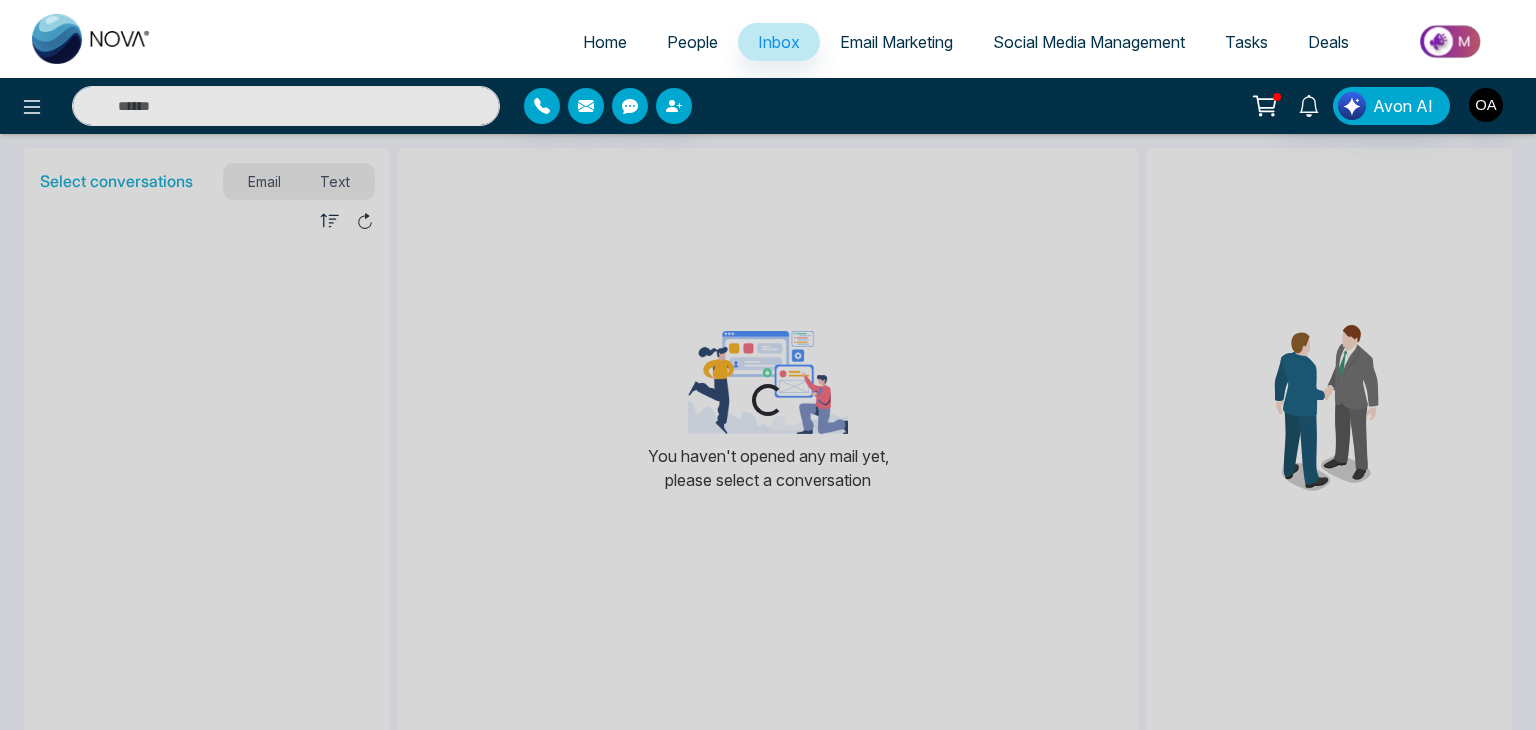 click on "People" at bounding box center [692, 42] 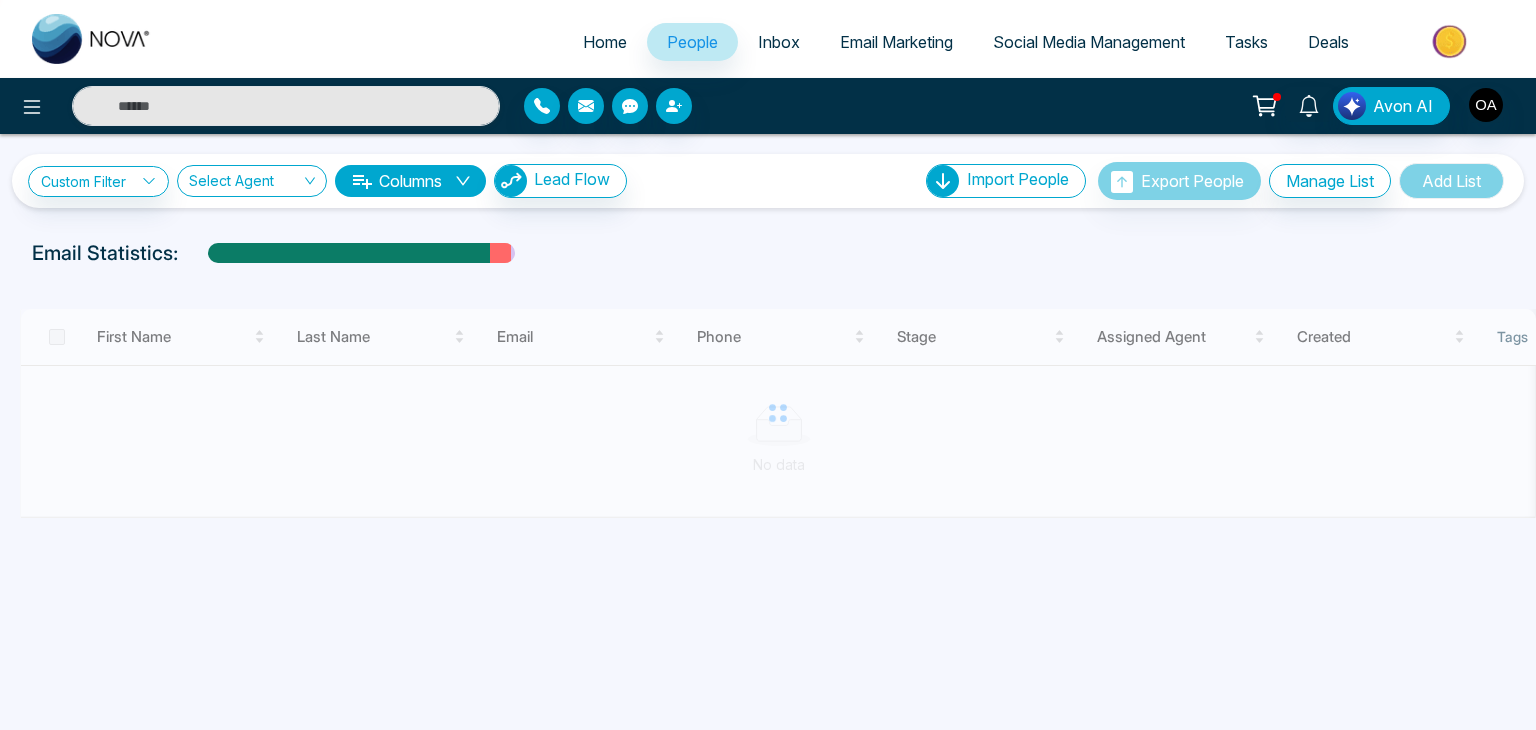click on "Inbox" at bounding box center (779, 42) 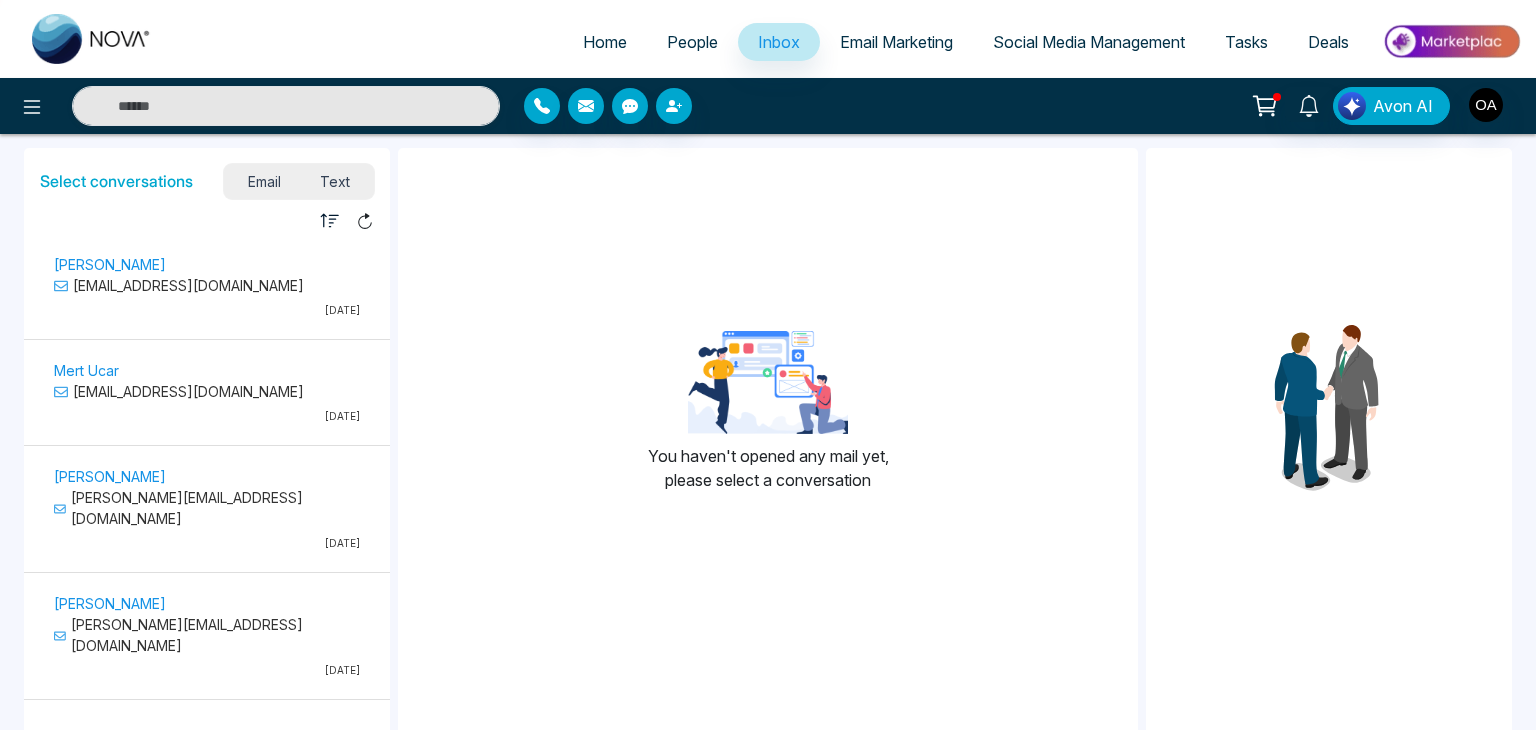 click on "Email Marketing" at bounding box center (896, 42) 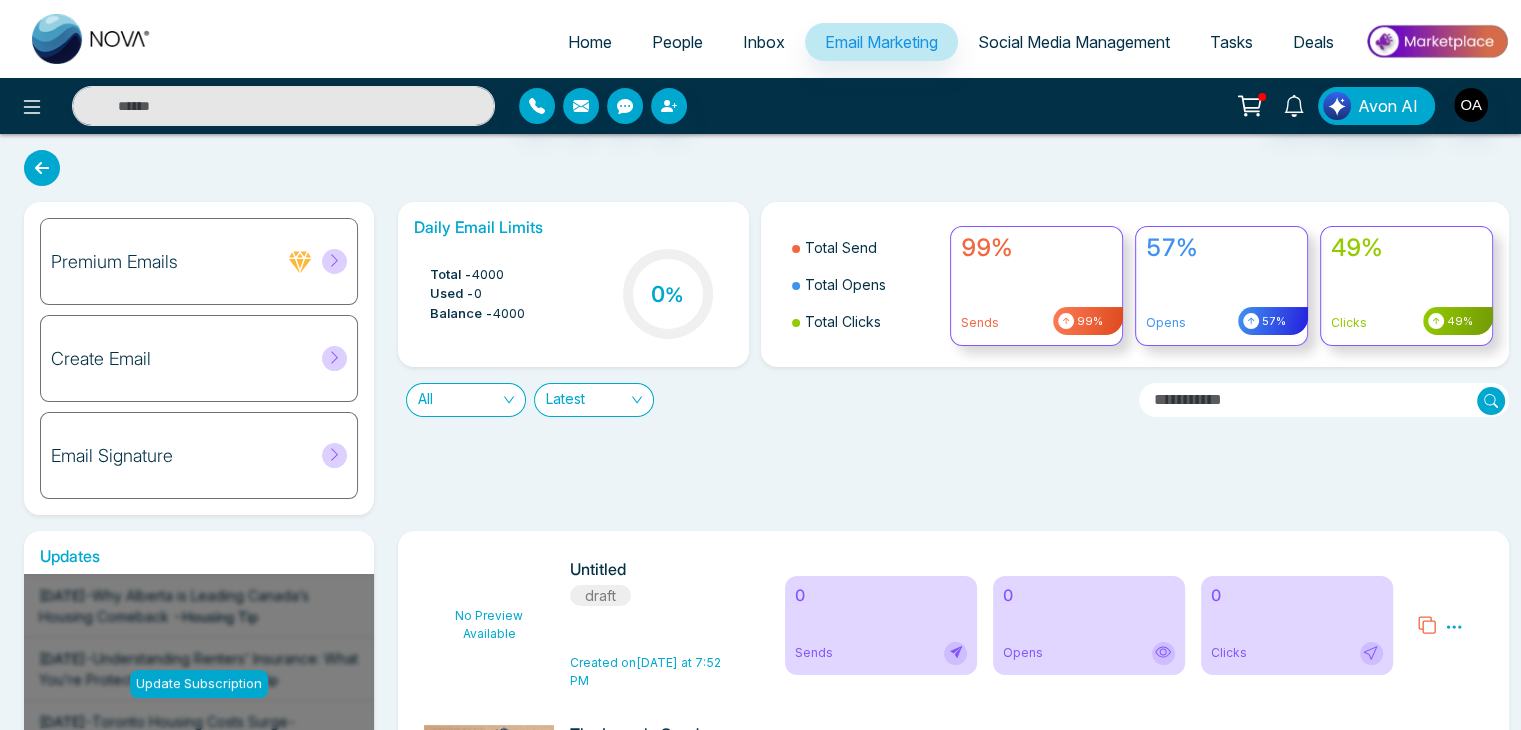 click 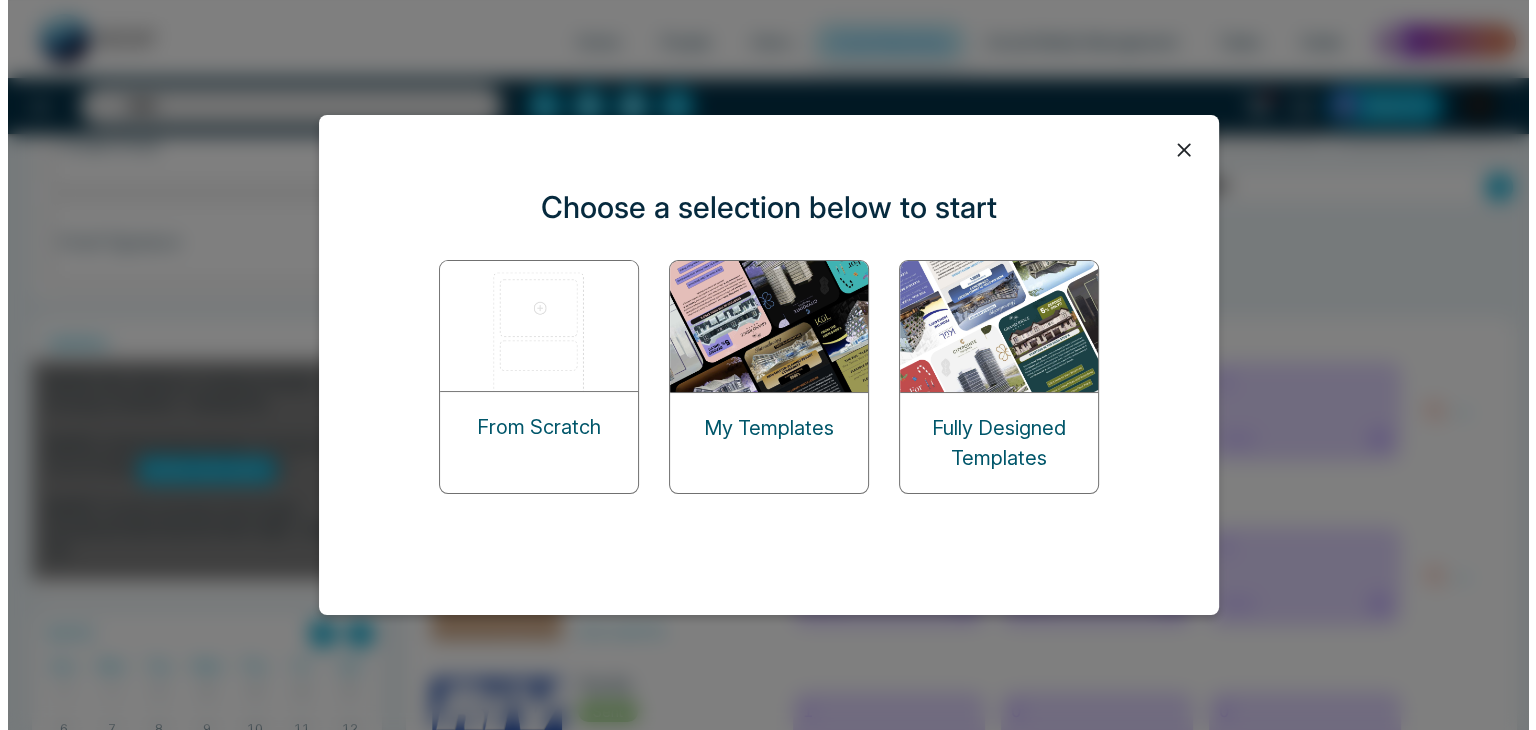 scroll, scrollTop: 0, scrollLeft: 0, axis: both 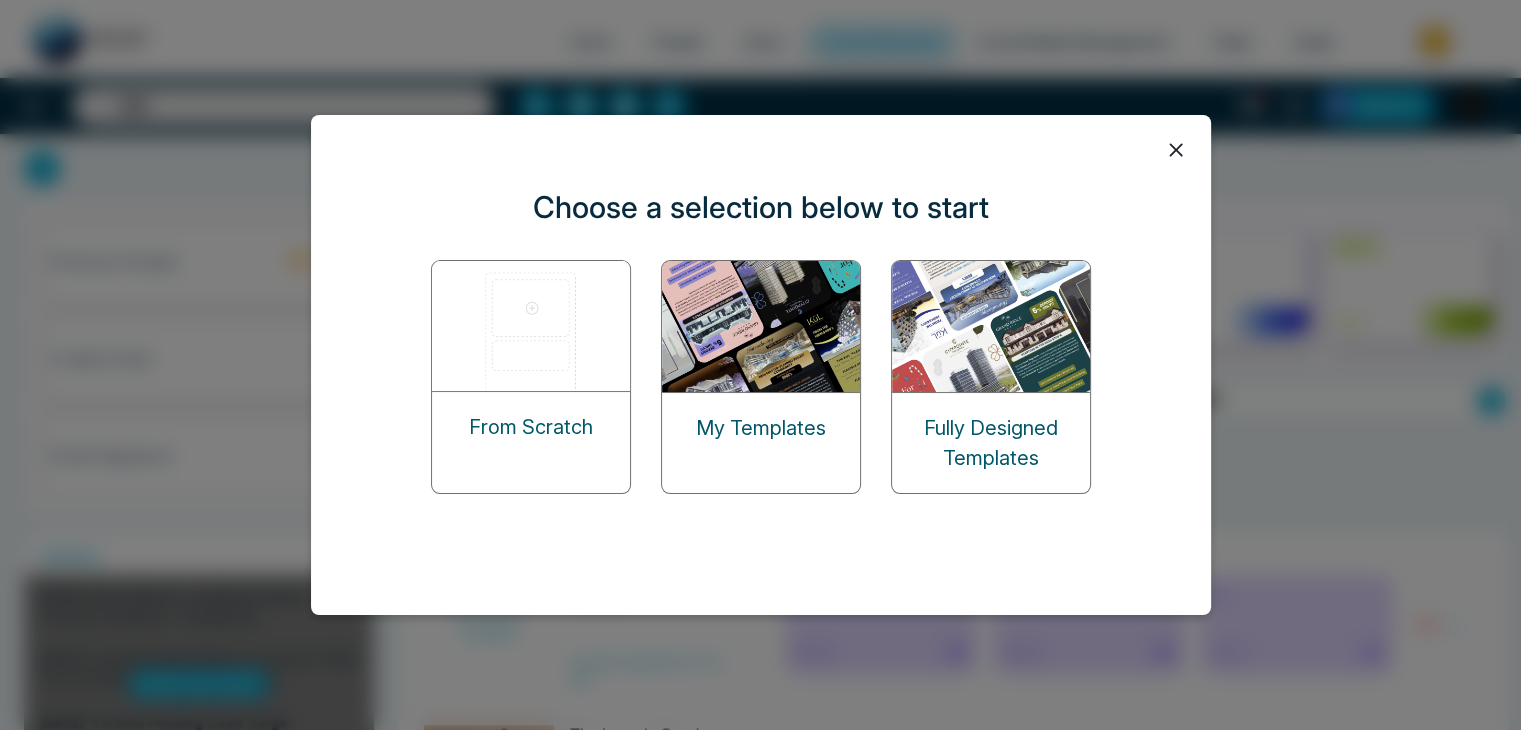 click at bounding box center [992, 326] 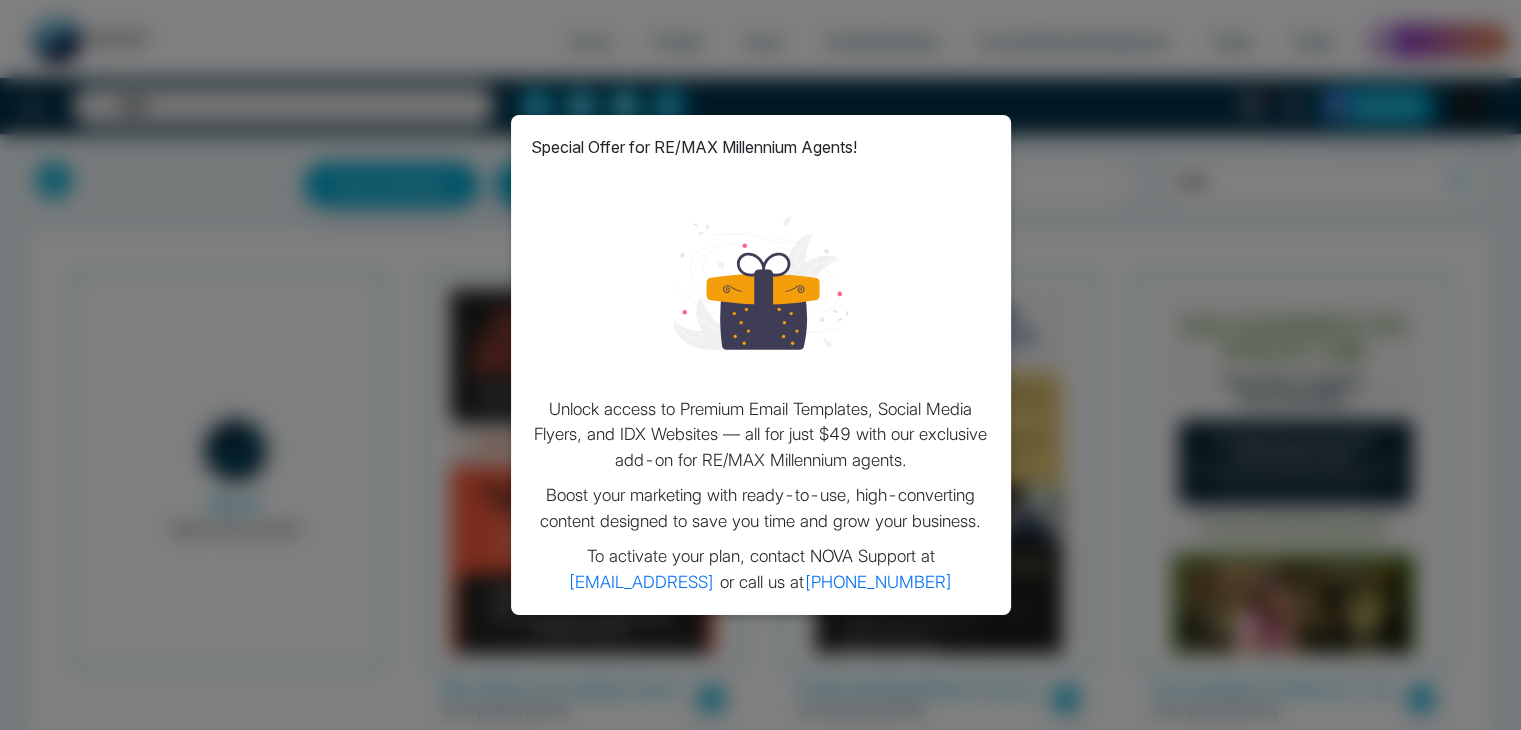 click on "Special Offer for RE/MAX Millennium Agents! Unlock access to Premium Email Templates, Social Media Flyers, and IDX Websites — all for just $49 with our exclusive add-on for RE/MAX Millennium agents. Boost your marketing with ready-to-use, high-converting content designed to save you time and grow your business. To activate your plan, contact NOVA Support at   [EMAIL_ADDRESS]    or call us at  [PHONE_NUMBER]" at bounding box center (760, 365) 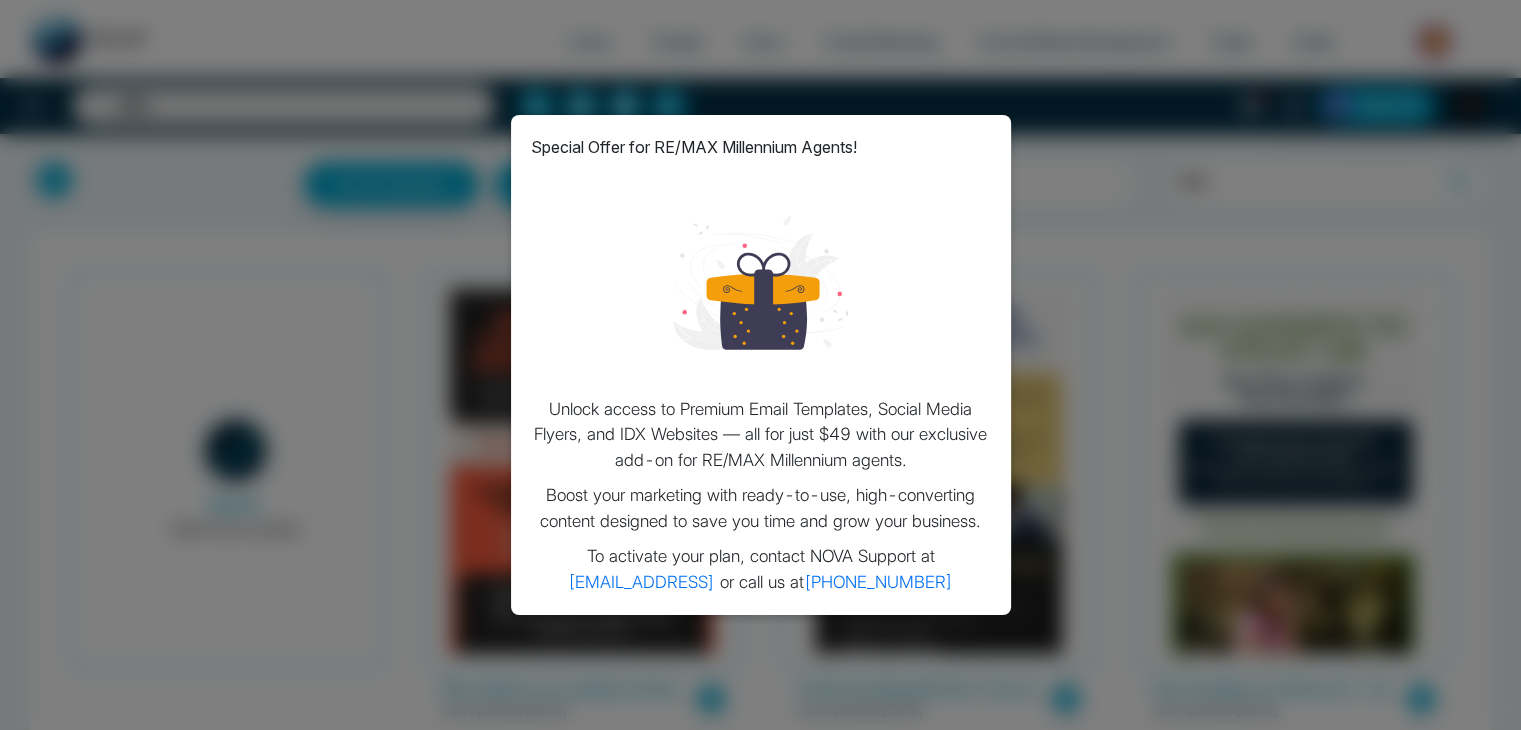 click at bounding box center (760, 282) 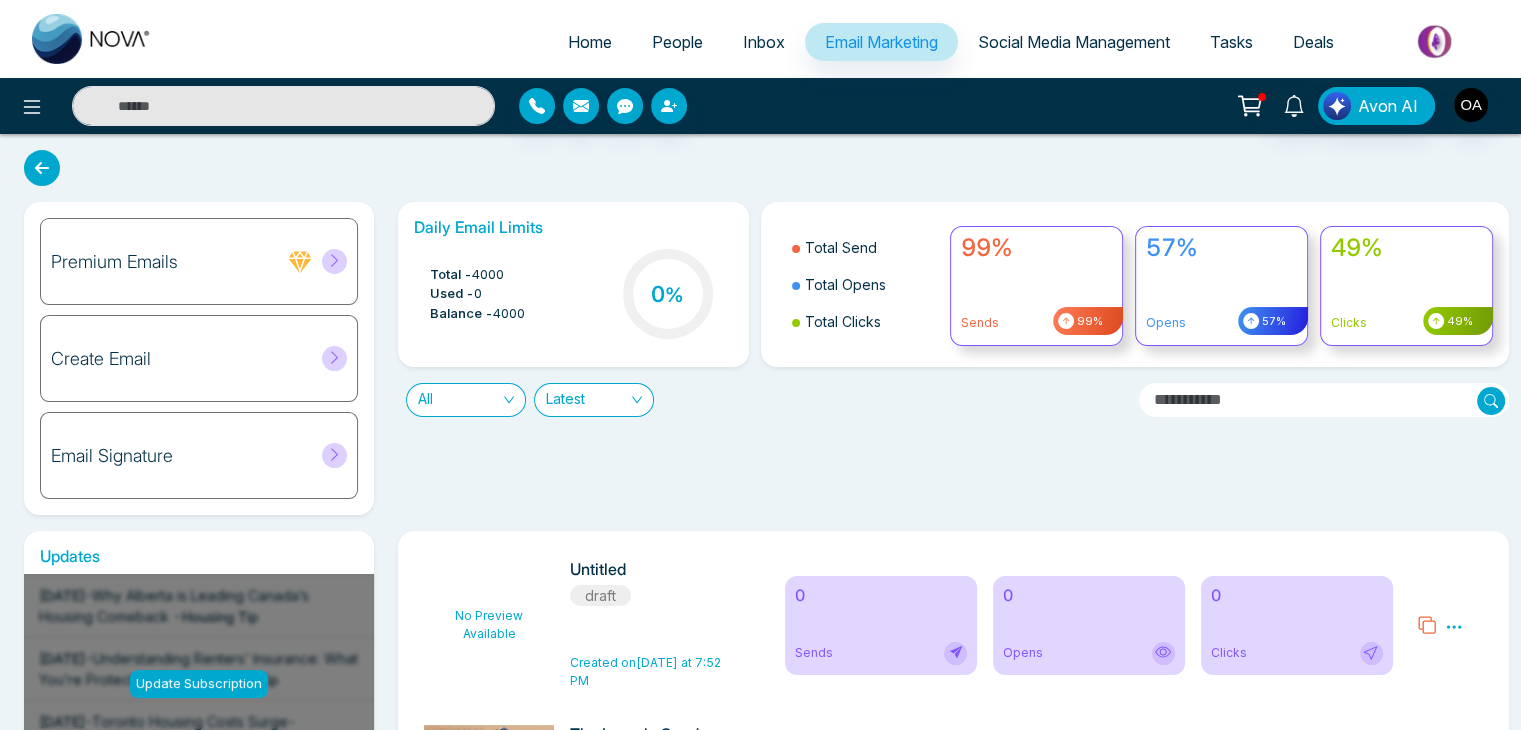 click on "Deals" at bounding box center (1313, 42) 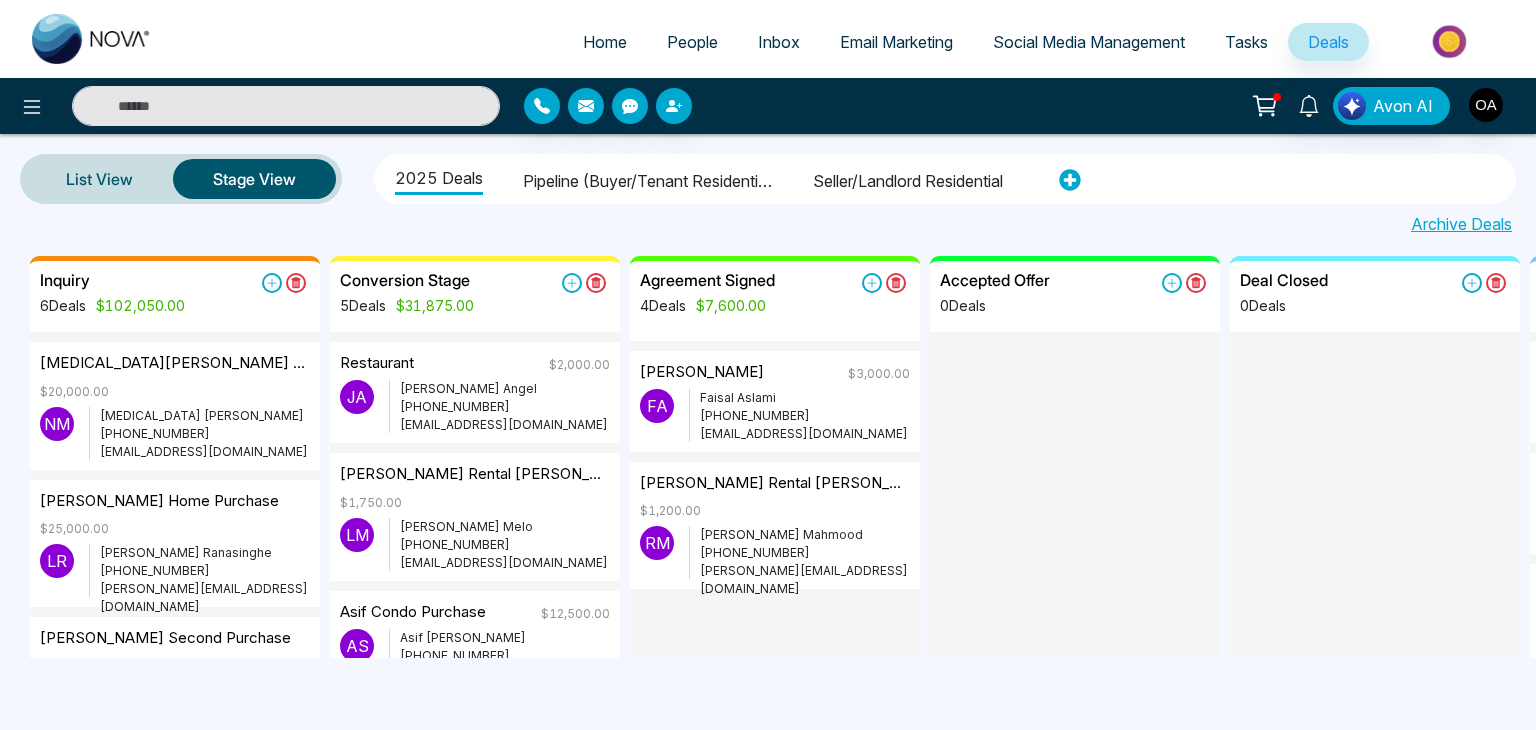 scroll, scrollTop: 376, scrollLeft: 0, axis: vertical 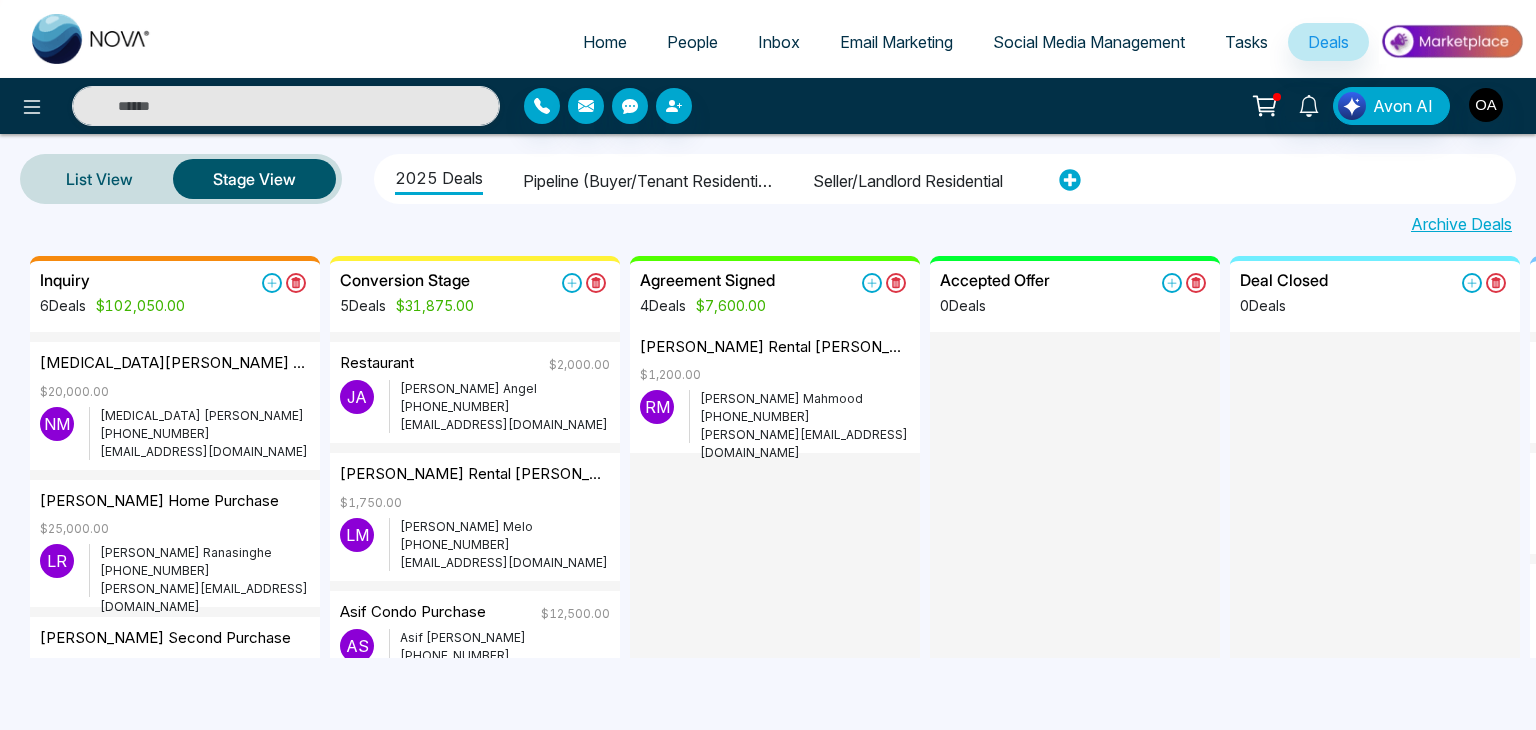 click on "Tasks" at bounding box center [1246, 42] 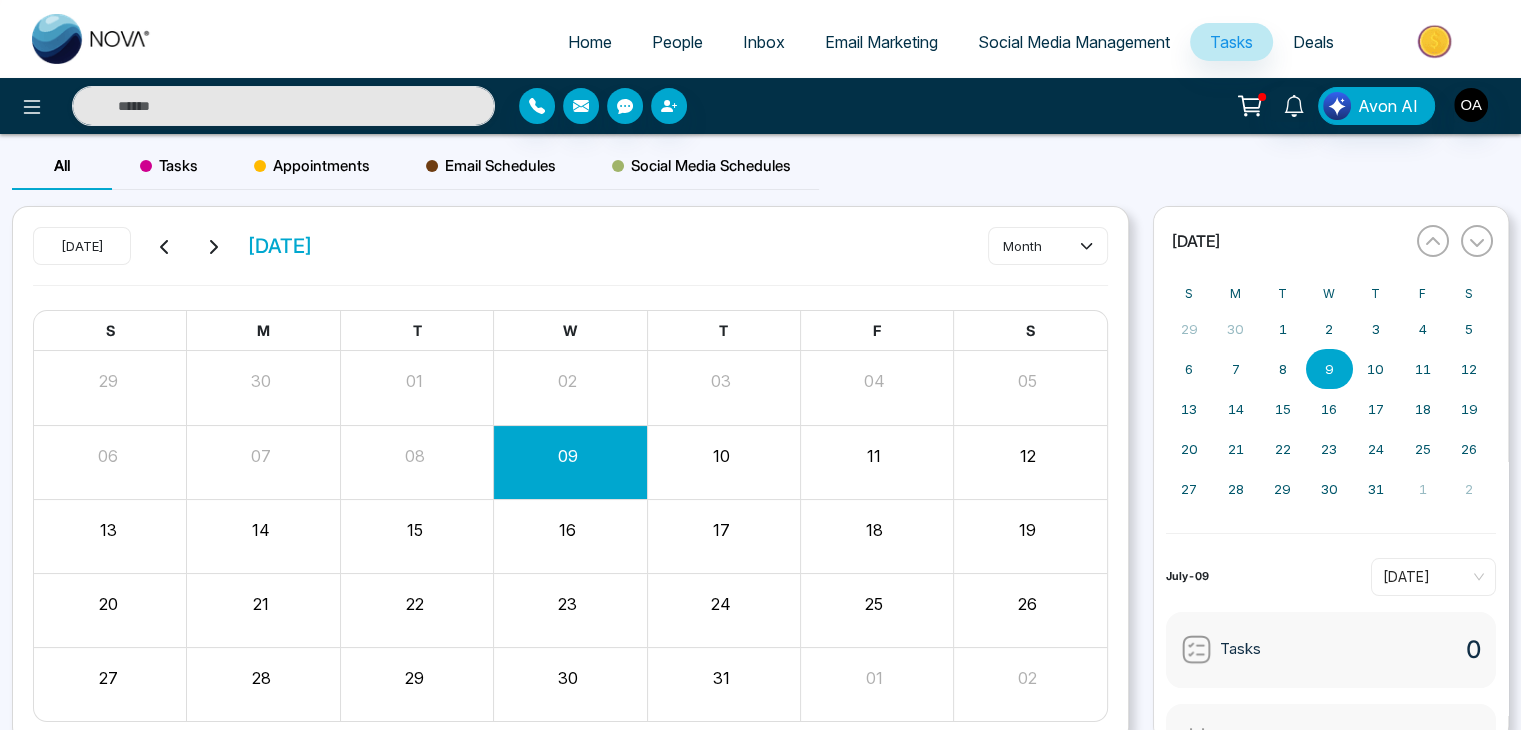click 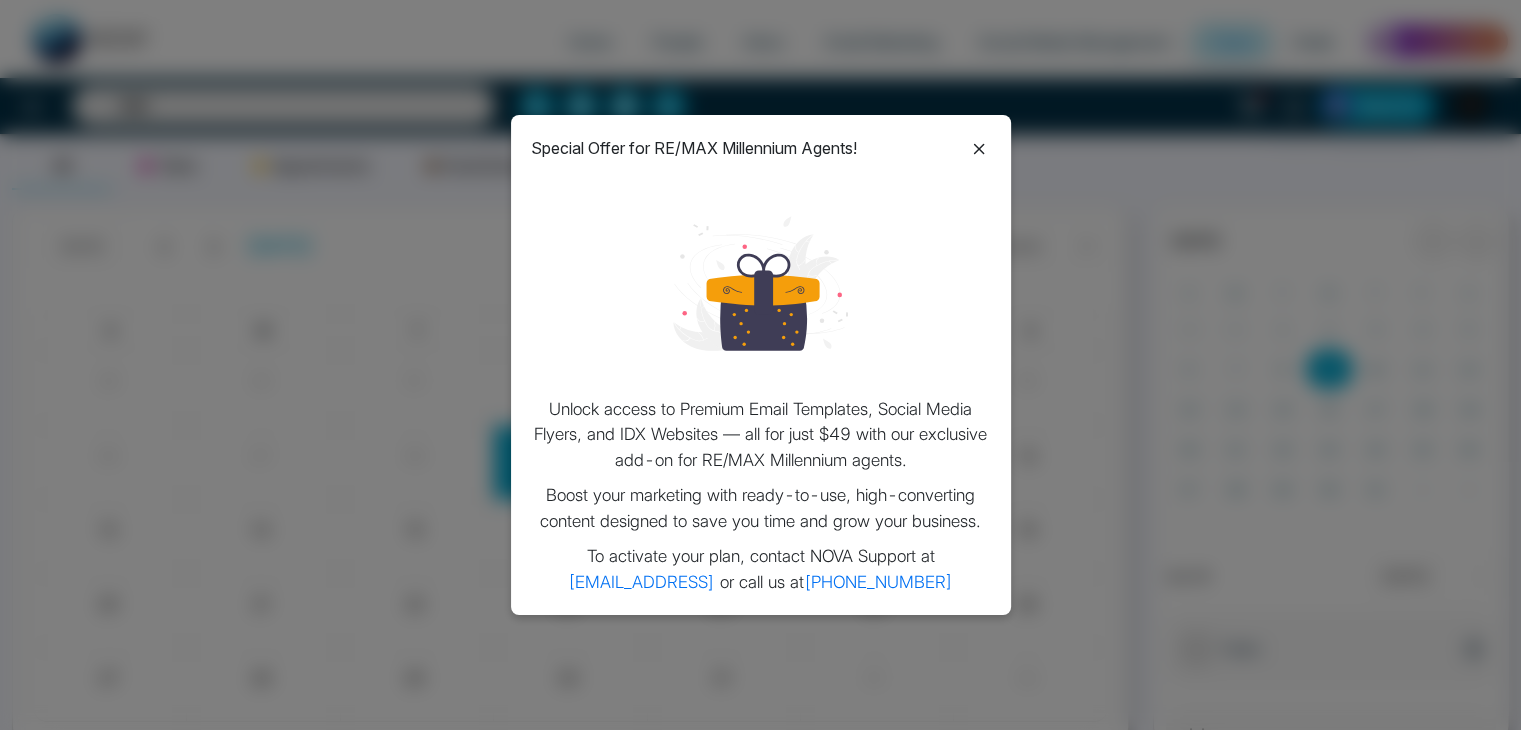 click 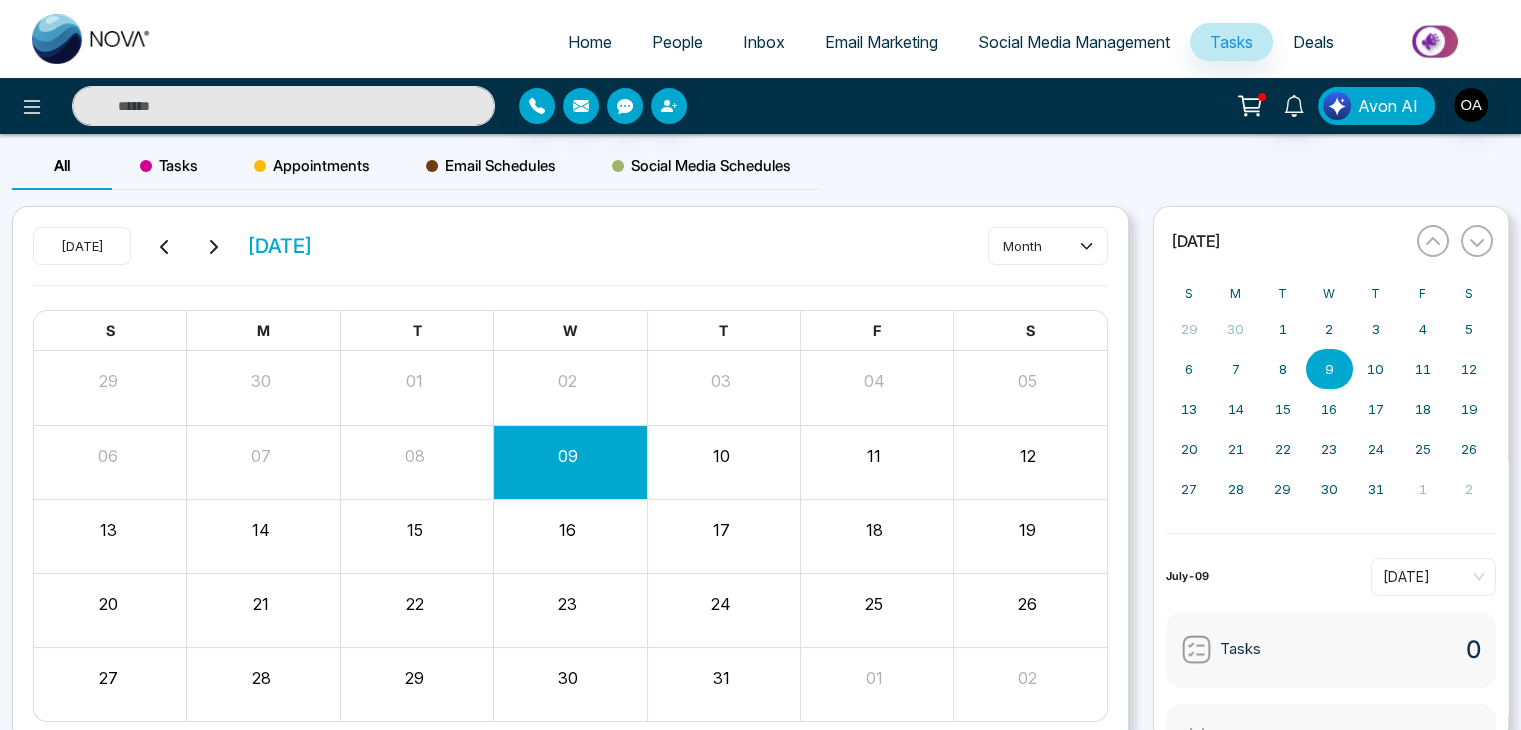 click on "Avon AI" at bounding box center (1388, 106) 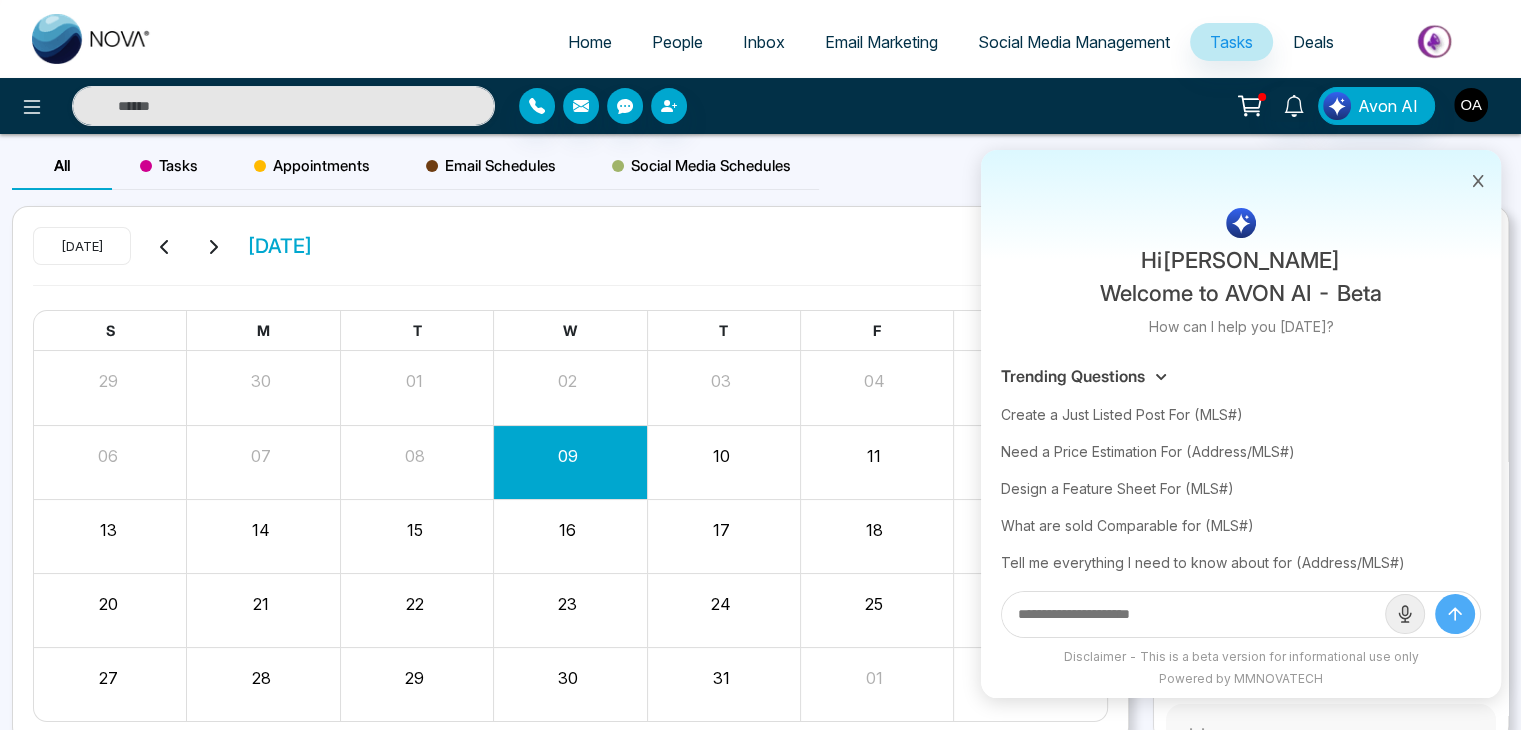 click at bounding box center [1471, 105] 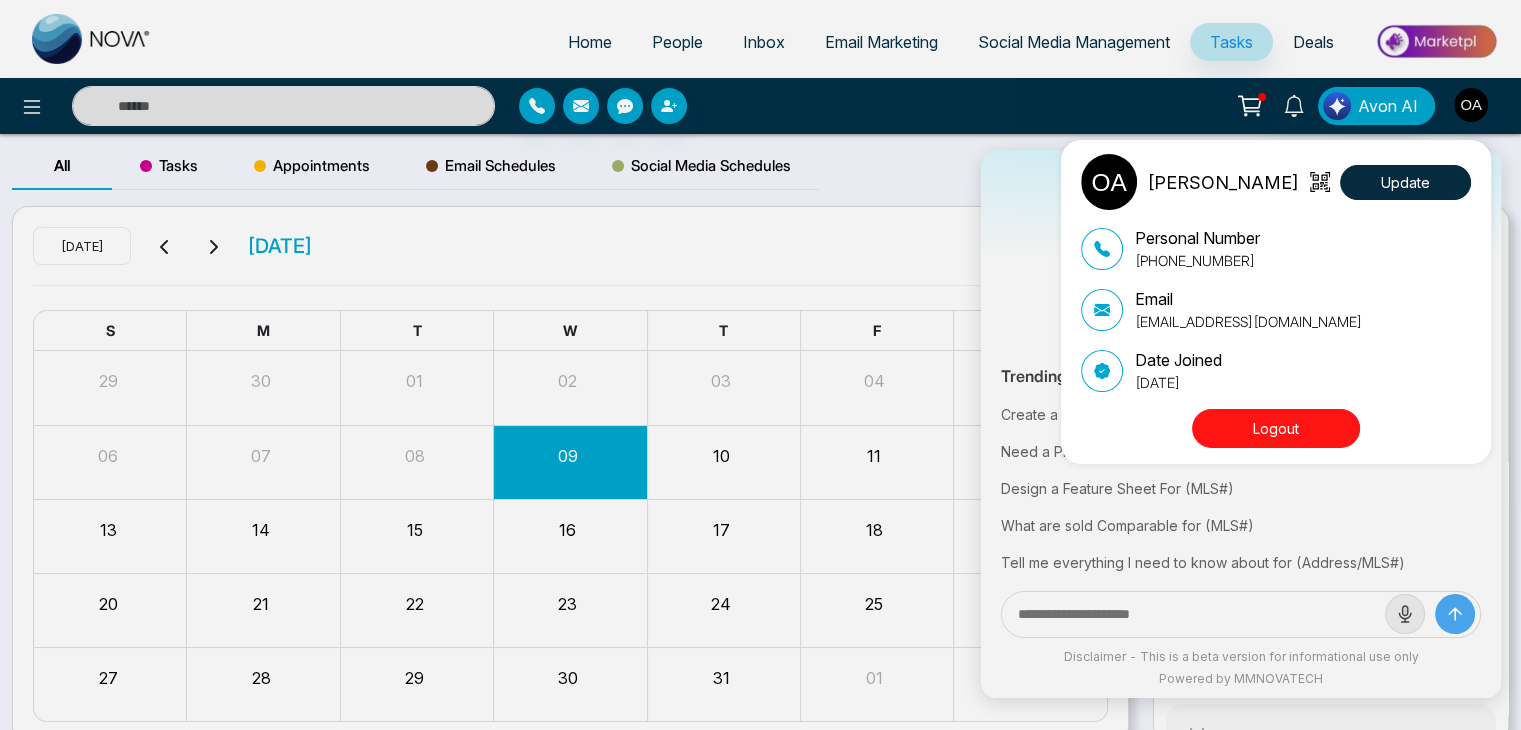 click on "[PERSON_NAME] Update Personal Number [PHONE_NUMBER] Email [EMAIL_ADDRESS][DOMAIN_NAME] Date Joined [DATE] Logout" at bounding box center (760, 365) 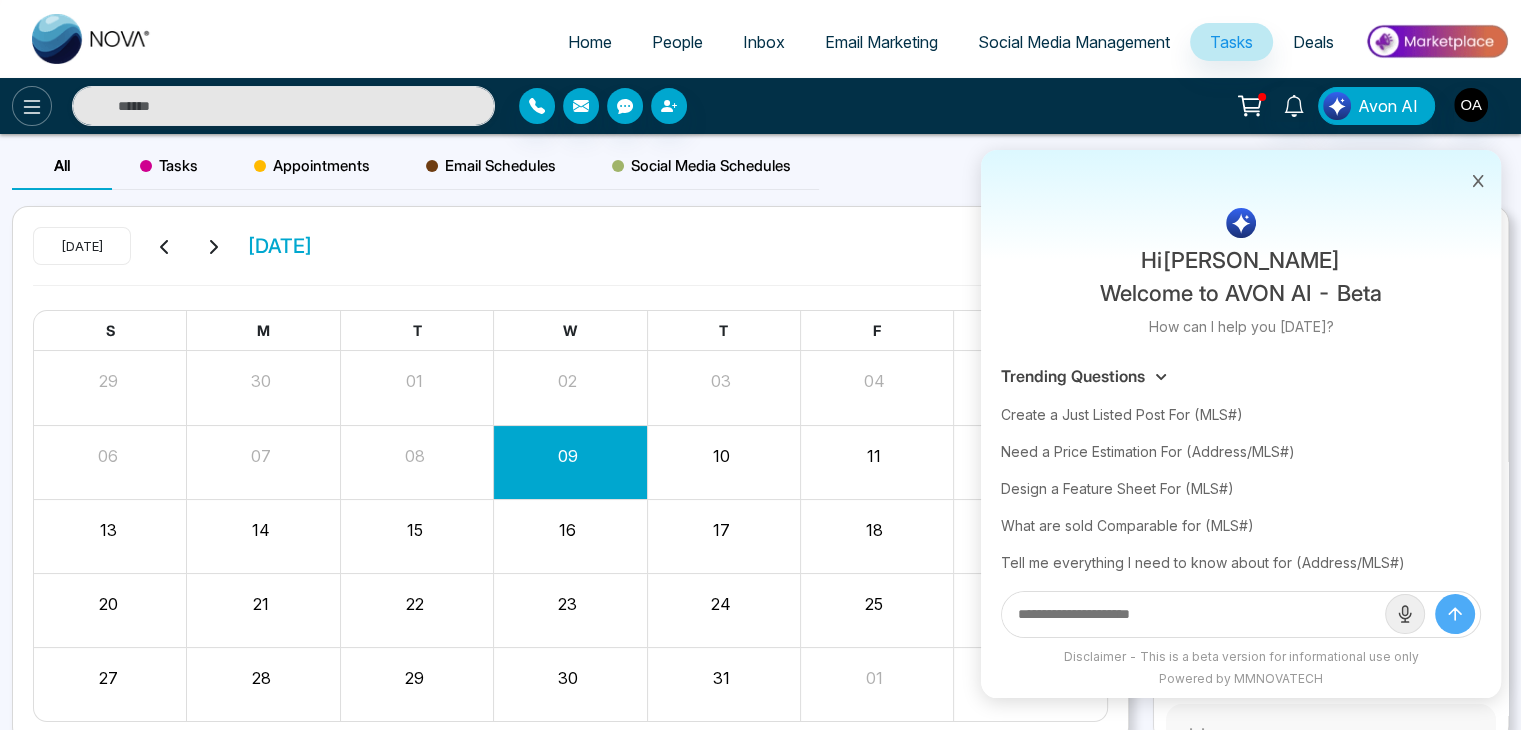 click 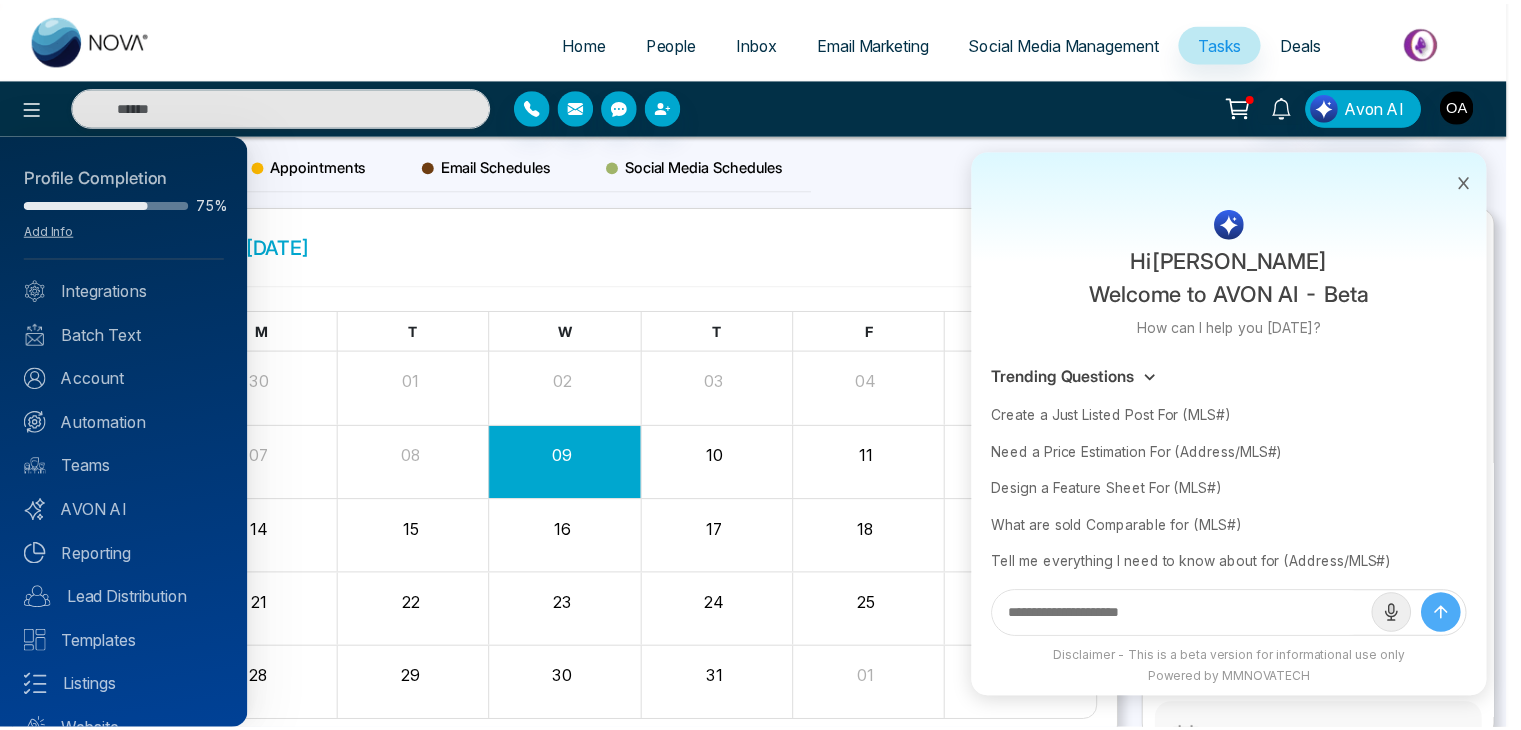scroll, scrollTop: 79, scrollLeft: 0, axis: vertical 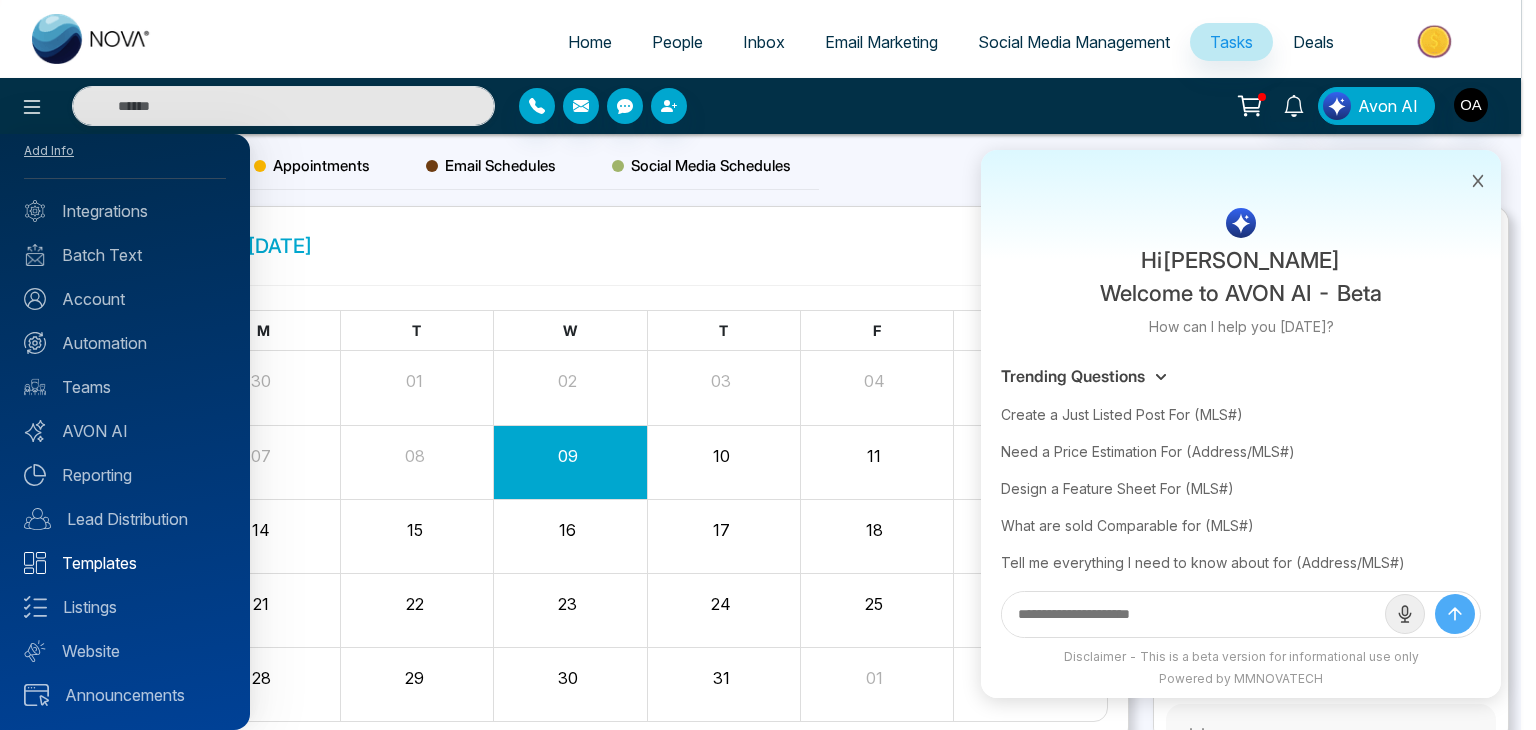 click on "Templates" at bounding box center (125, 563) 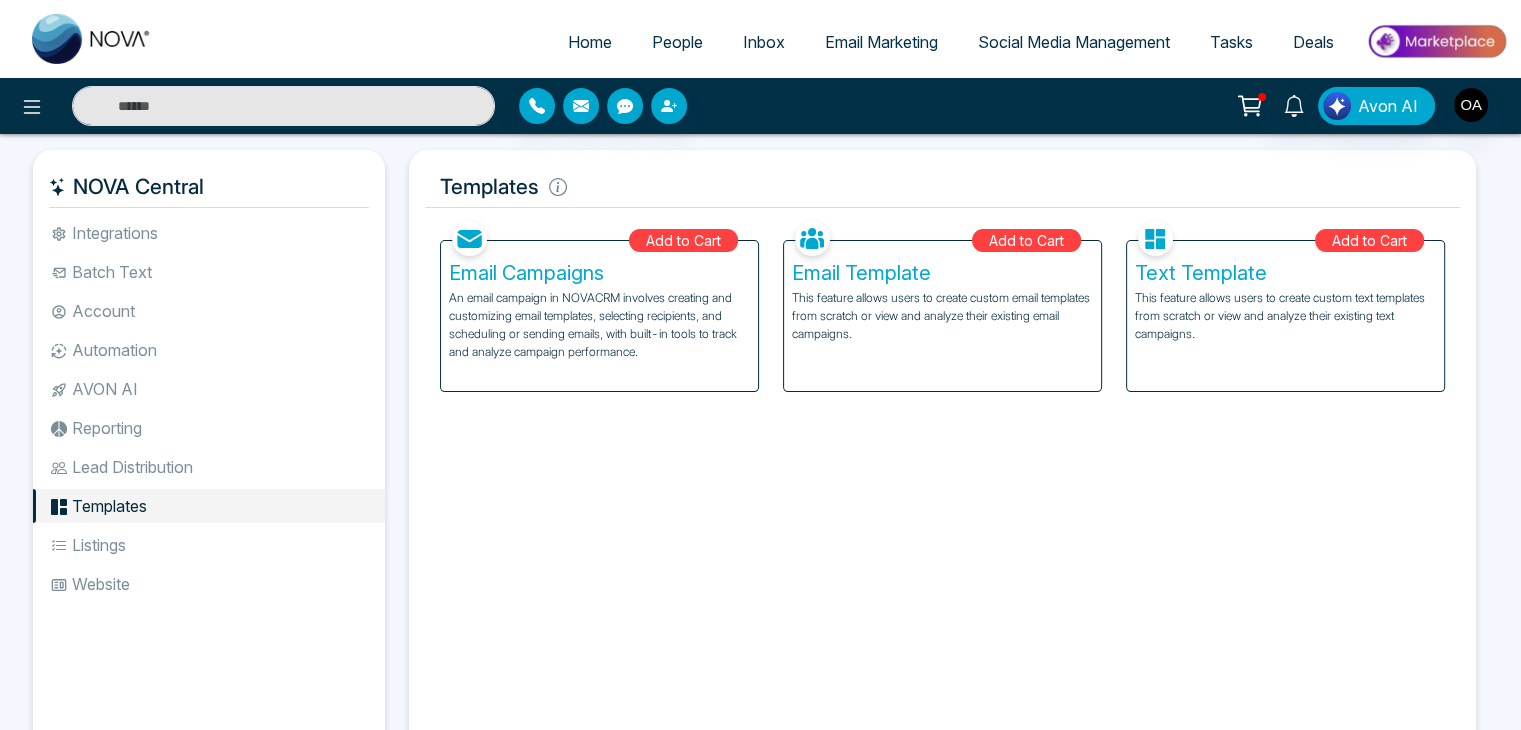 click on "Home" at bounding box center (590, 42) 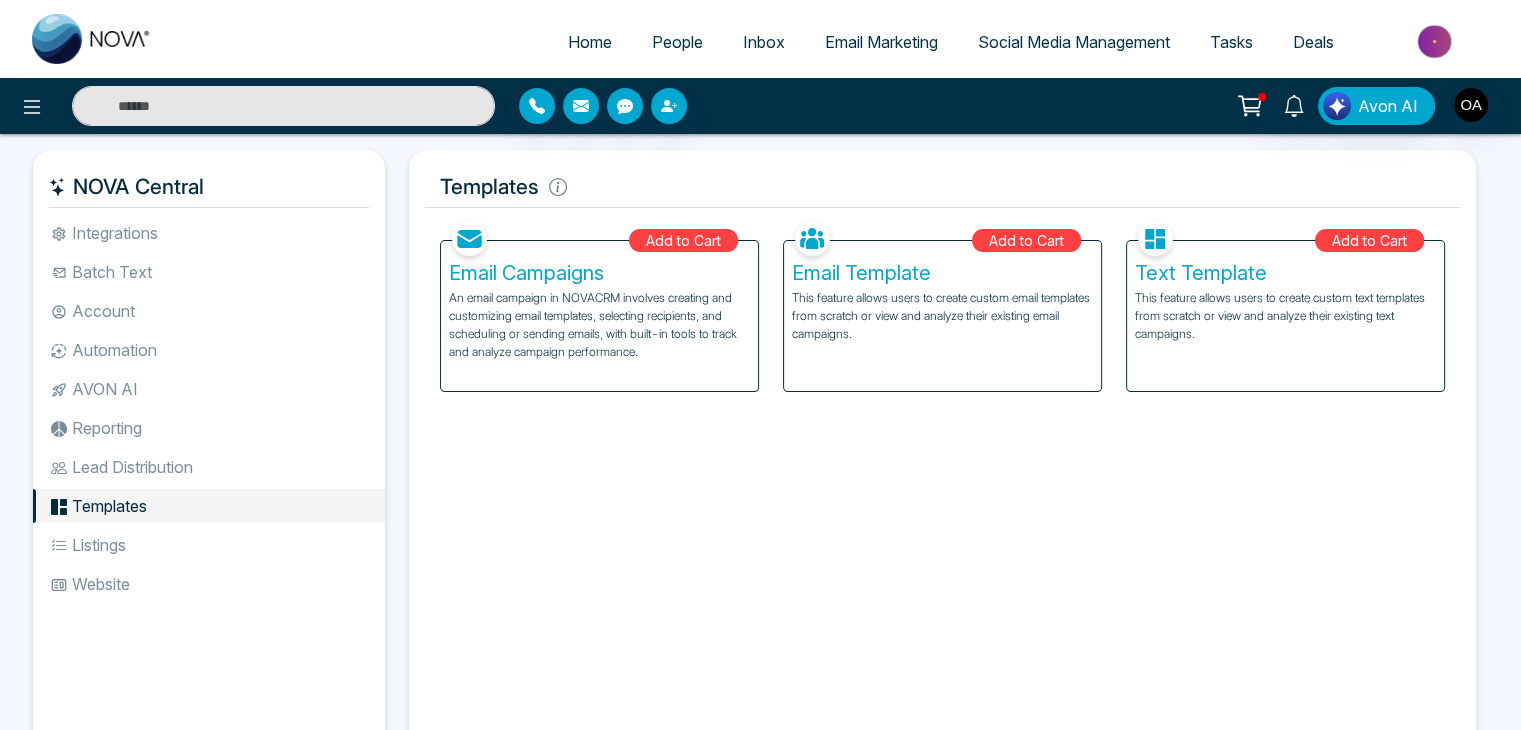 select on "*" 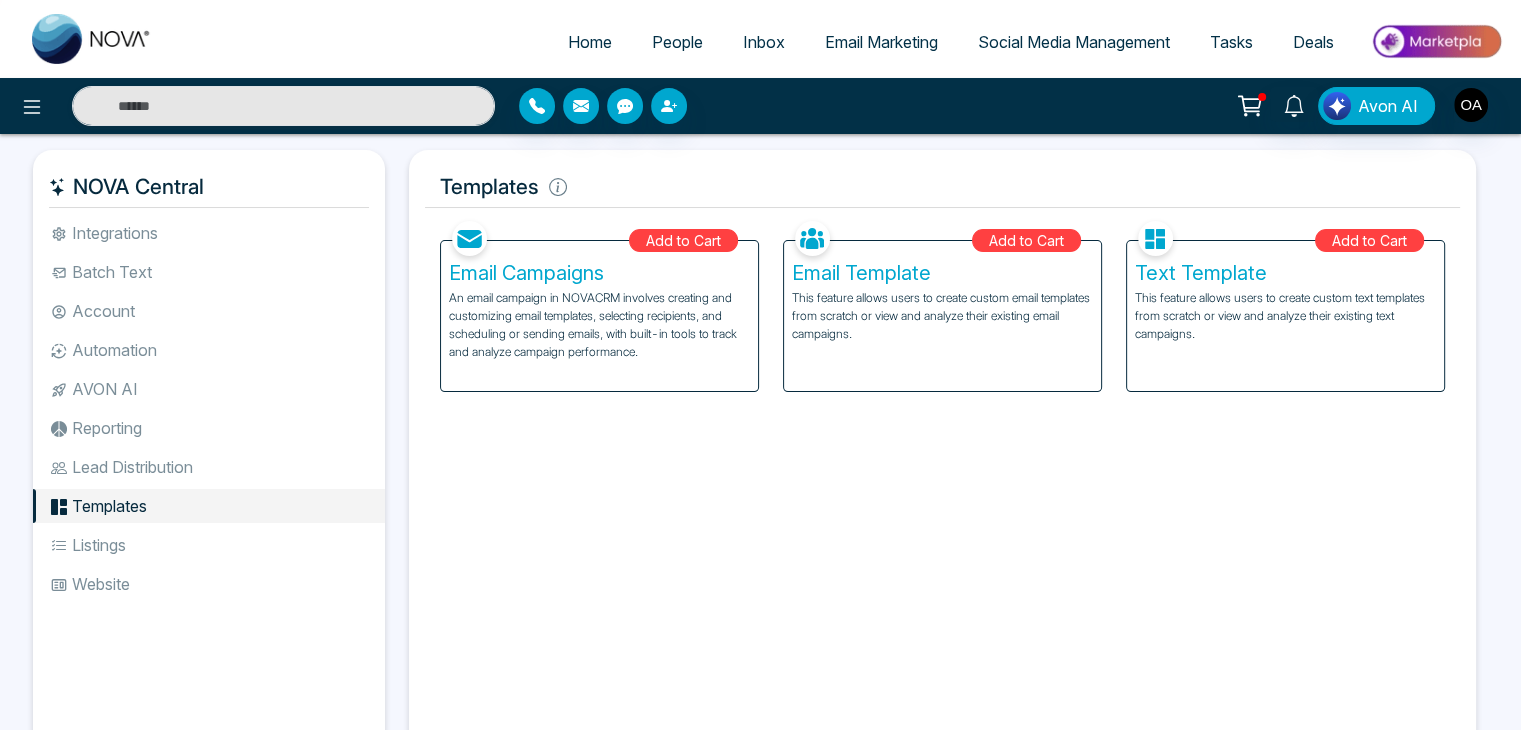 select on "*" 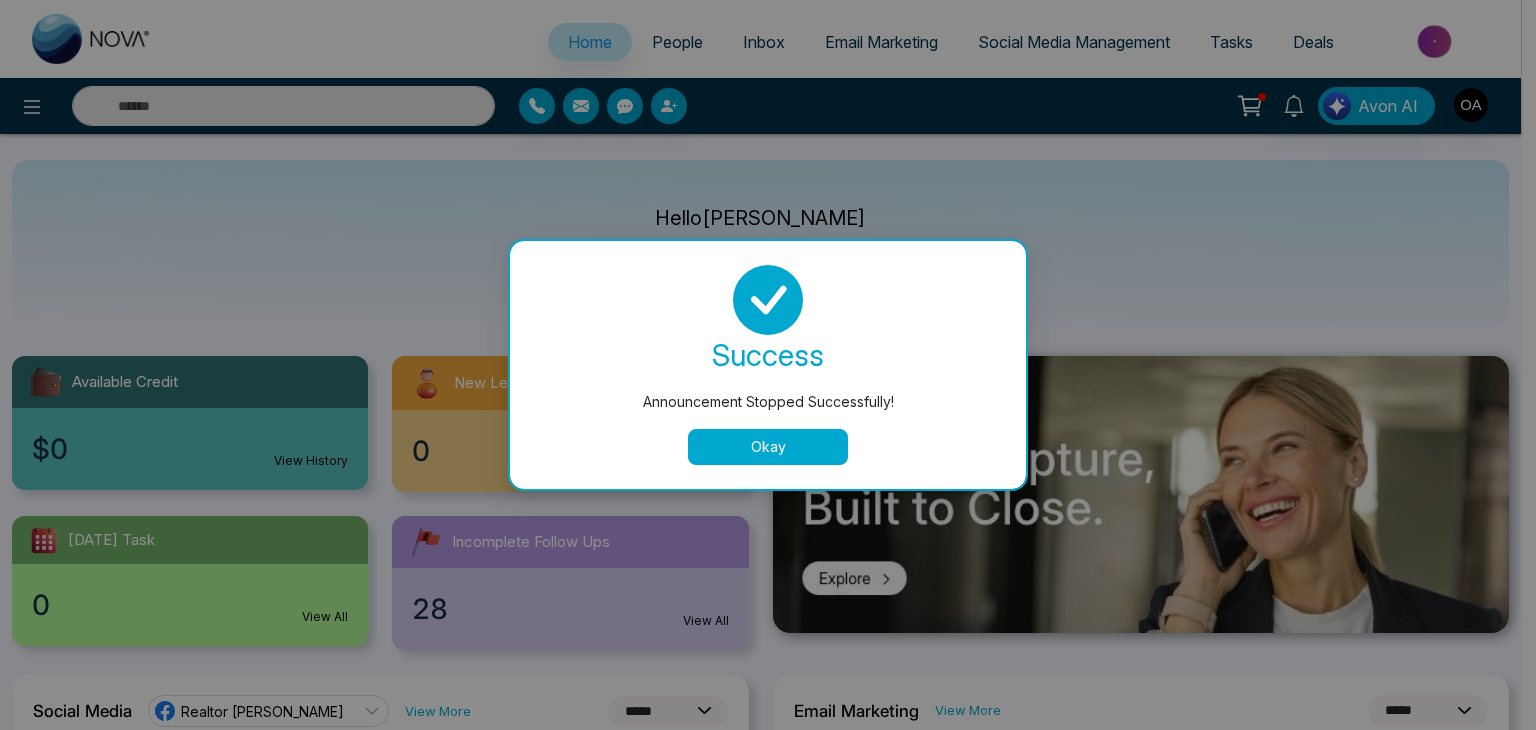click on "Okay" at bounding box center [768, 447] 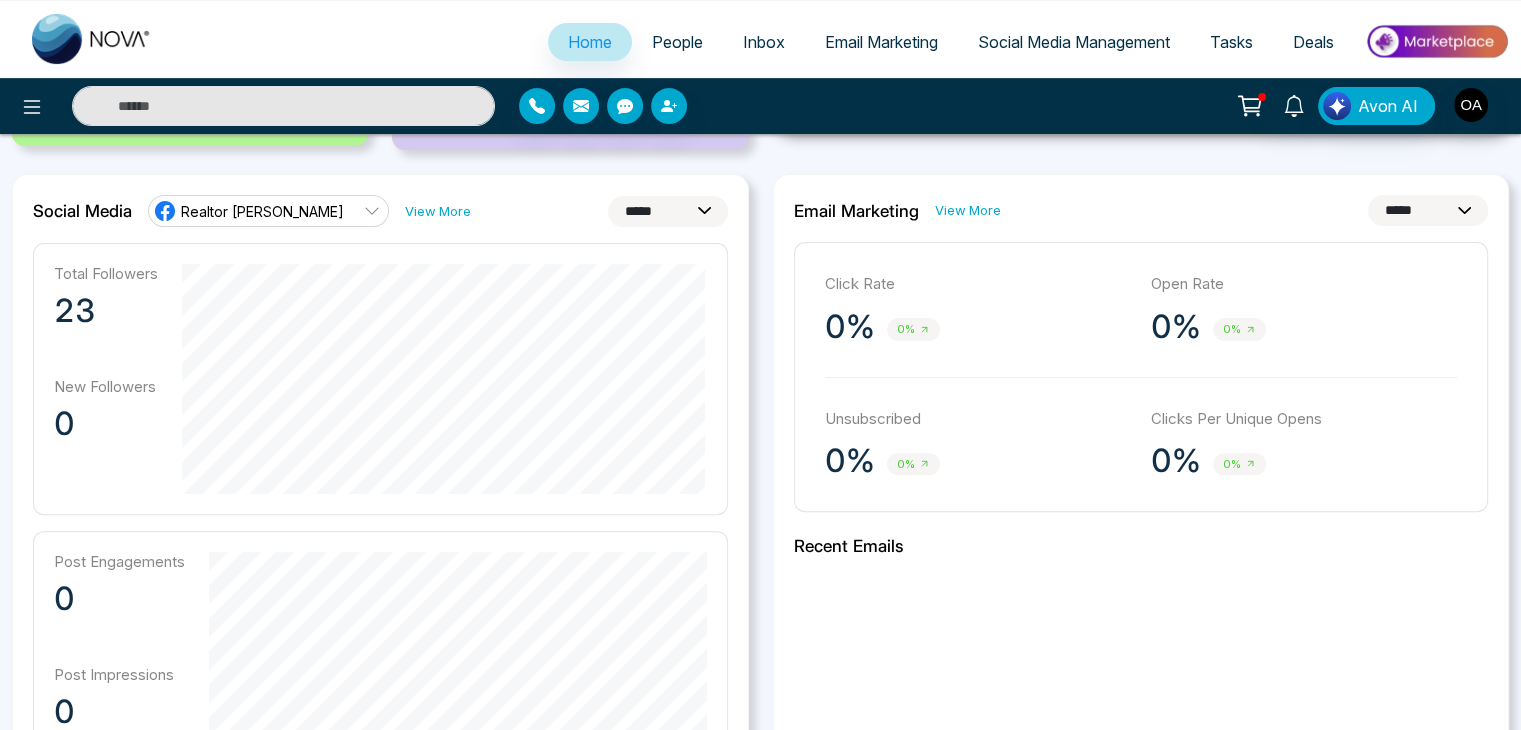 scroll, scrollTop: 100, scrollLeft: 0, axis: vertical 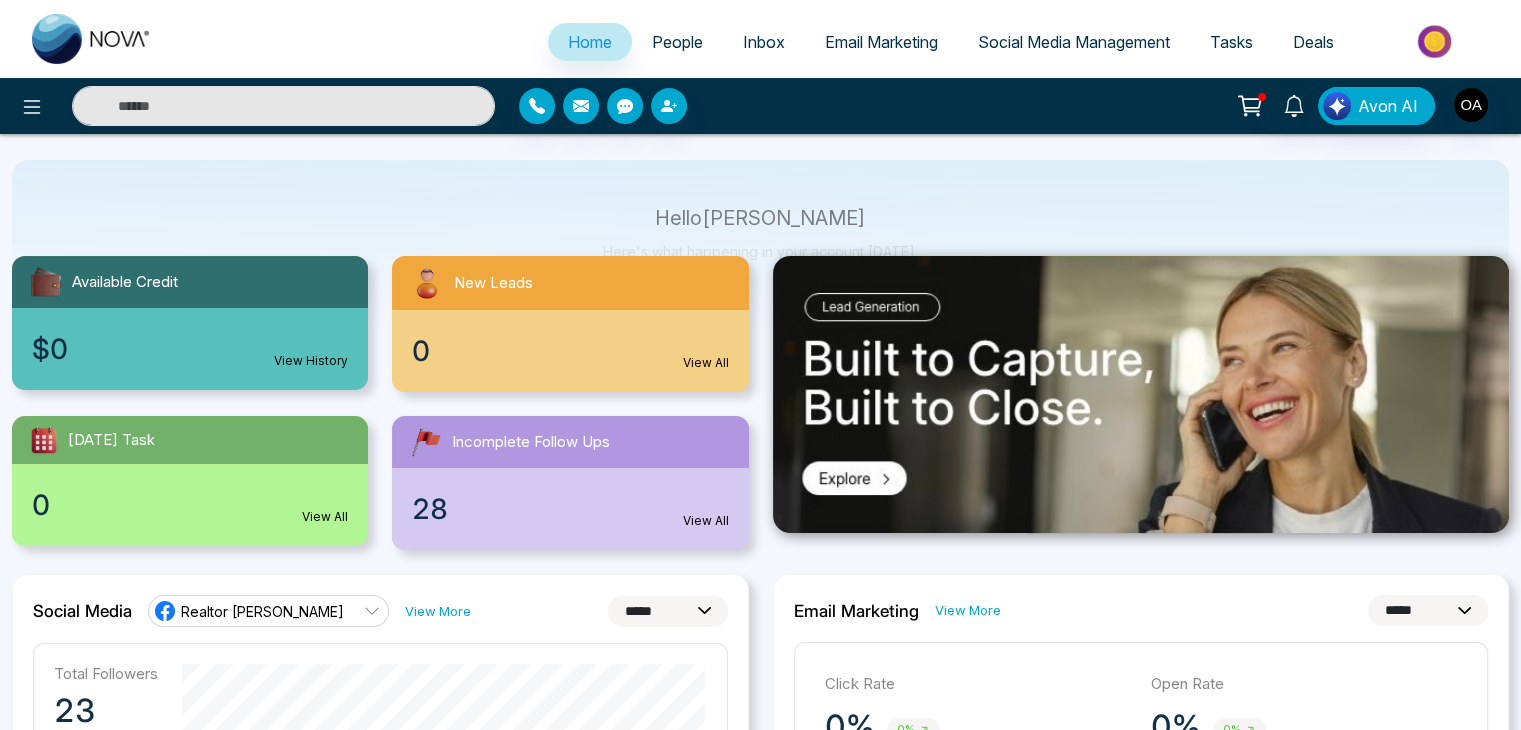 click on "Inbox" at bounding box center (764, 42) 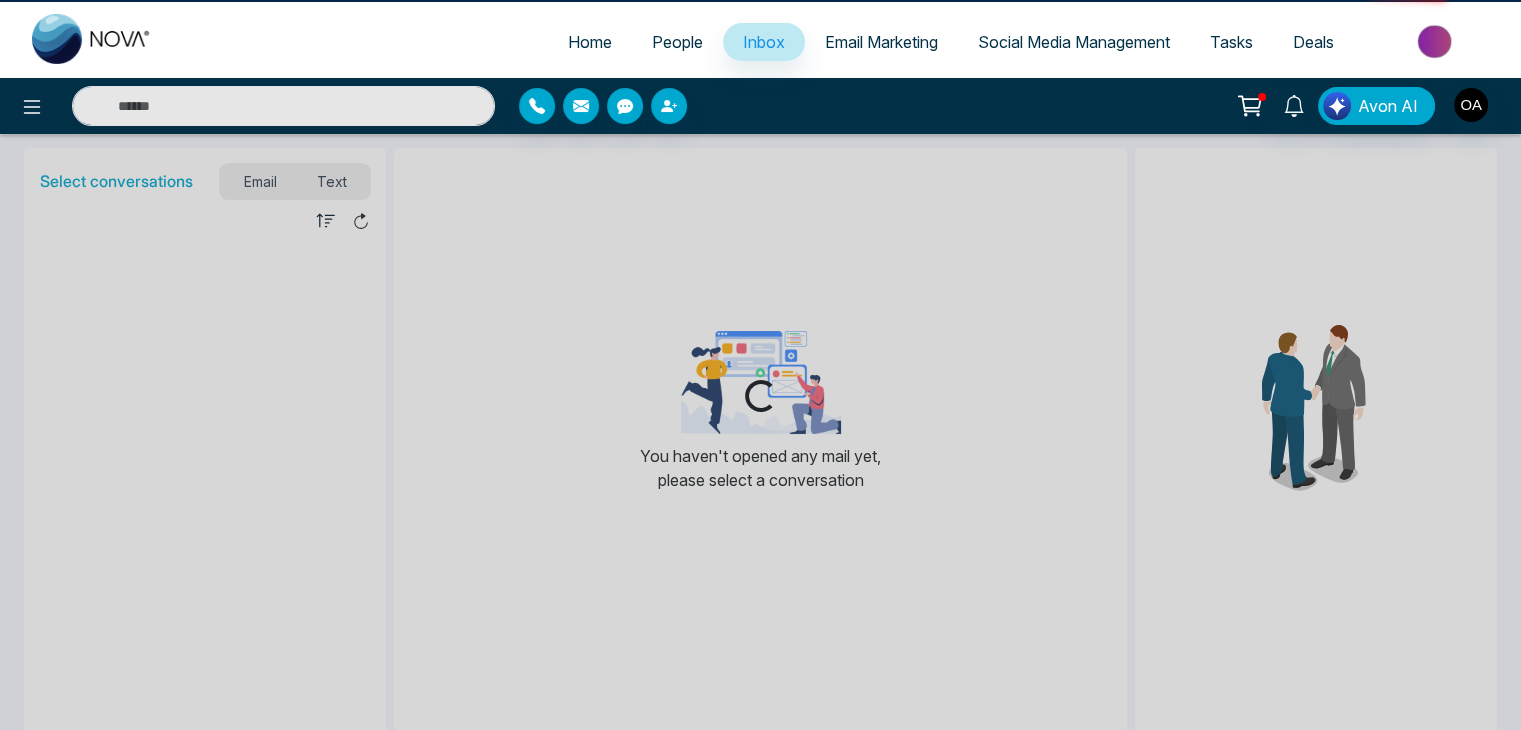 scroll, scrollTop: 0, scrollLeft: 0, axis: both 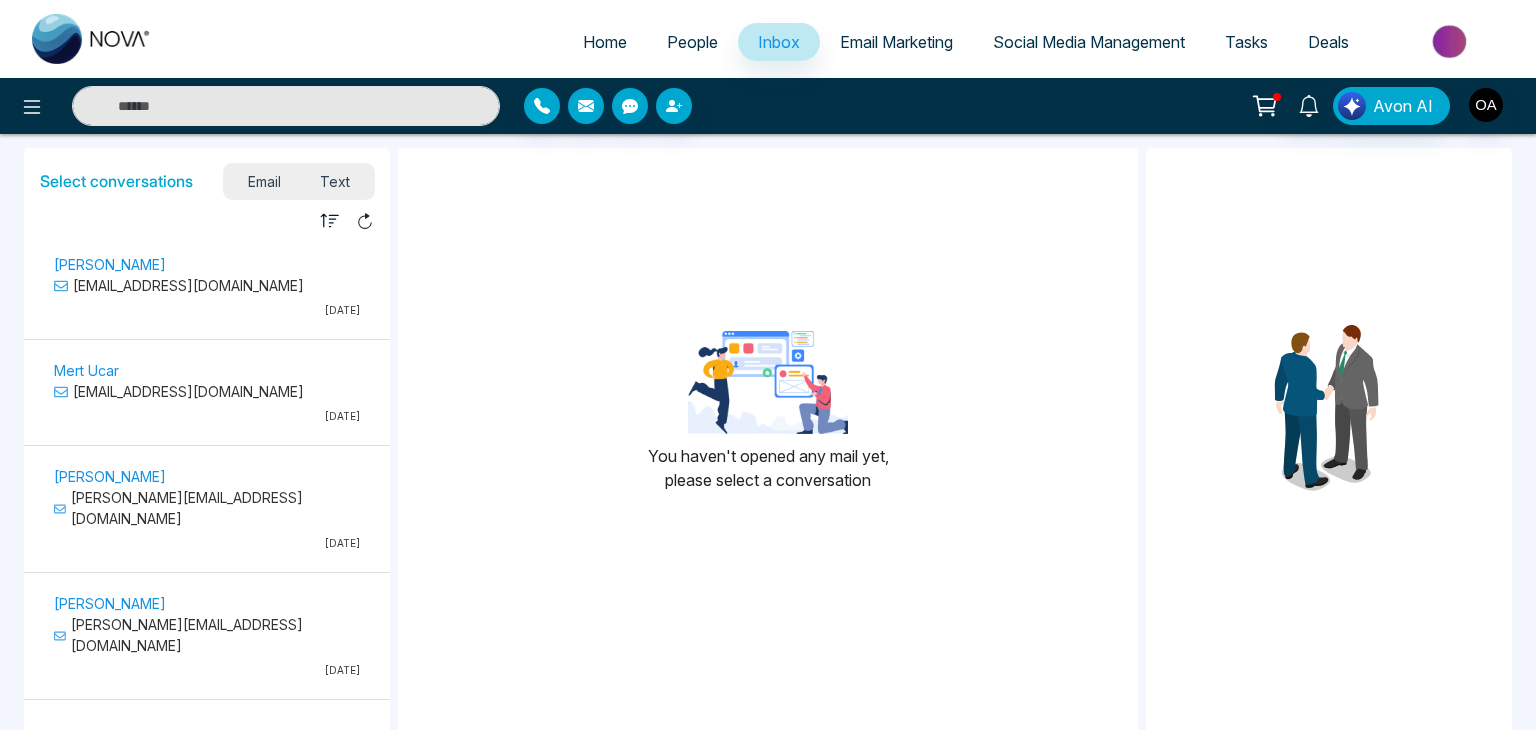 click on "Email Marketing" at bounding box center [896, 42] 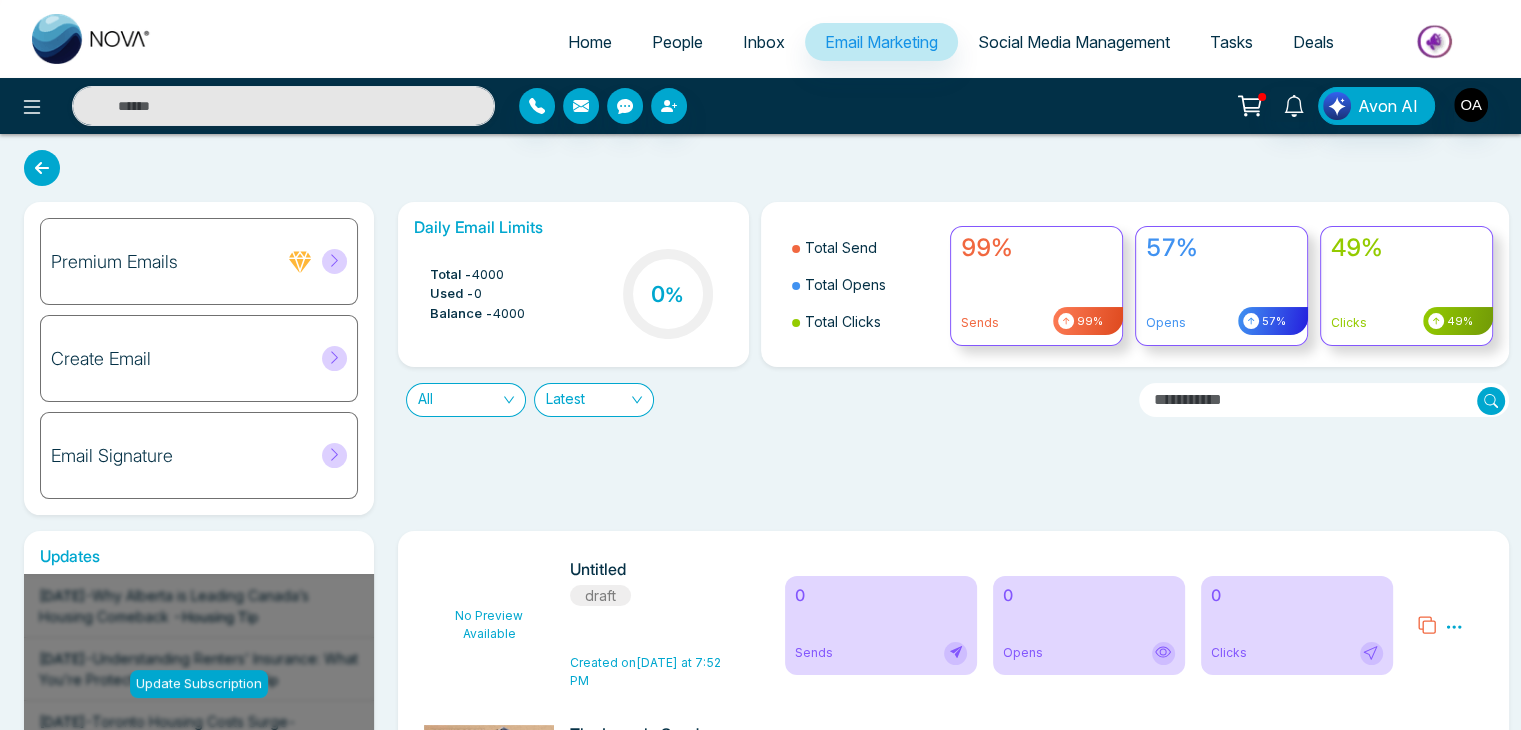 click on "Social Media Management" at bounding box center [1074, 42] 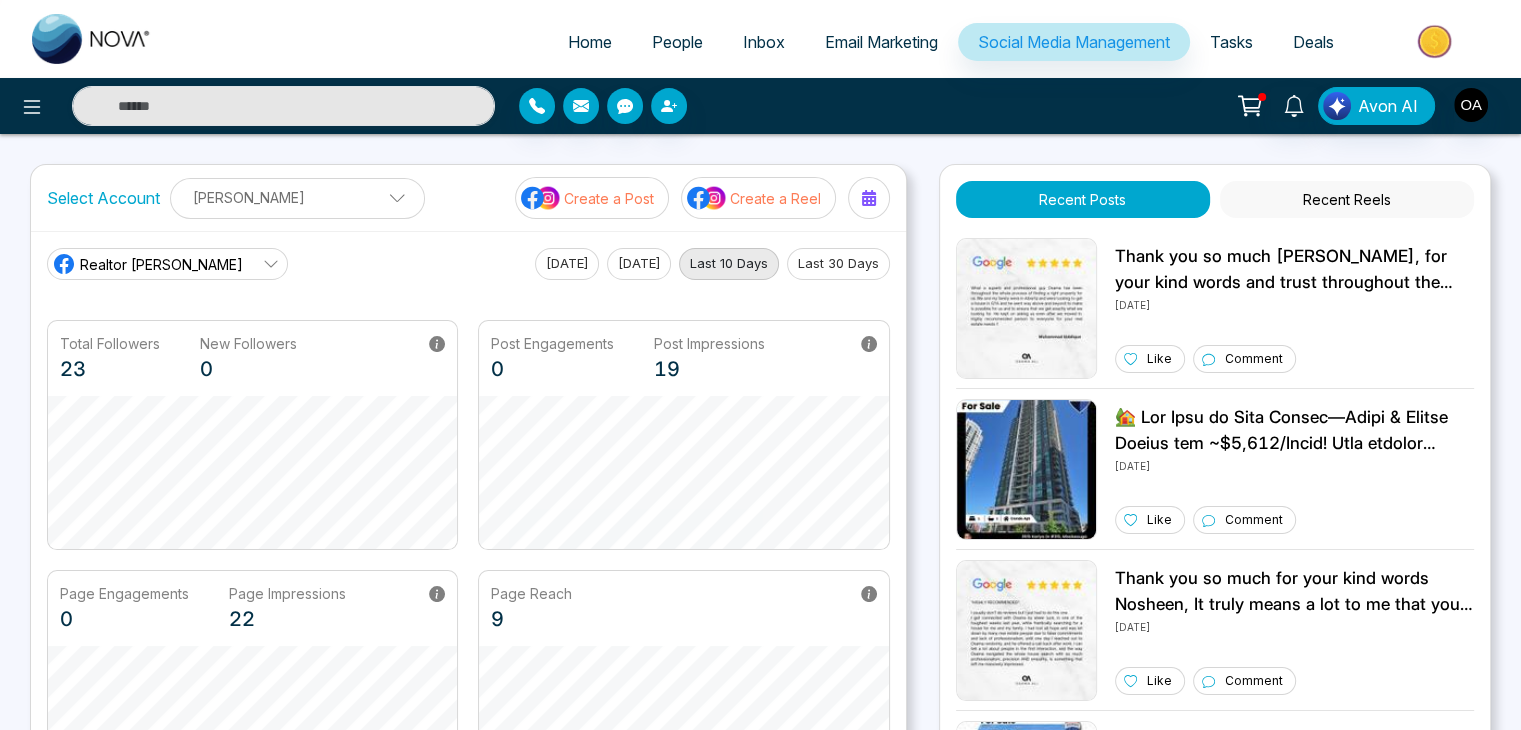 click at bounding box center (1436, 41) 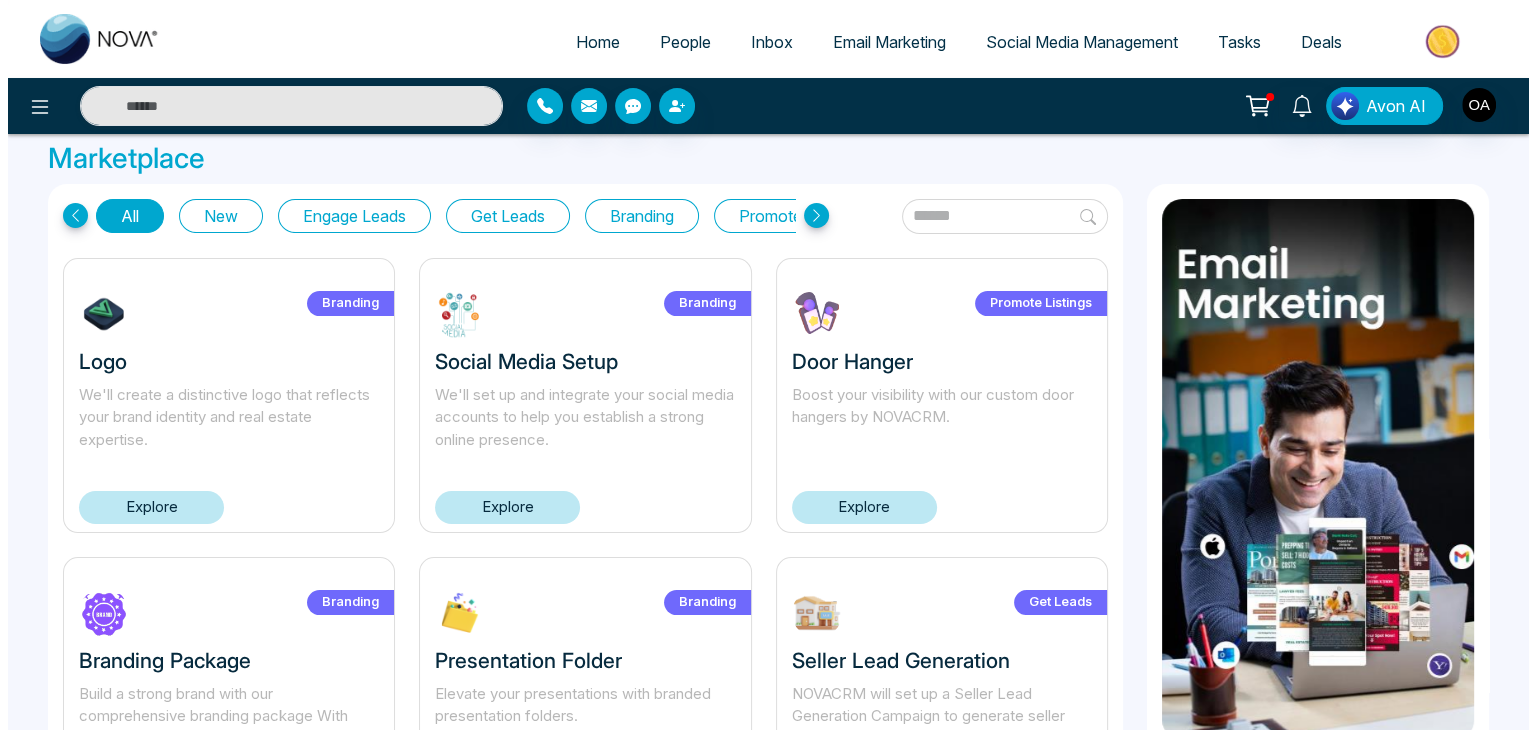 scroll, scrollTop: 0, scrollLeft: 0, axis: both 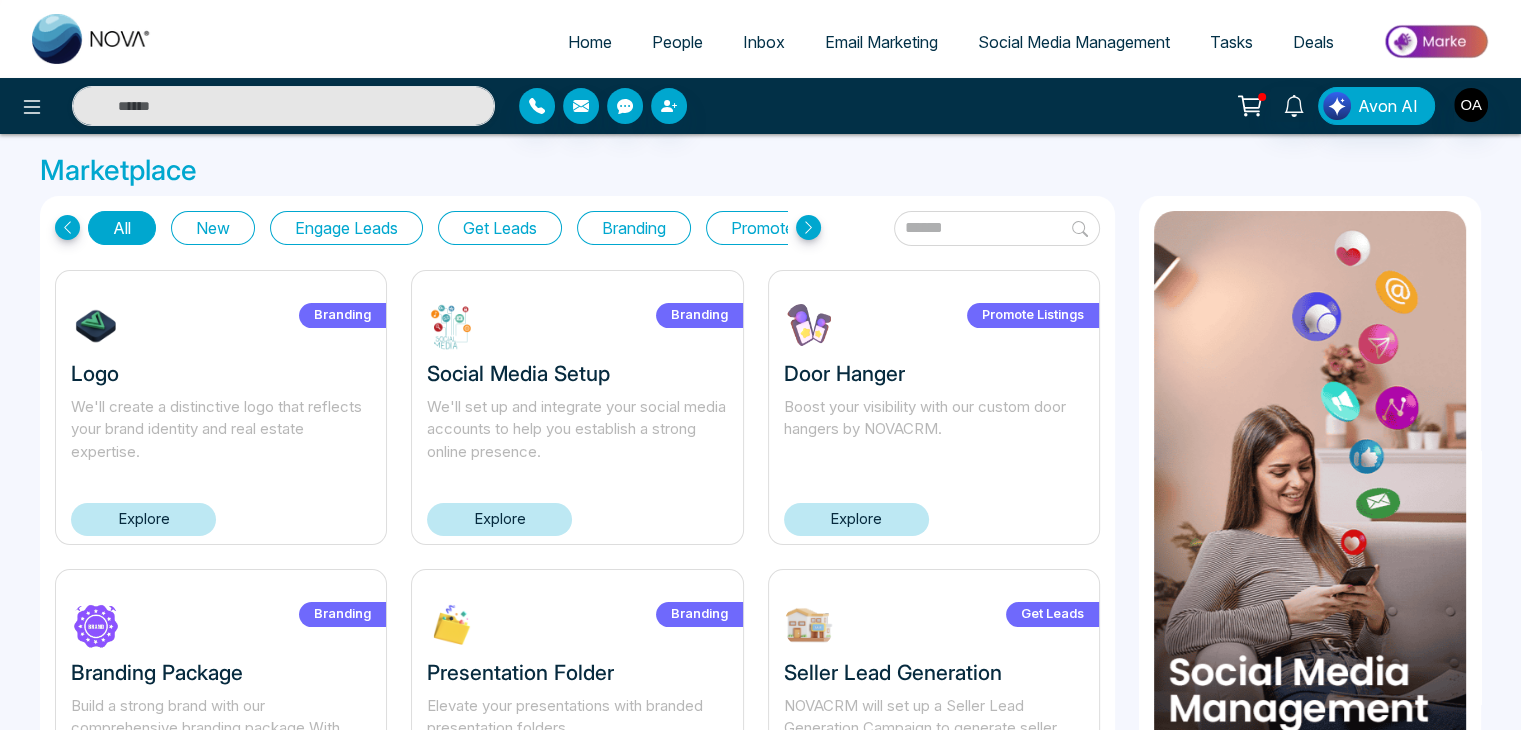 click on "Deals" at bounding box center (1313, 42) 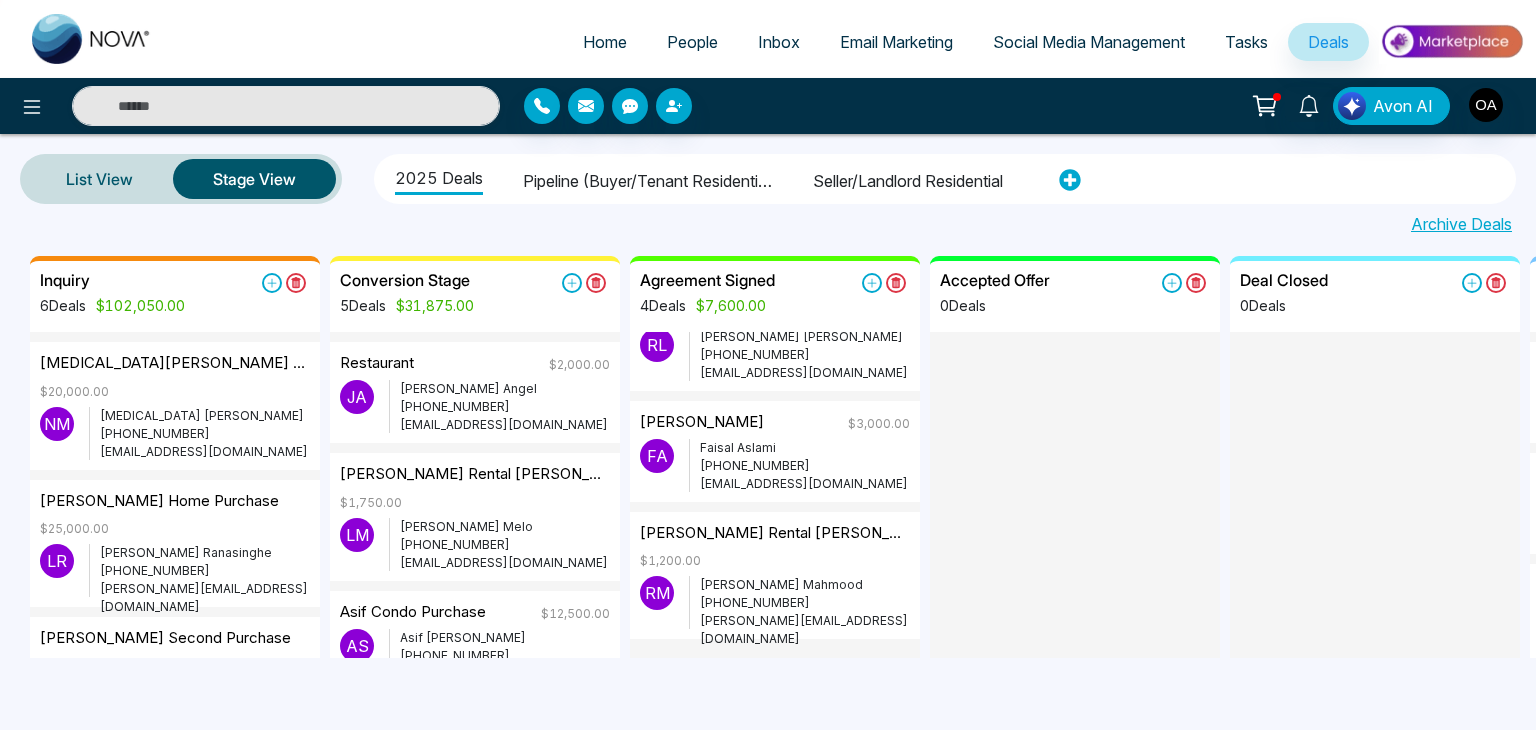 scroll, scrollTop: 376, scrollLeft: 0, axis: vertical 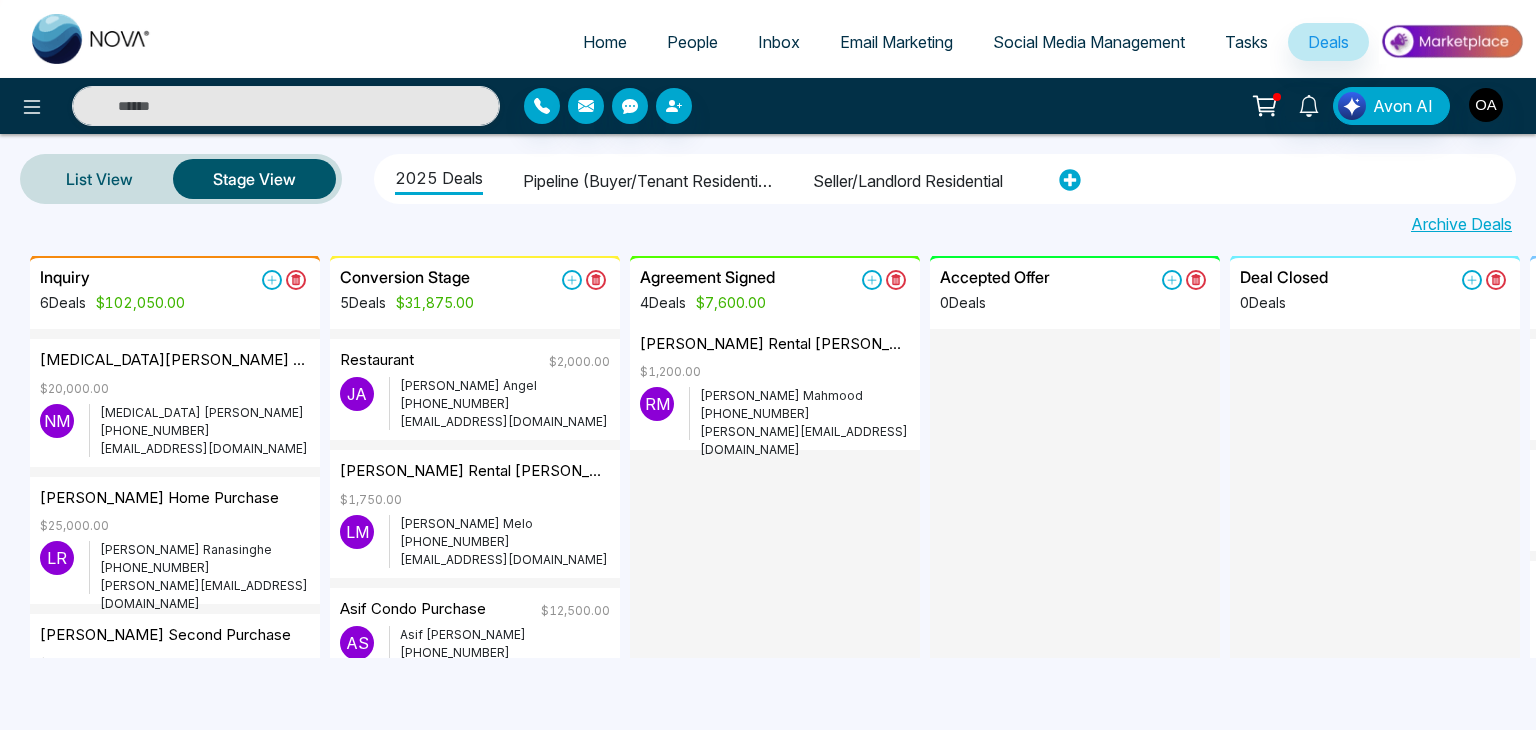 click on "Email Marketing" at bounding box center (896, 42) 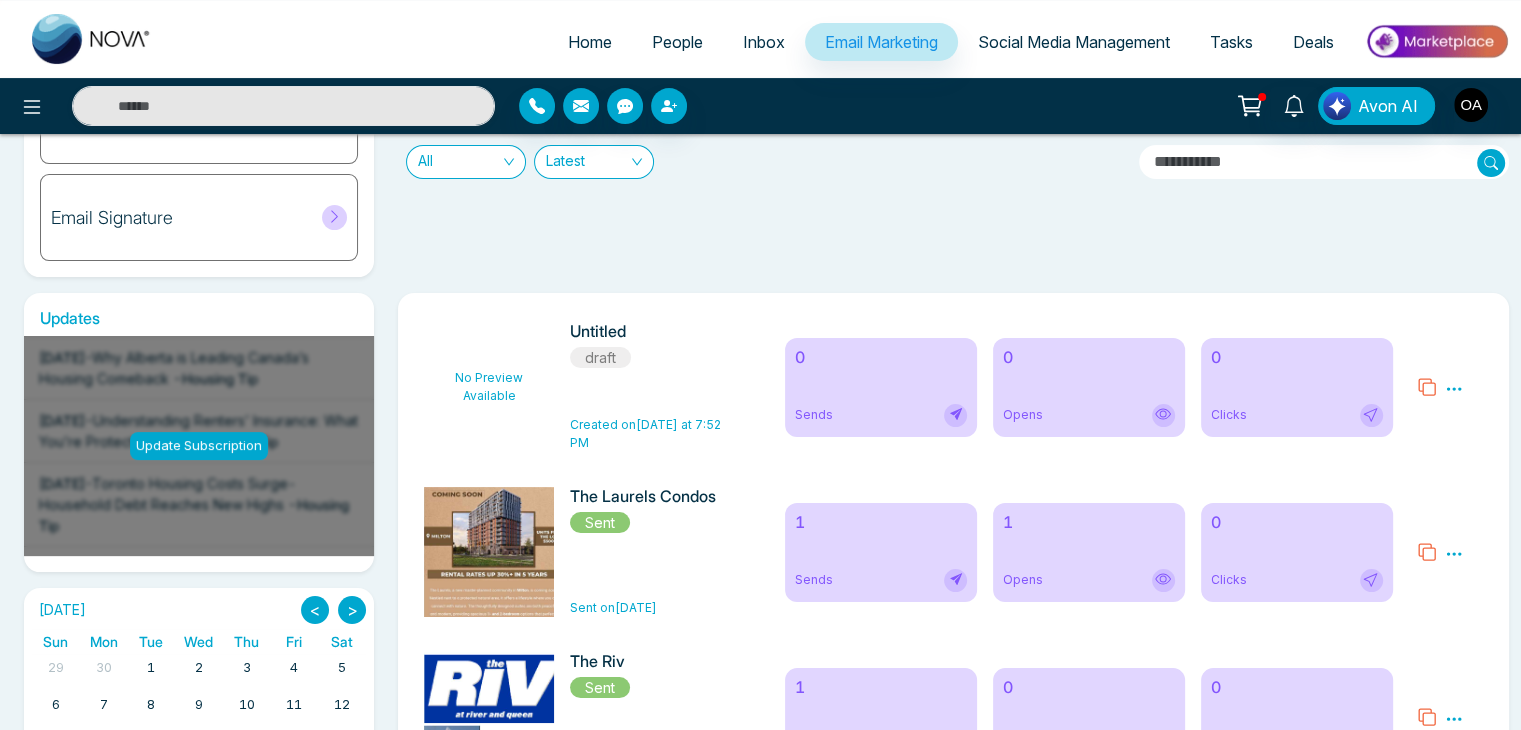scroll, scrollTop: 300, scrollLeft: 0, axis: vertical 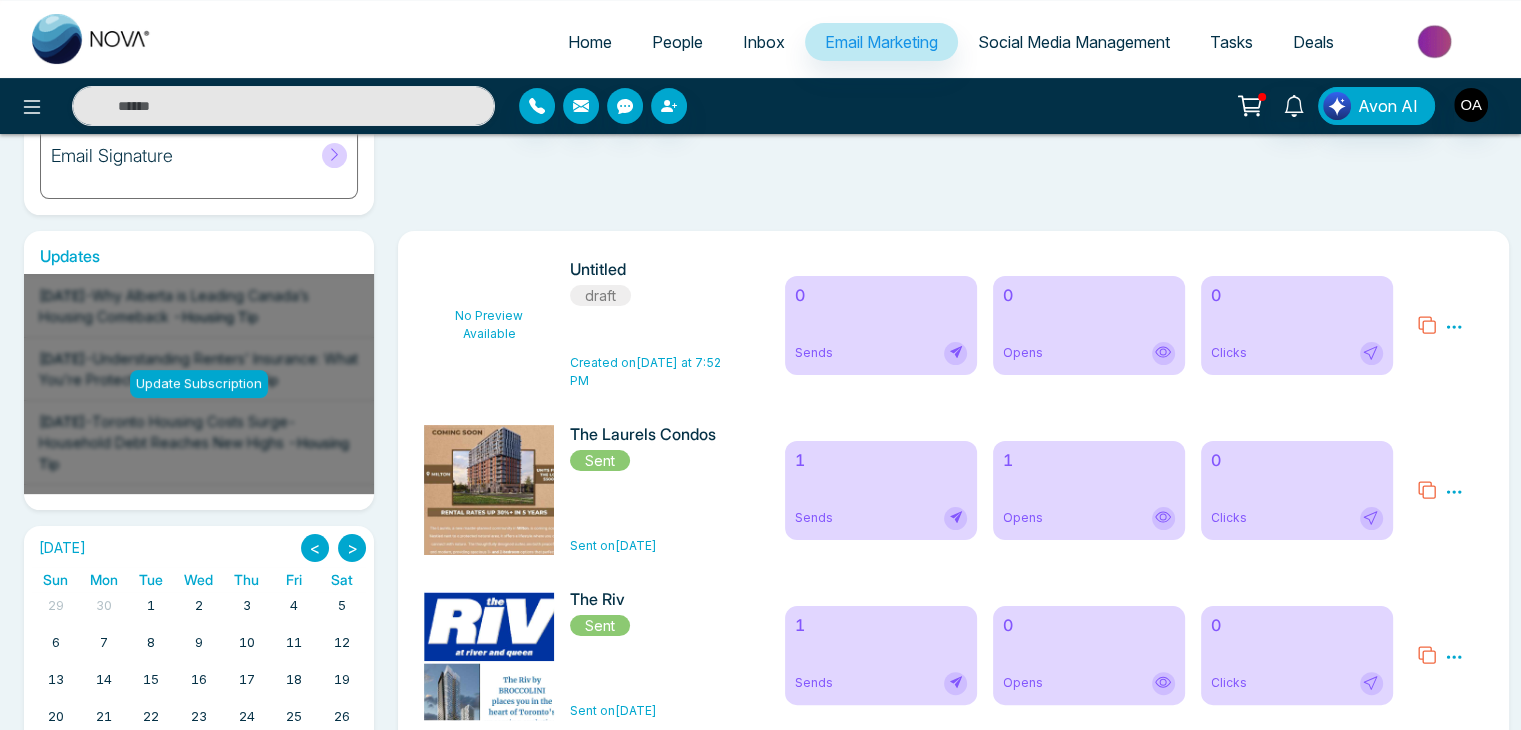 click 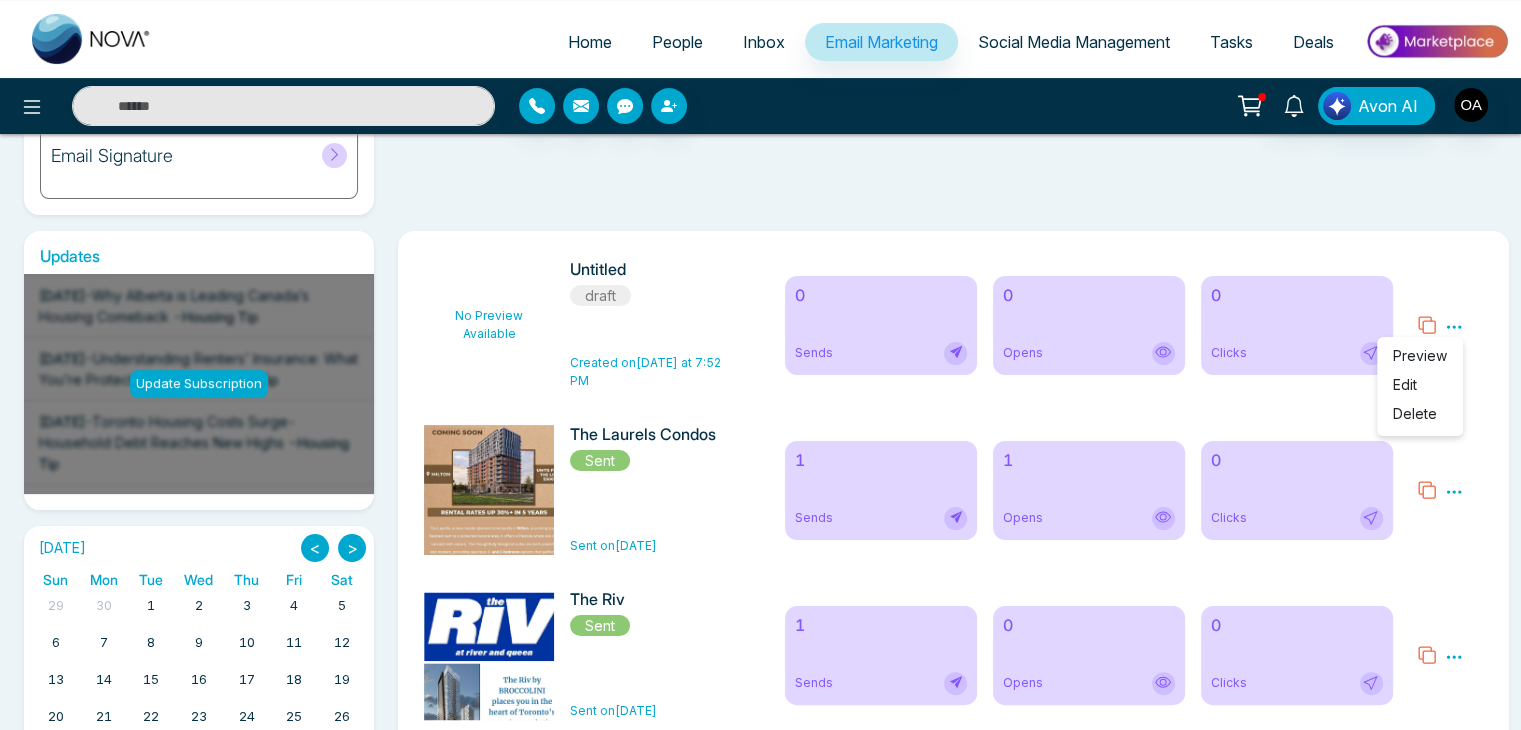 click 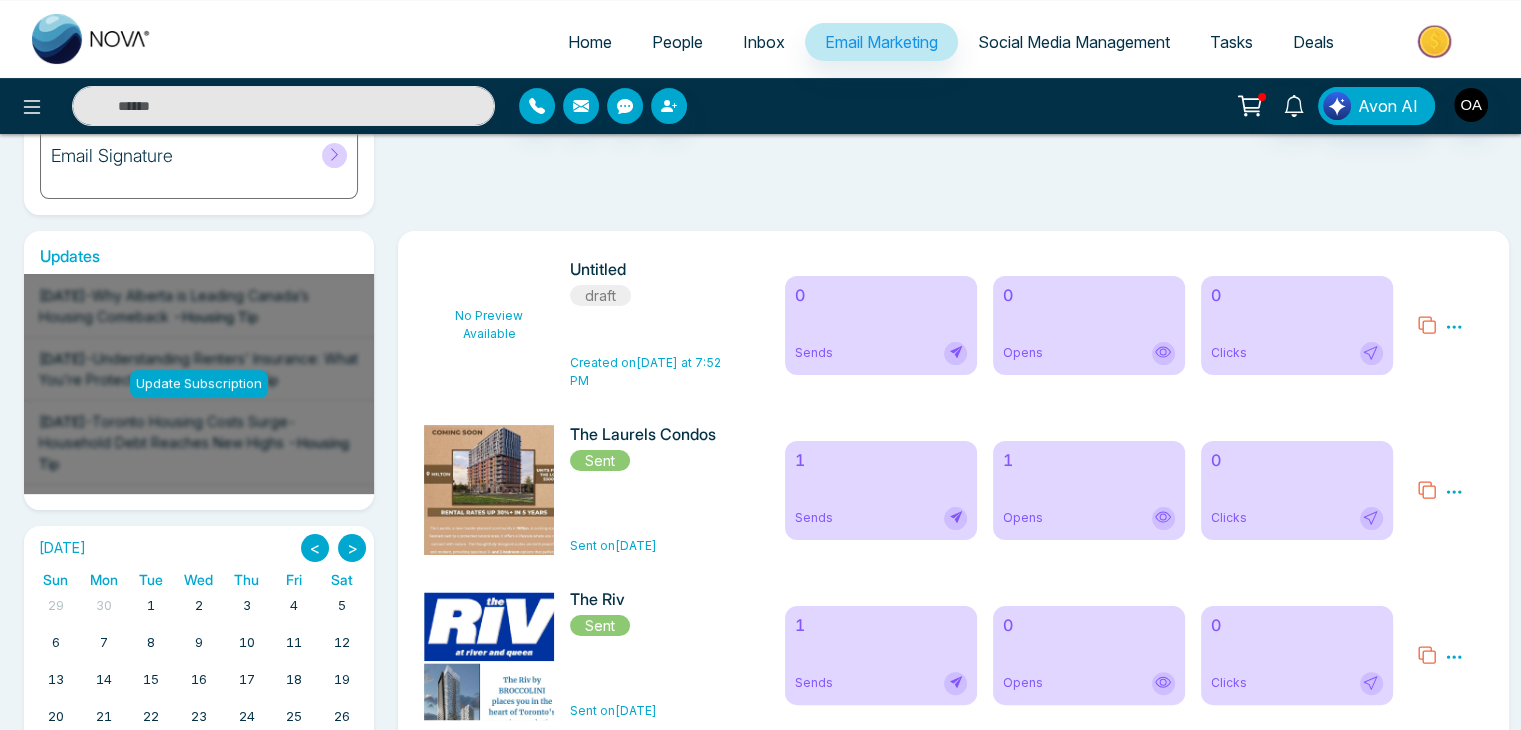 click 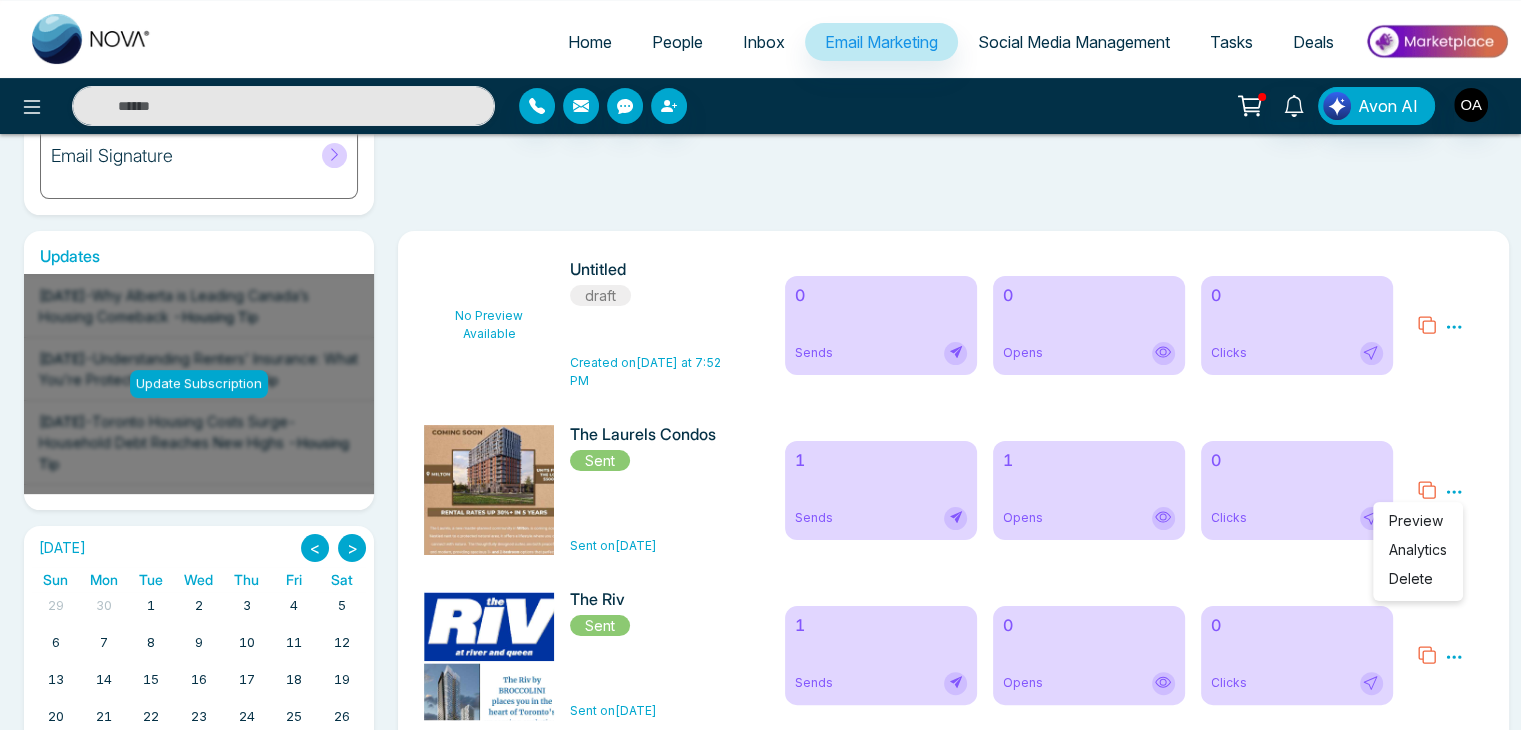 click 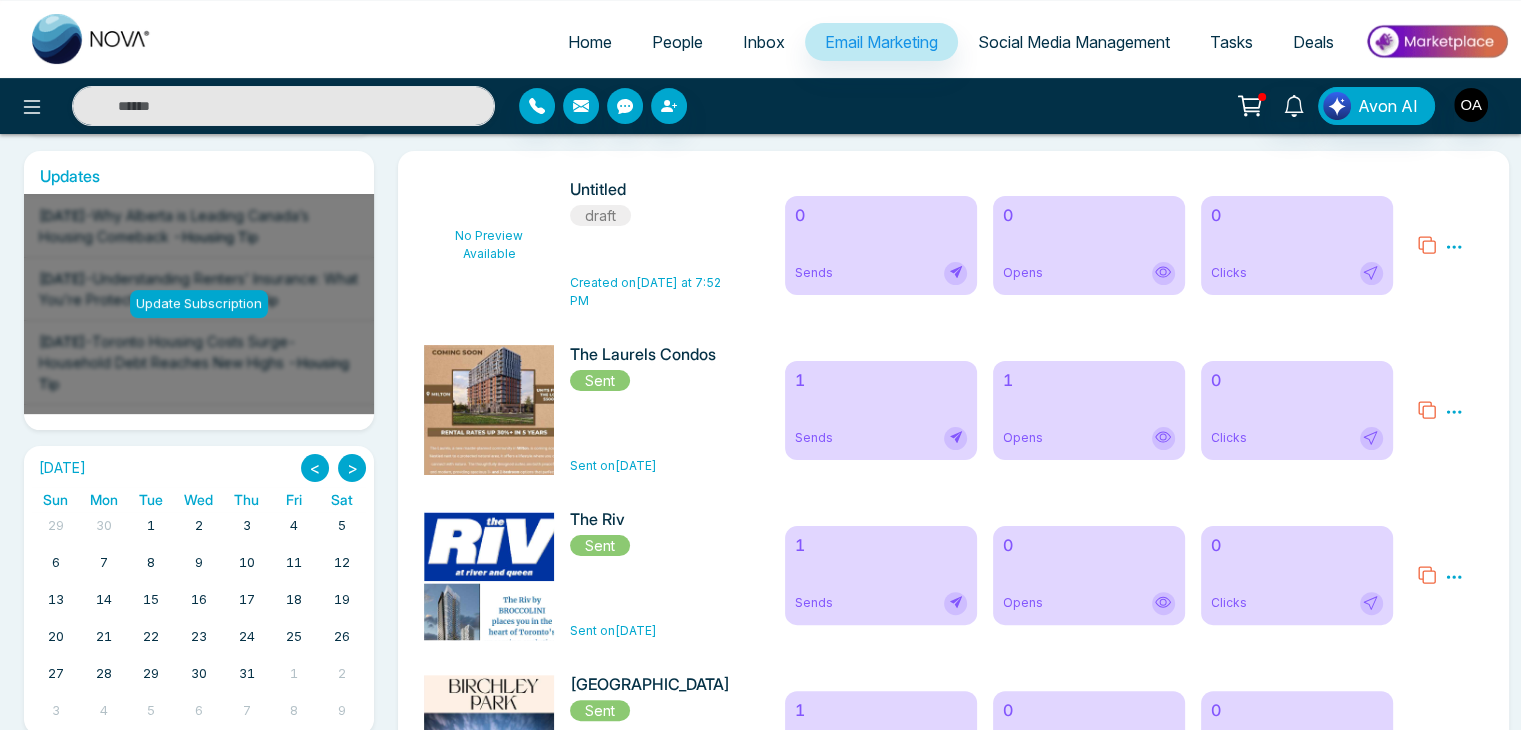 scroll, scrollTop: 600, scrollLeft: 0, axis: vertical 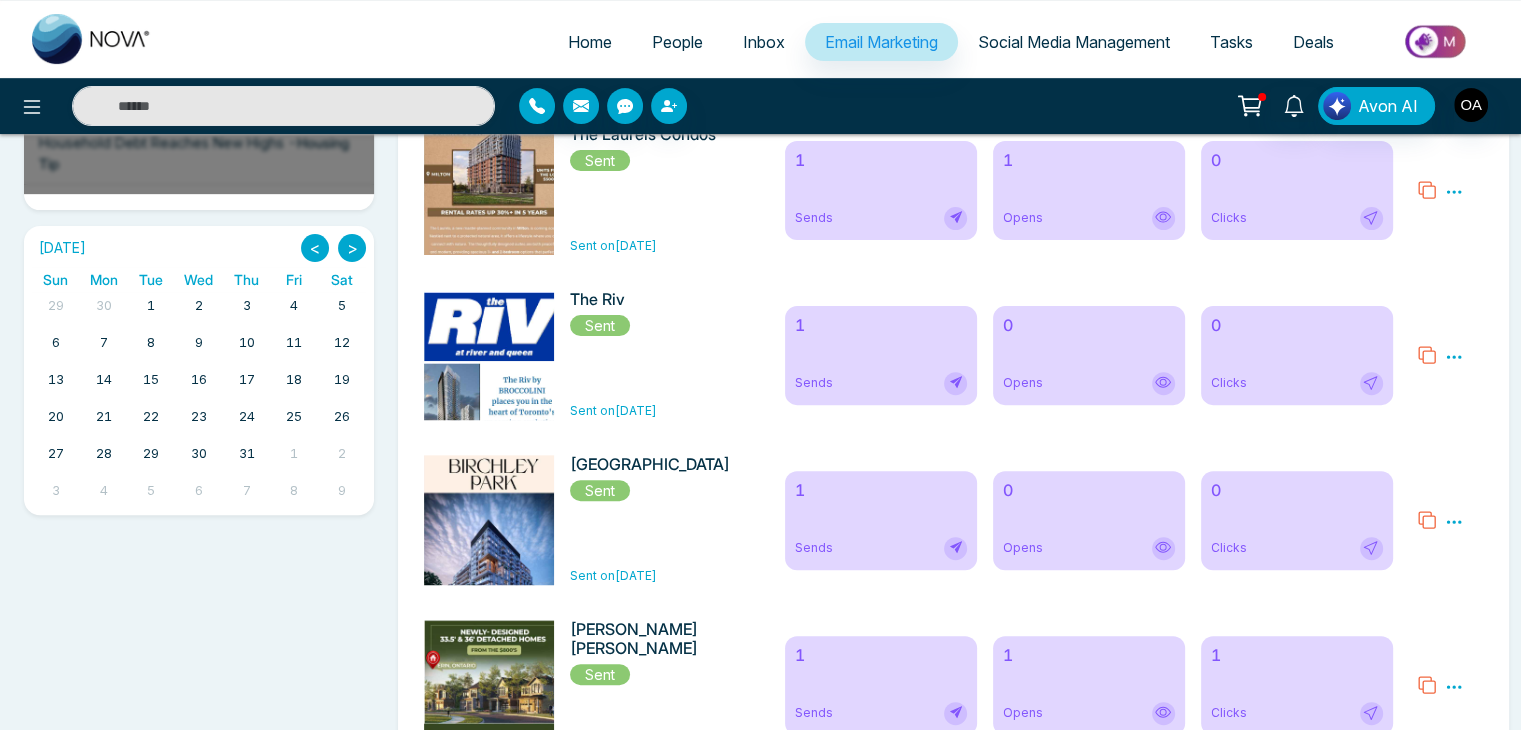 click 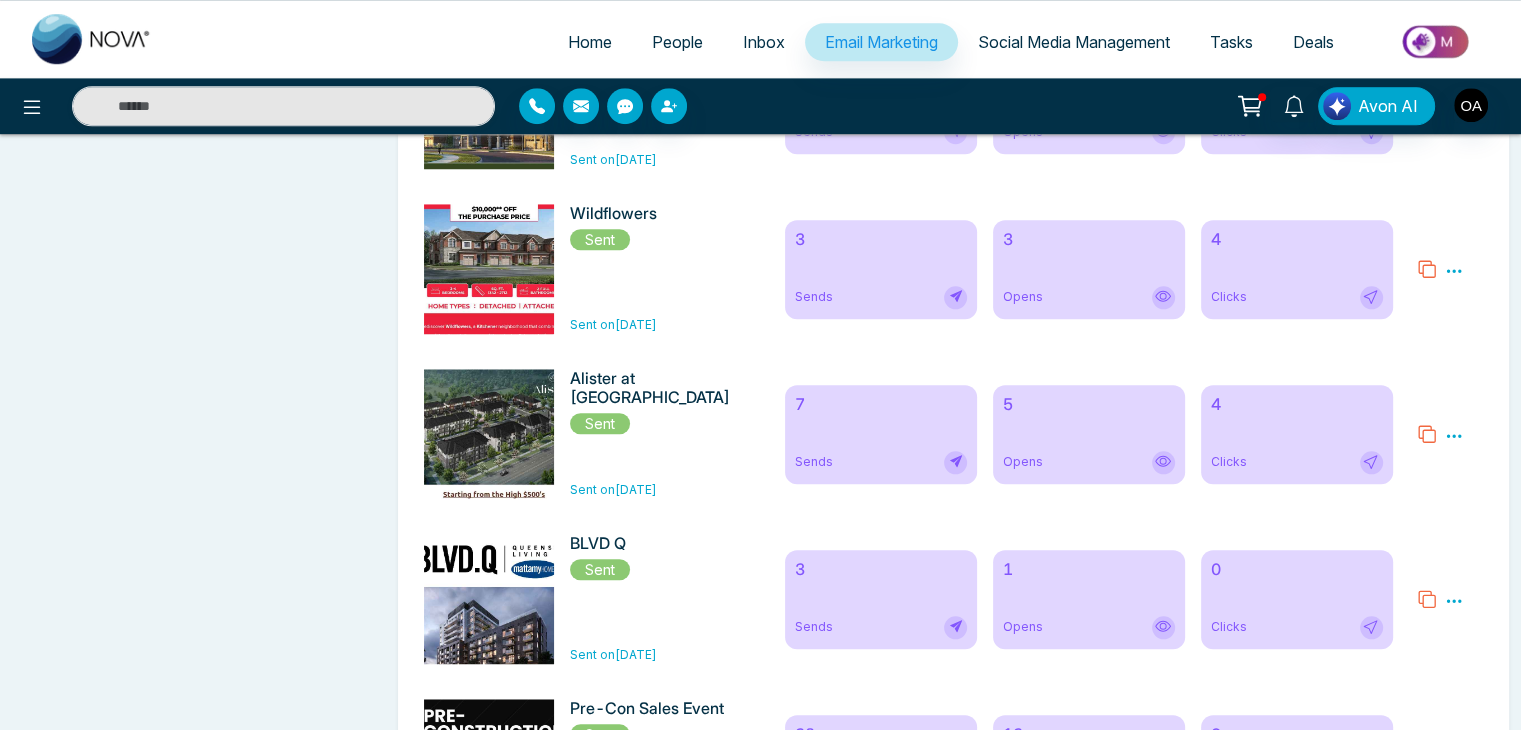 scroll, scrollTop: 2200, scrollLeft: 0, axis: vertical 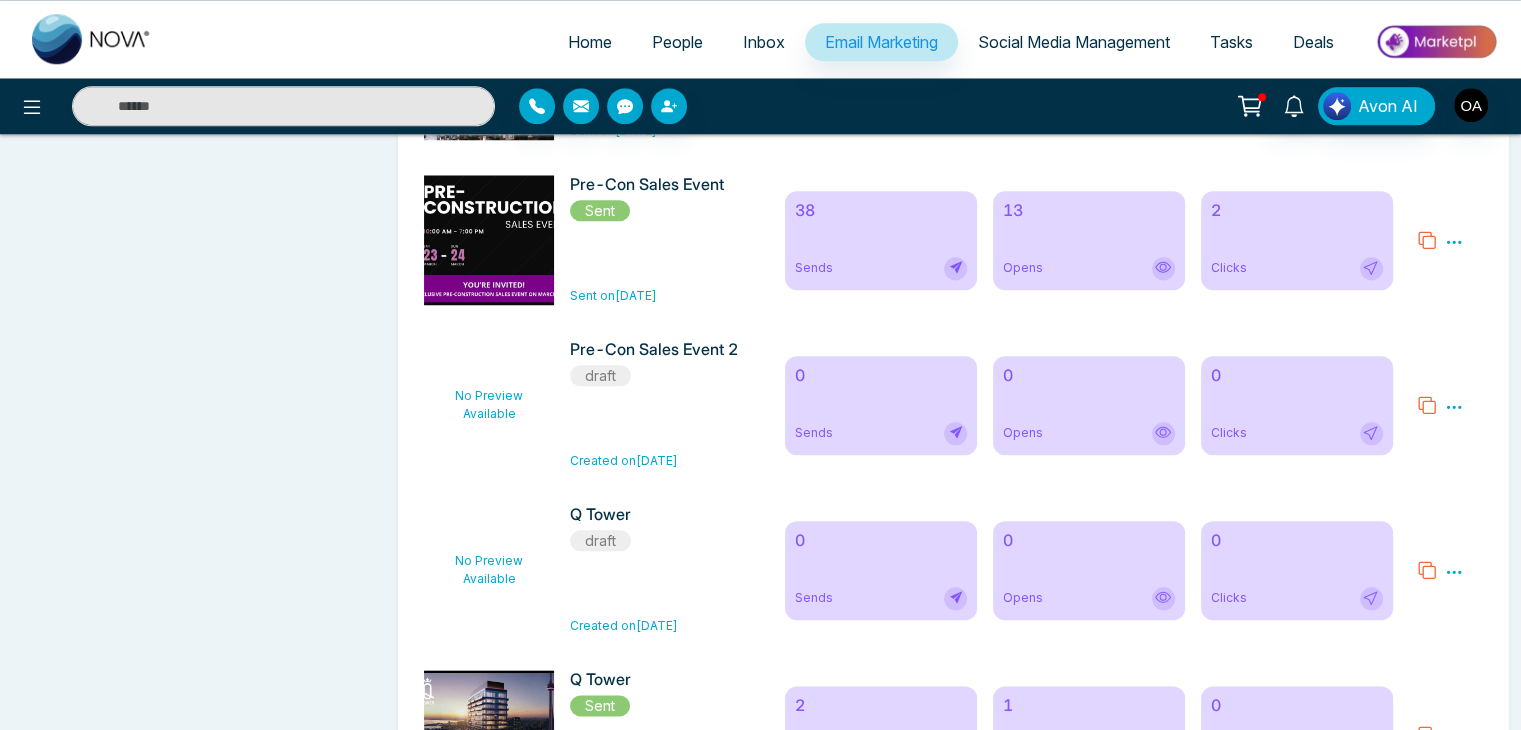 click on "Updates Update Subscription [DATE]   -  Why [GEOGRAPHIC_DATA] is Leading Canada’s Housing Comeback    -  Housing Tip [DATE]   -  Understanding Renters’ Insurance: What You’re Protected From    -  Housing Tip [DATE]   -  Toronto Housing Costs Surge- Household Debt Reaches New Highs    -  Housing Tip [DATE]   -  Say Goodbye to Sticky Air – Easy Ways to Reduce Home Humidity!    -  Housing Tip [DATE]   -  You Can Buy a Home with No Down Payment – Here’s How    -  Housing Tip [DATE]   -  The Platform at [GEOGRAPHIC_DATA] Condos    -  Pre Construction [DATE]   -  Discover [GEOGRAPHIC_DATA]’s Next Hot Neighbourhoods Before Everyone Else Does    -  Housing Tip [DATE]   -  Can’t Afford a Down Payment Yet? Rent-to-Own Could Be Your Solution    -  Housing Tip [DATE]   -  Happy [GEOGRAPHIC_DATA][DATE]    -  Festive Greeting [DATE]   -  Park & Lake    -  Pre Construction [DATE]   -  Discover [GEOGRAPHIC_DATA]’s Best Small Towns to Call Home    -  Housing Tip [DATE]   -     -    -" at bounding box center (199, 240) 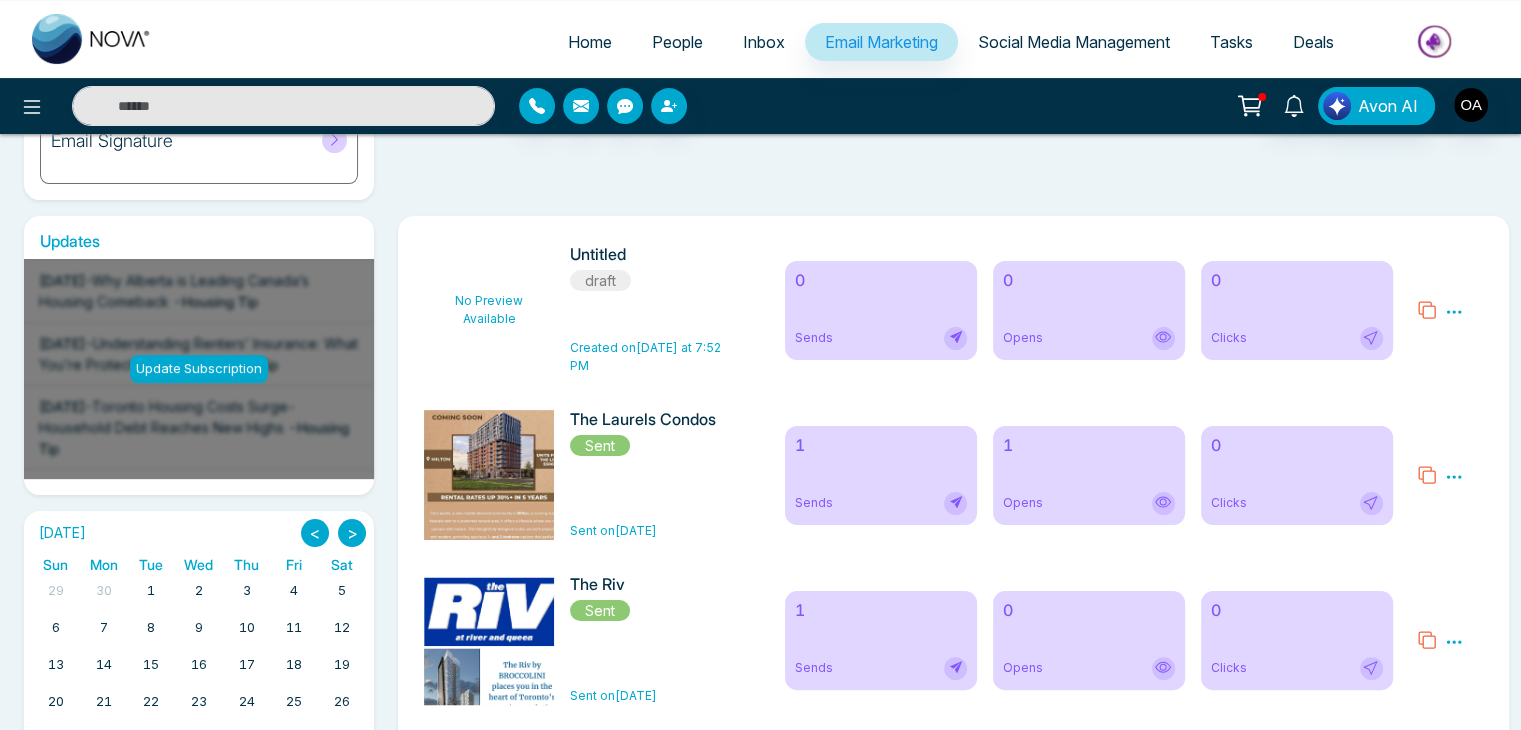 scroll, scrollTop: 0, scrollLeft: 0, axis: both 